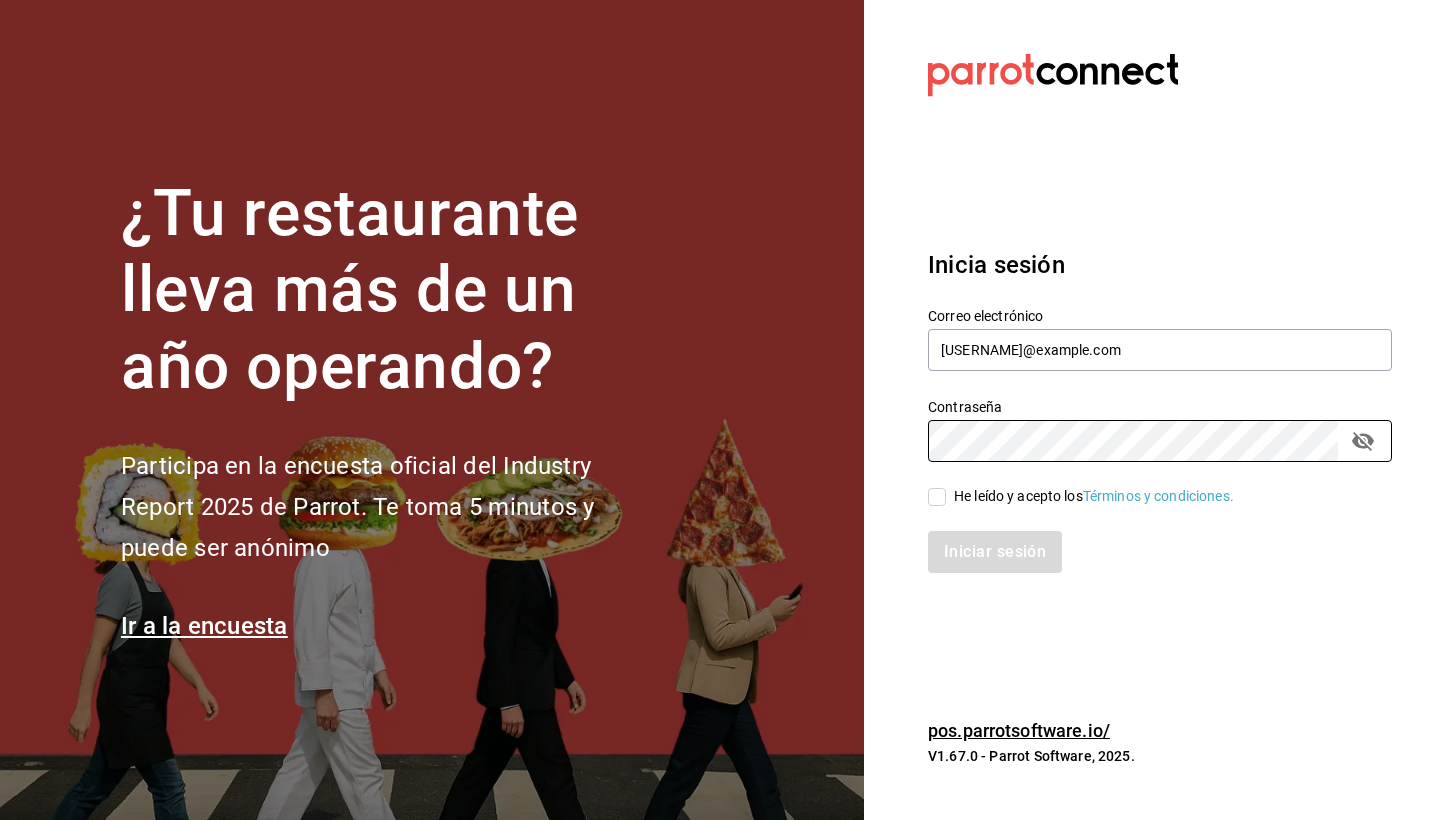 scroll, scrollTop: 0, scrollLeft: 0, axis: both 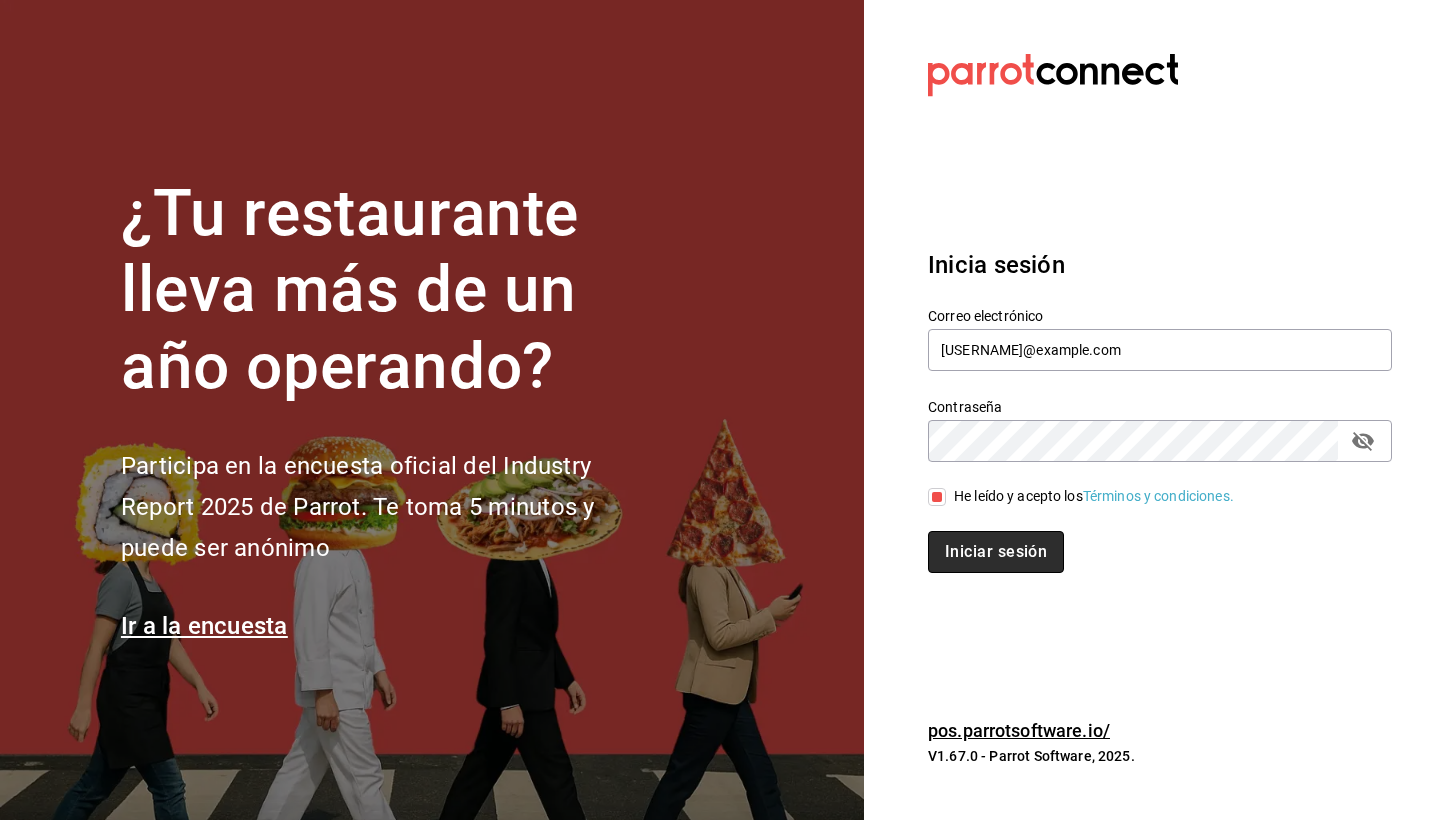 click on "Iniciar sesión" at bounding box center [996, 552] 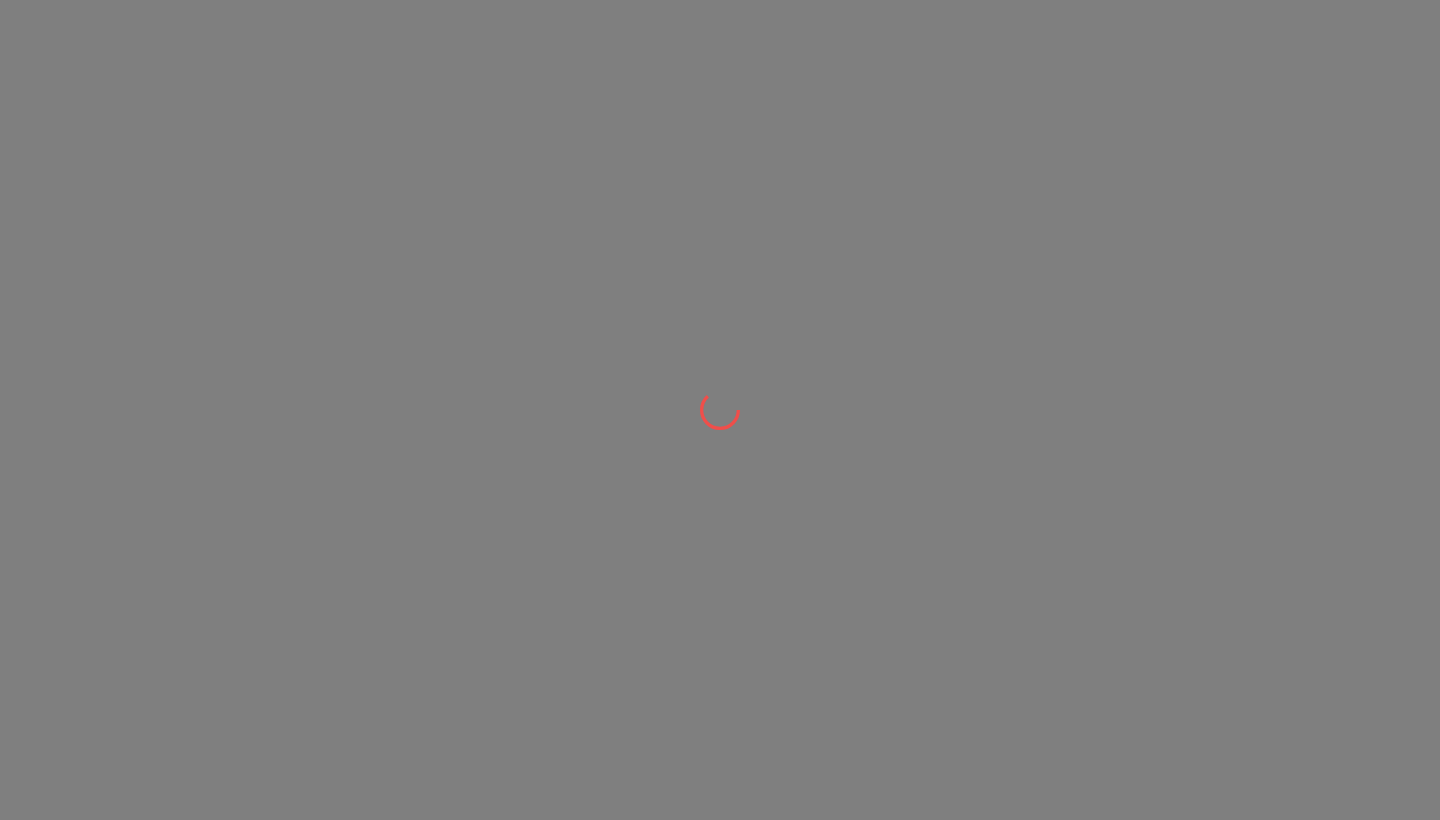 scroll, scrollTop: 0, scrollLeft: 0, axis: both 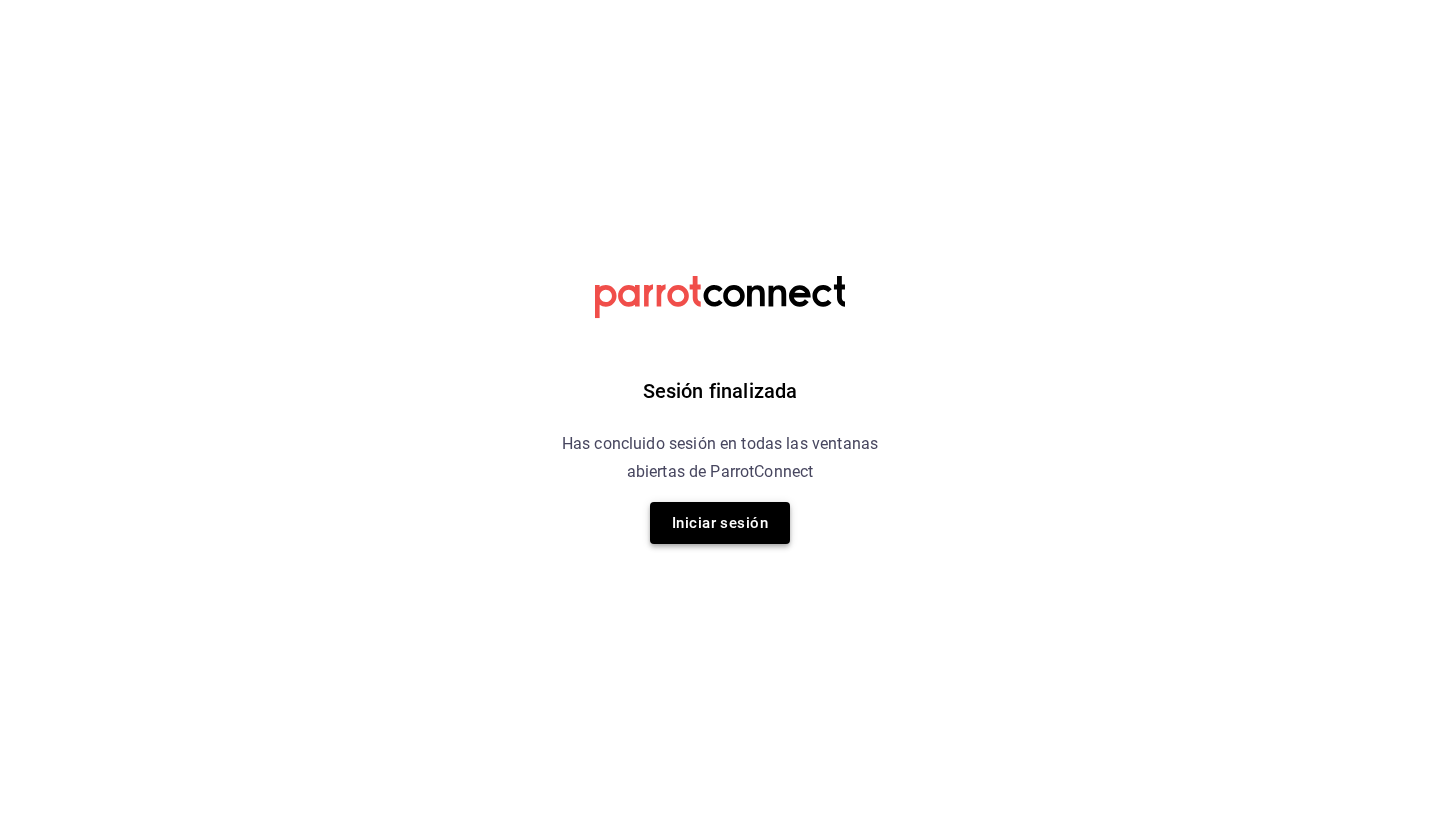 click on "Iniciar sesión" at bounding box center [720, 523] 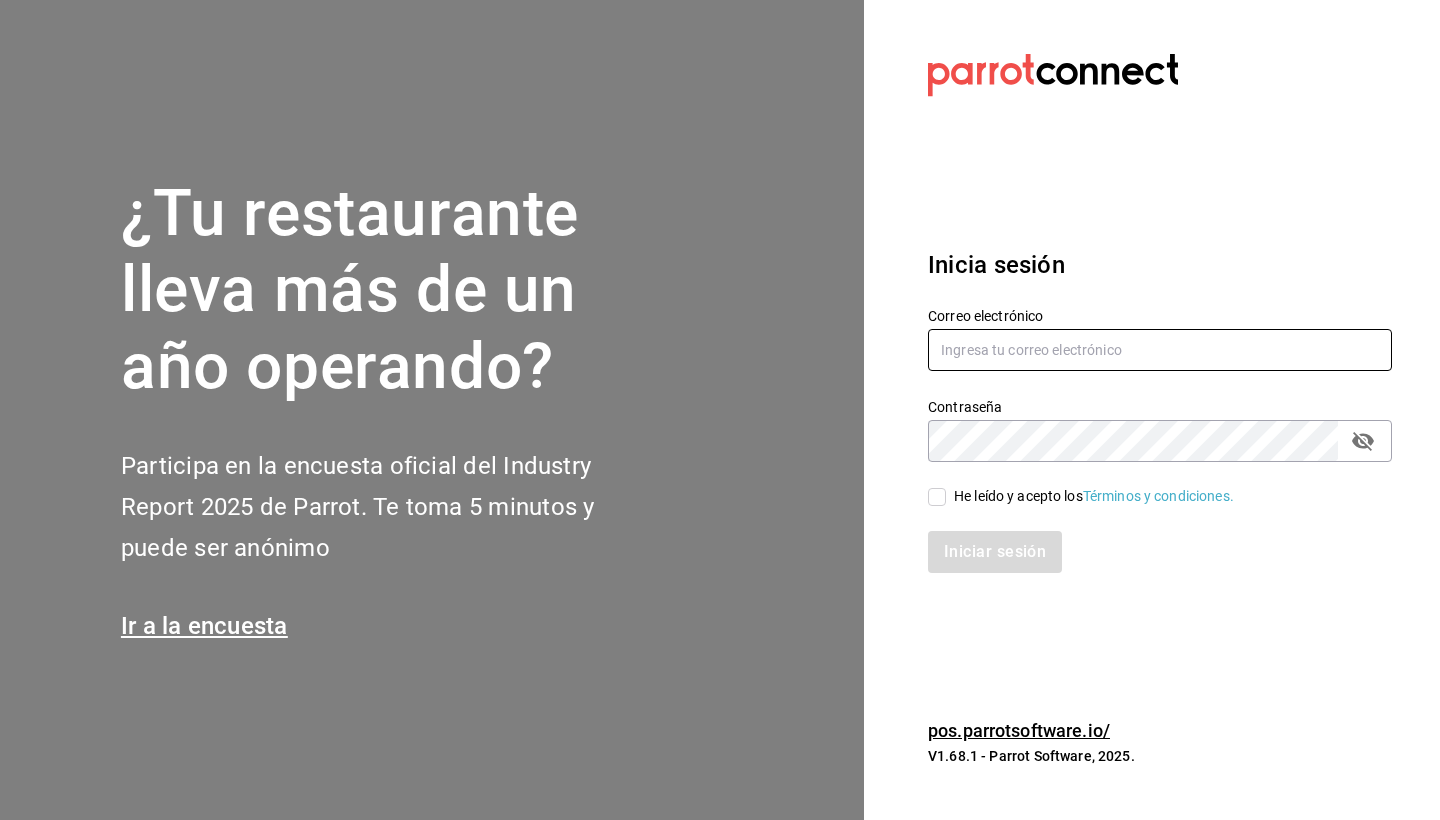 type on "[USERNAME]@example.com" 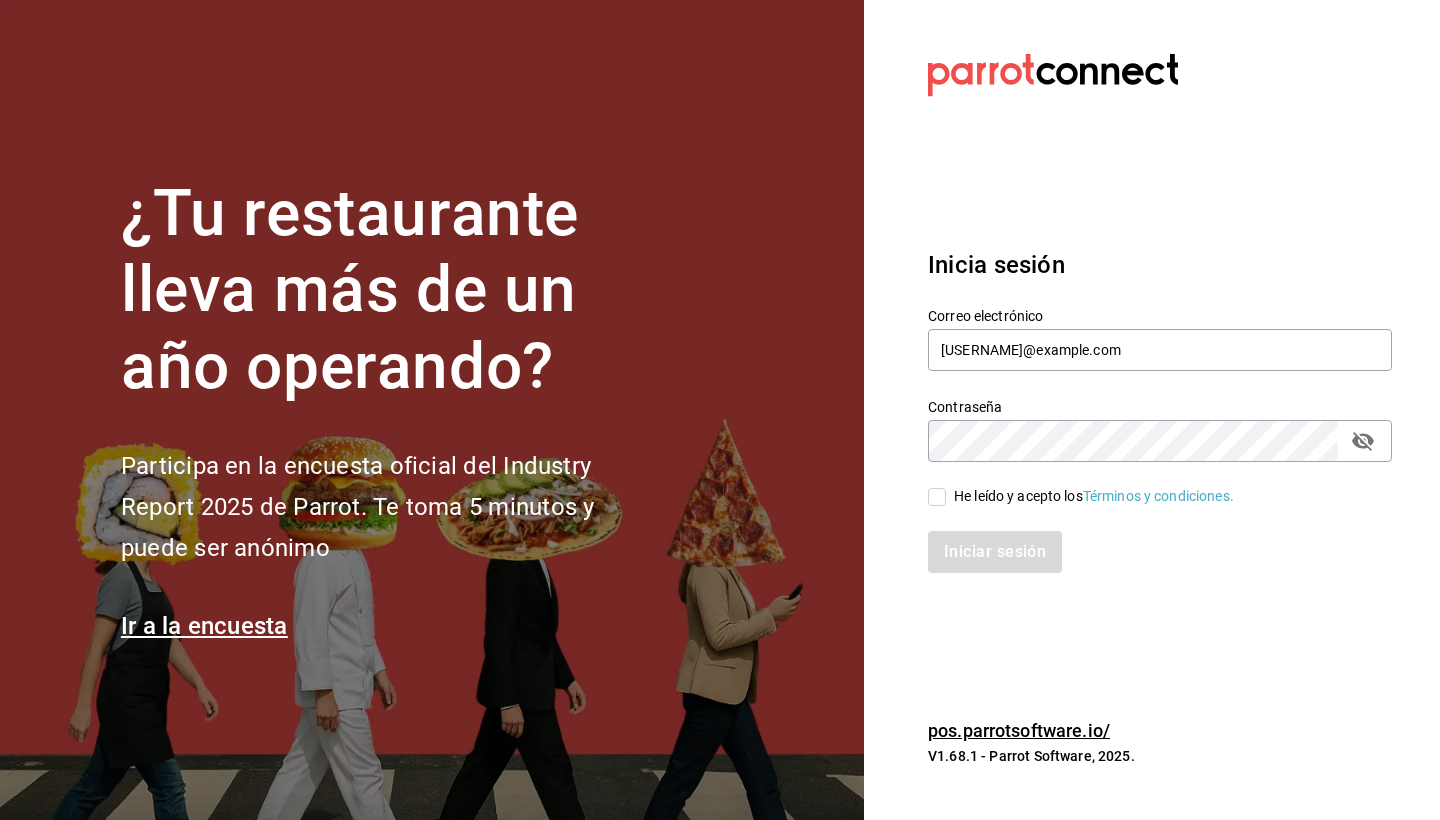 click on "He leído y acepto los  Términos y condiciones." at bounding box center [1094, 496] 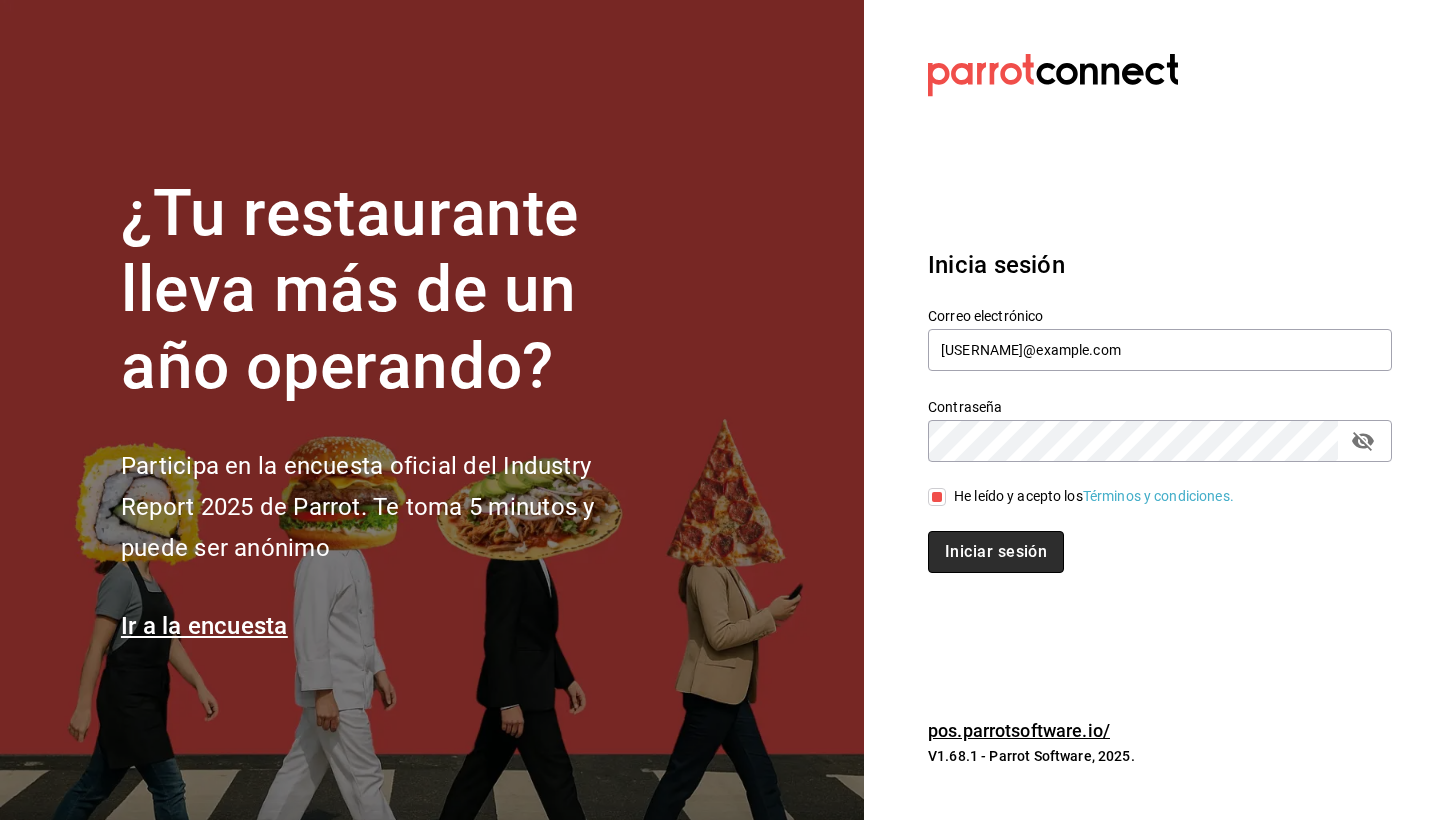 click on "Iniciar sesión" at bounding box center (996, 552) 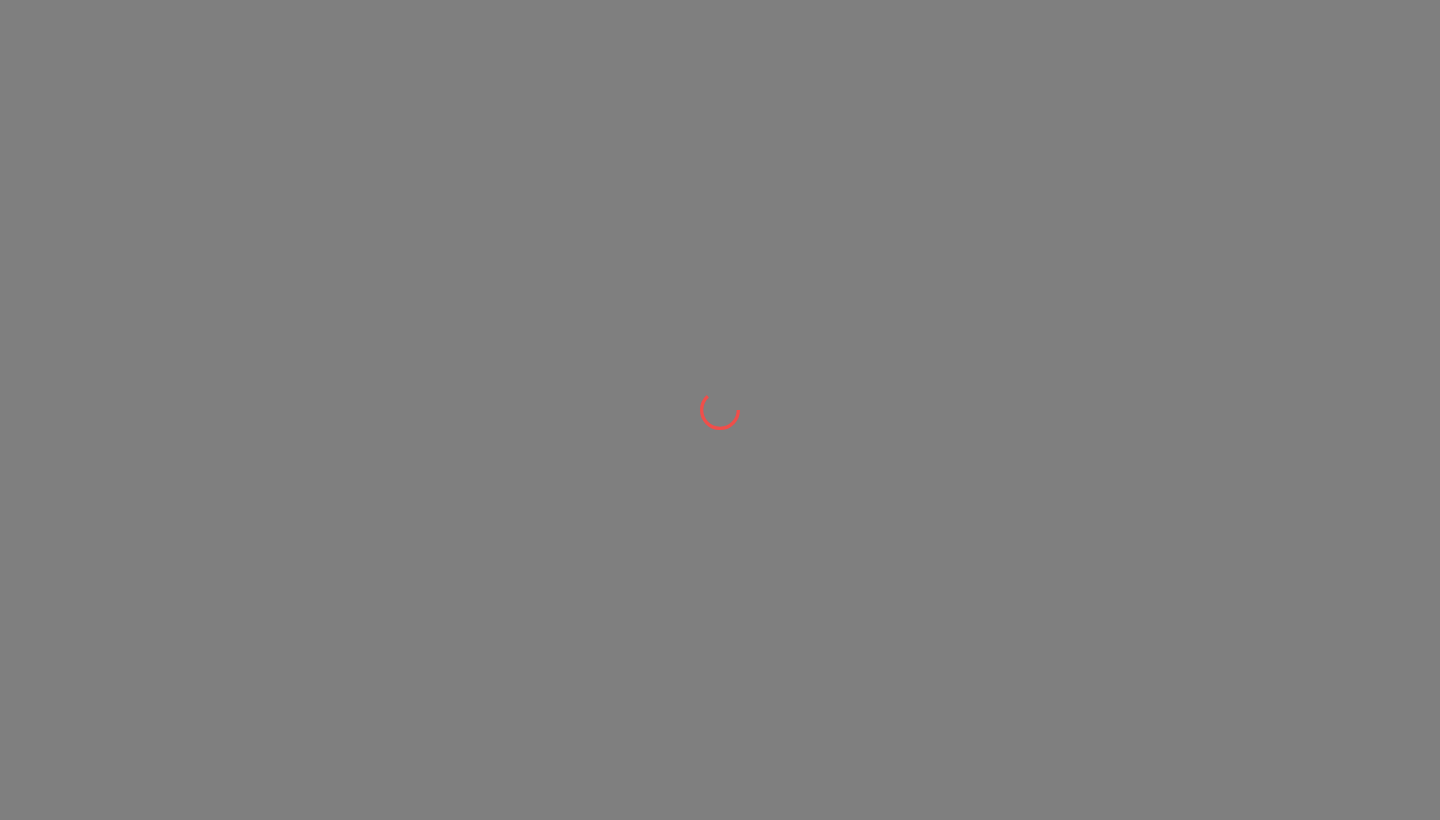 scroll, scrollTop: 0, scrollLeft: 0, axis: both 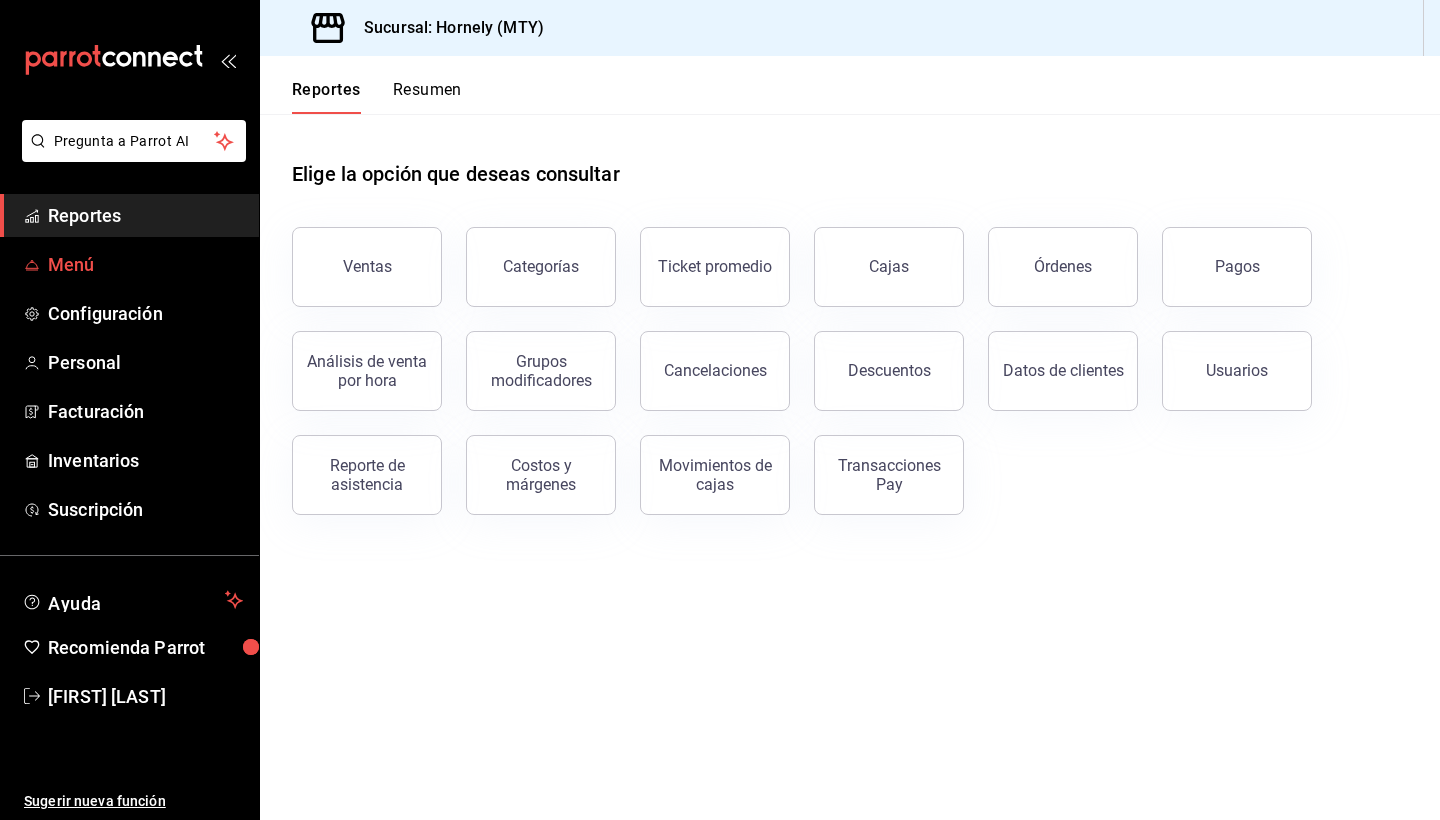 click on "Menú" at bounding box center (145, 264) 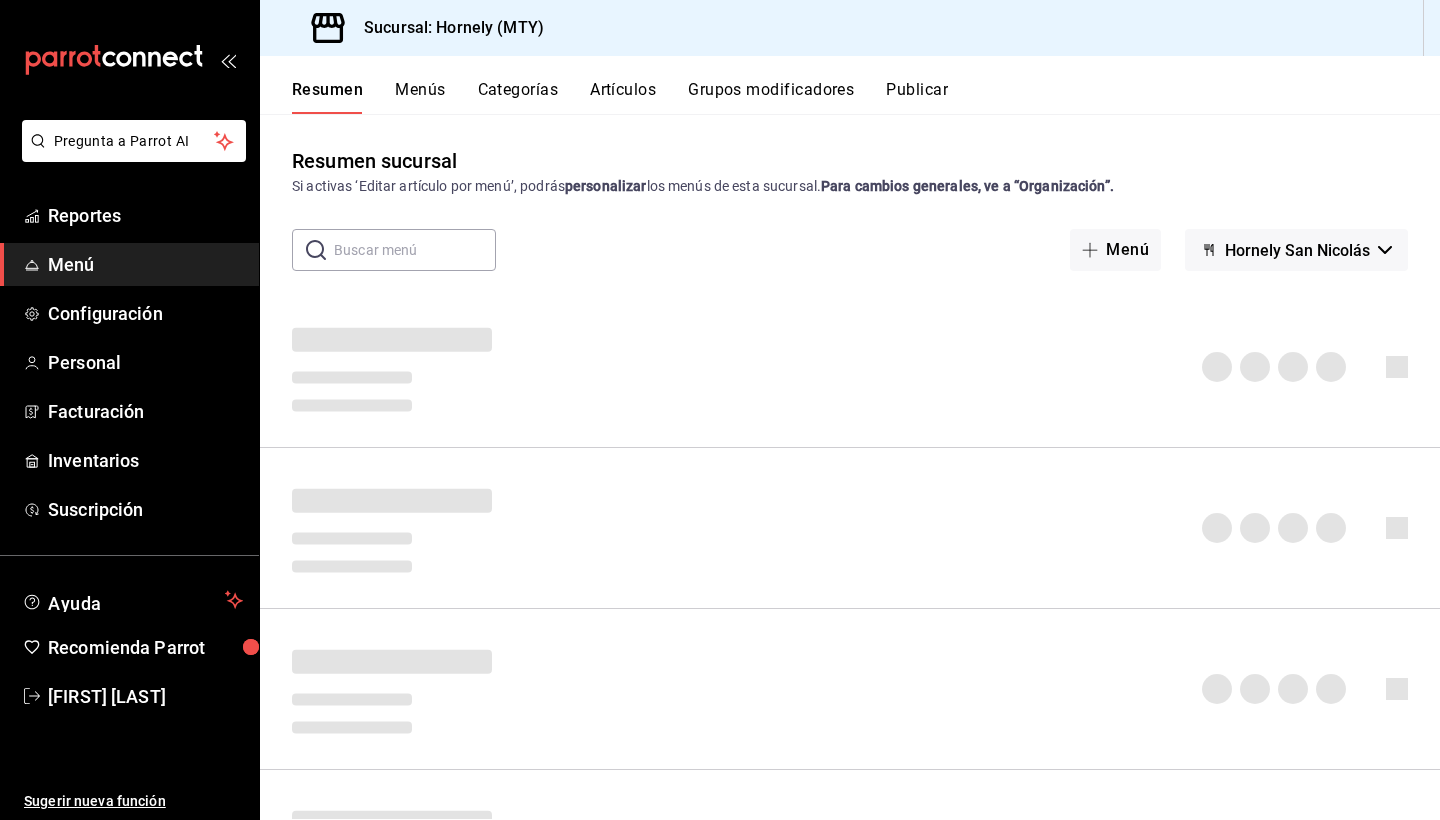 click on "Categorías" at bounding box center (518, 97) 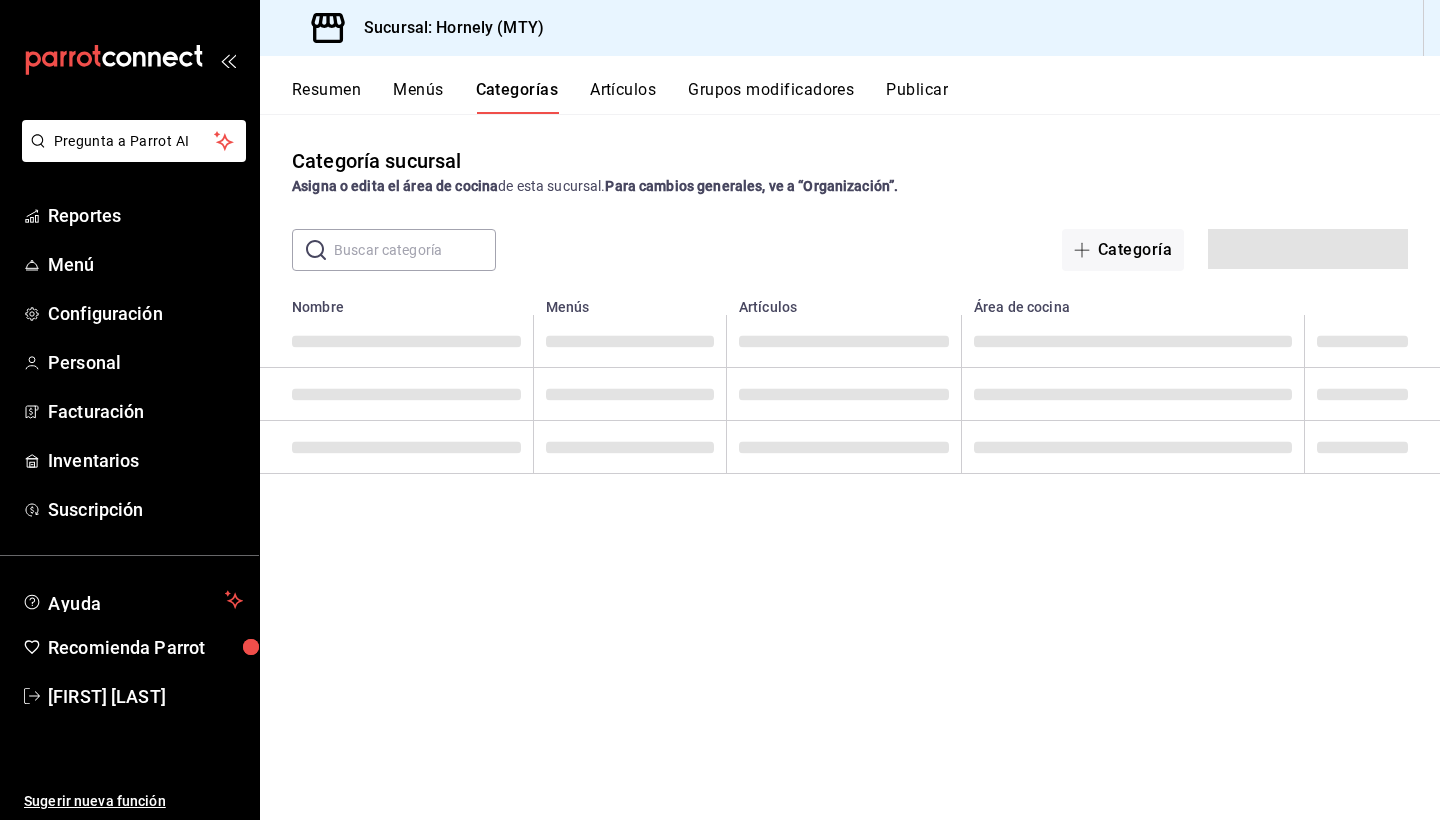 click on "Artículos" at bounding box center (623, 97) 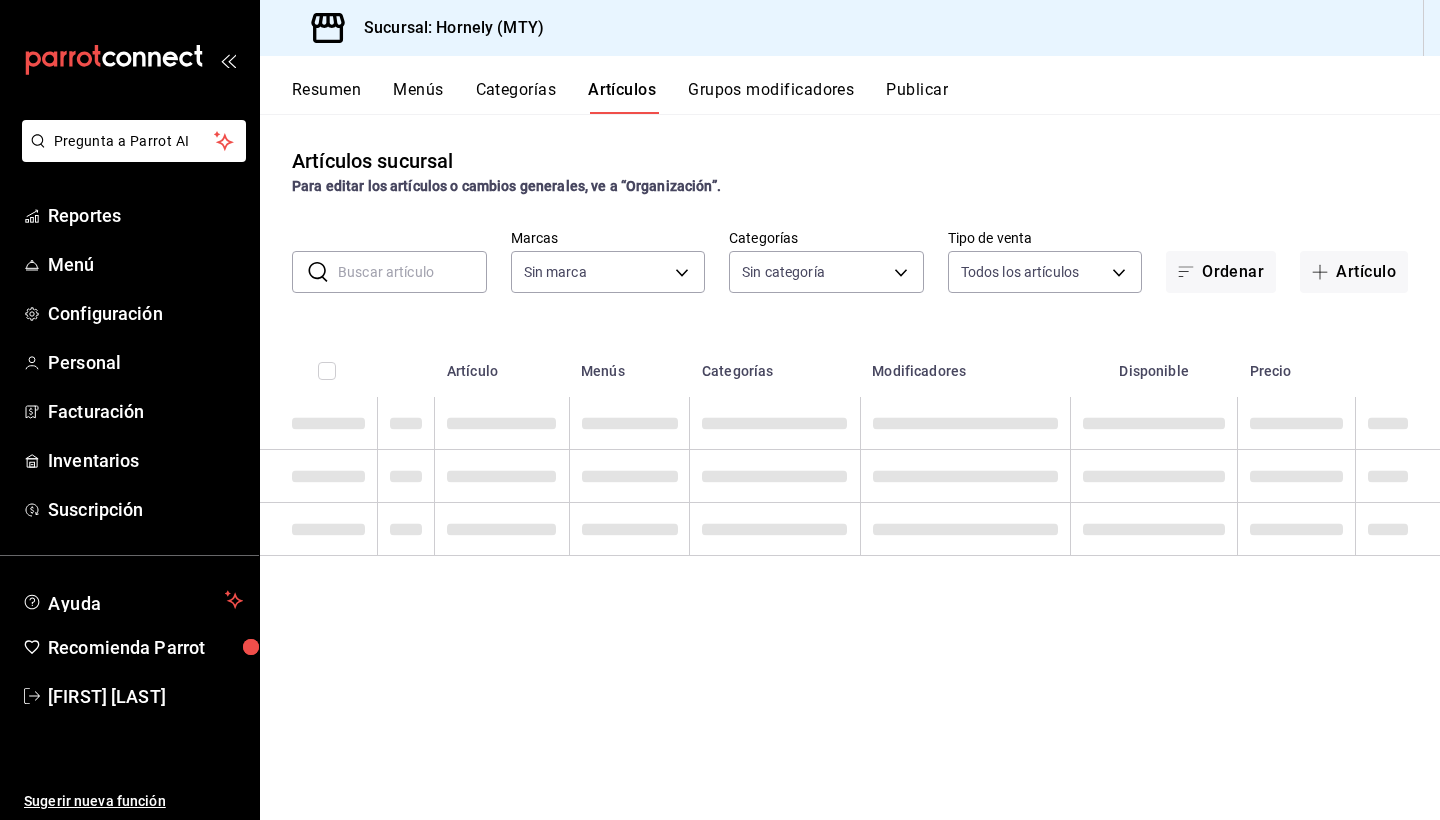 type on "f940d65f-f315-40ad-96cd-36aca2dc56c6" 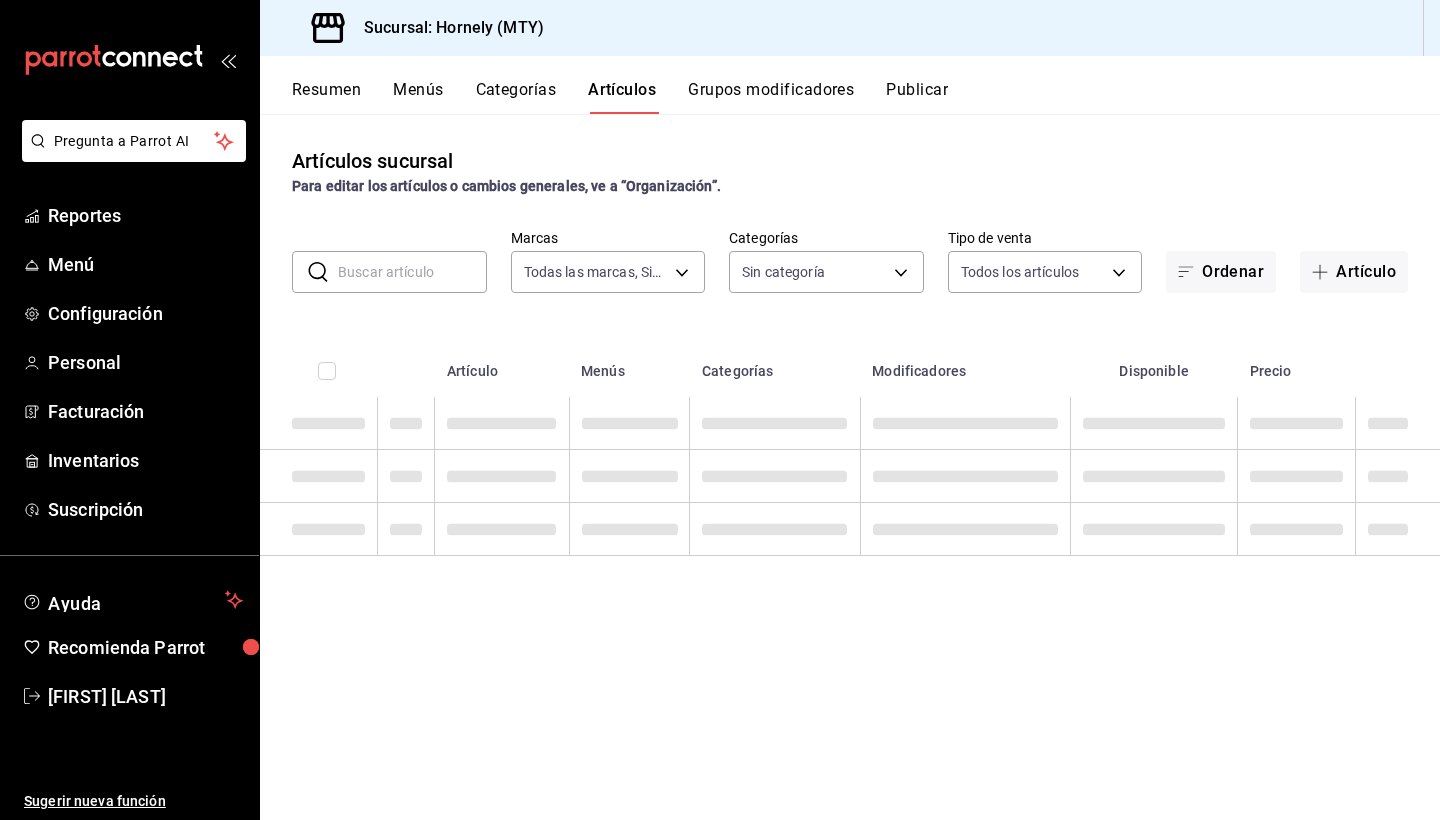 click at bounding box center [412, 272] 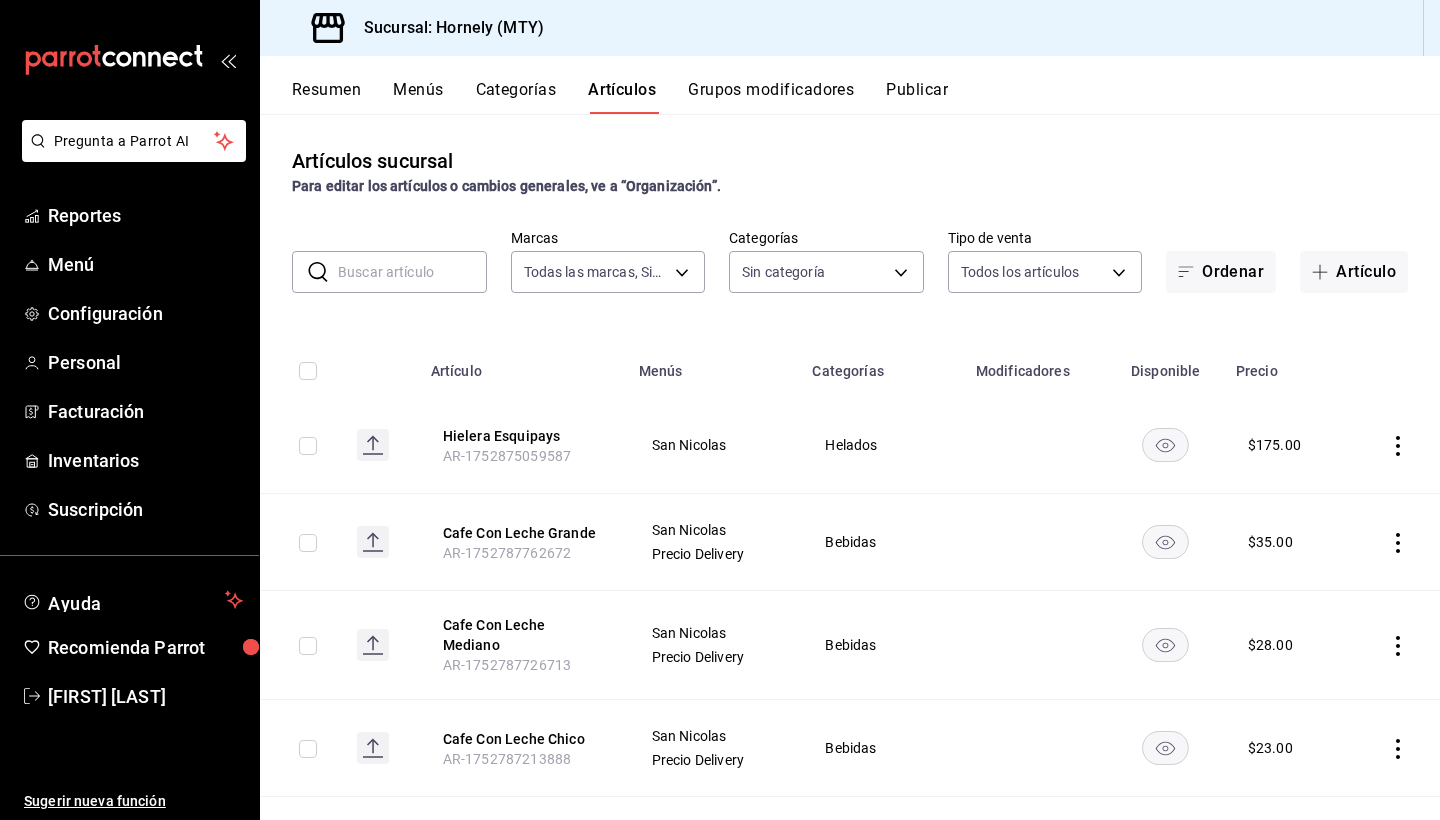 type on "6" 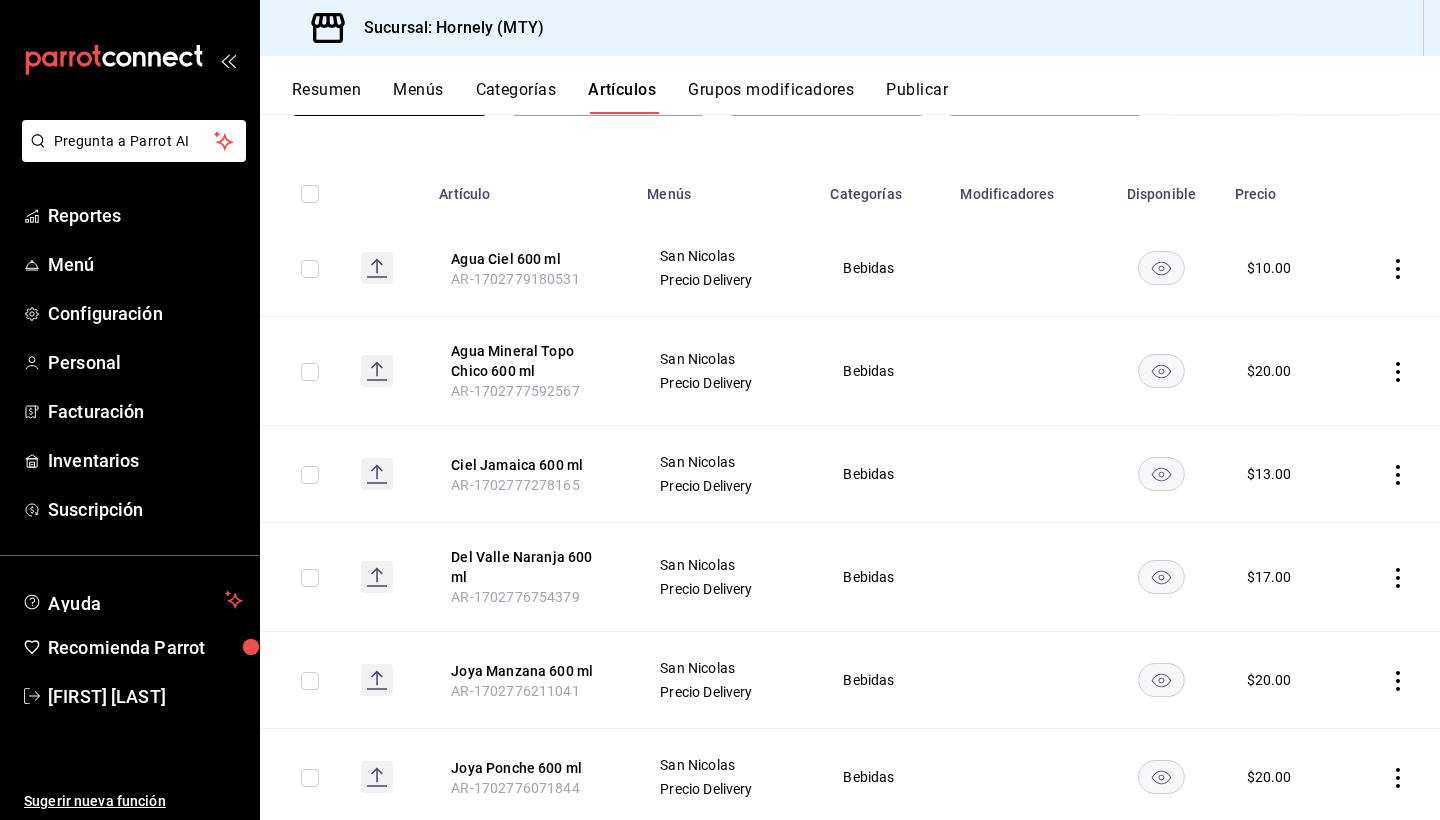 scroll, scrollTop: 204, scrollLeft: 0, axis: vertical 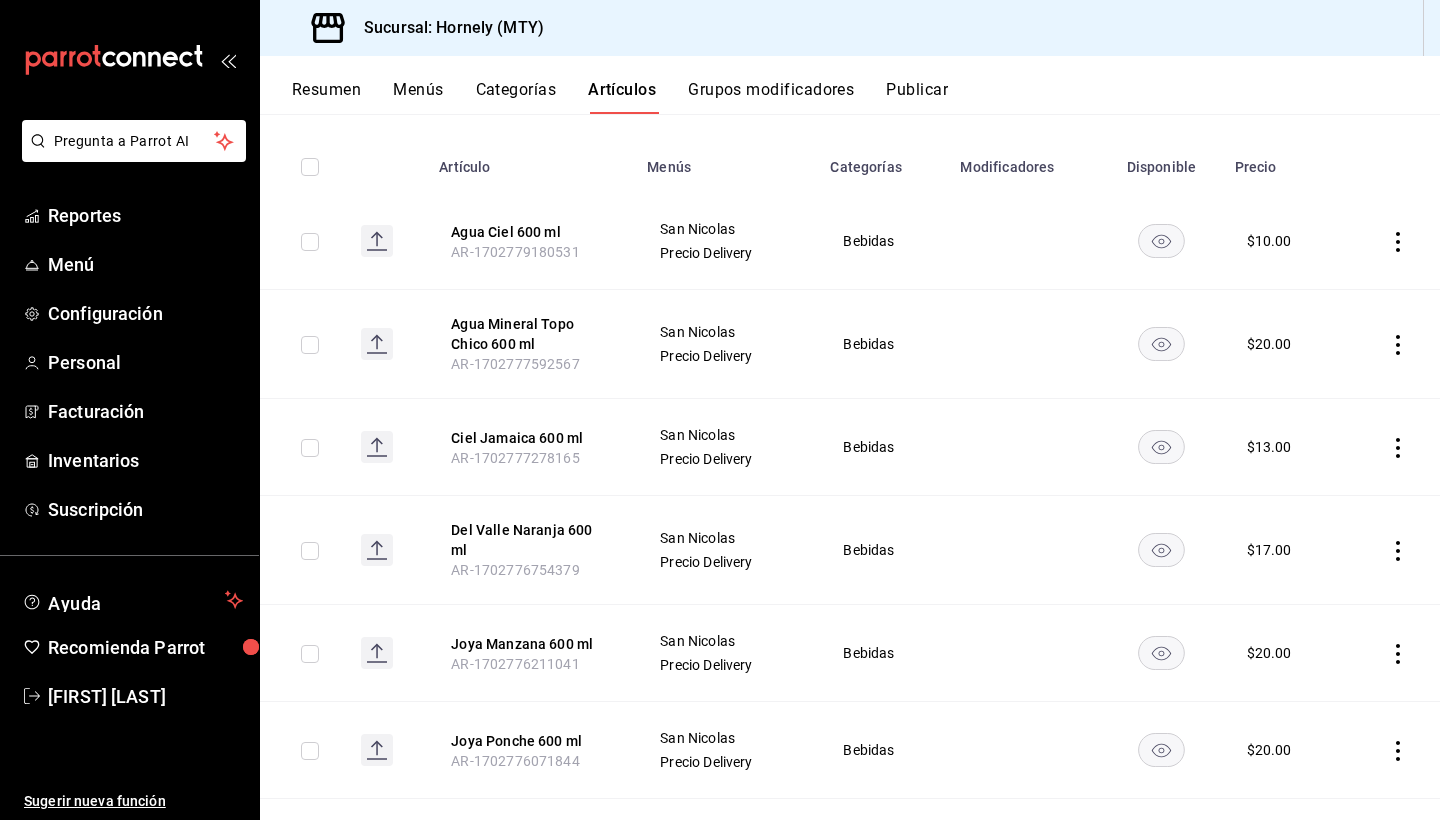 type on "600" 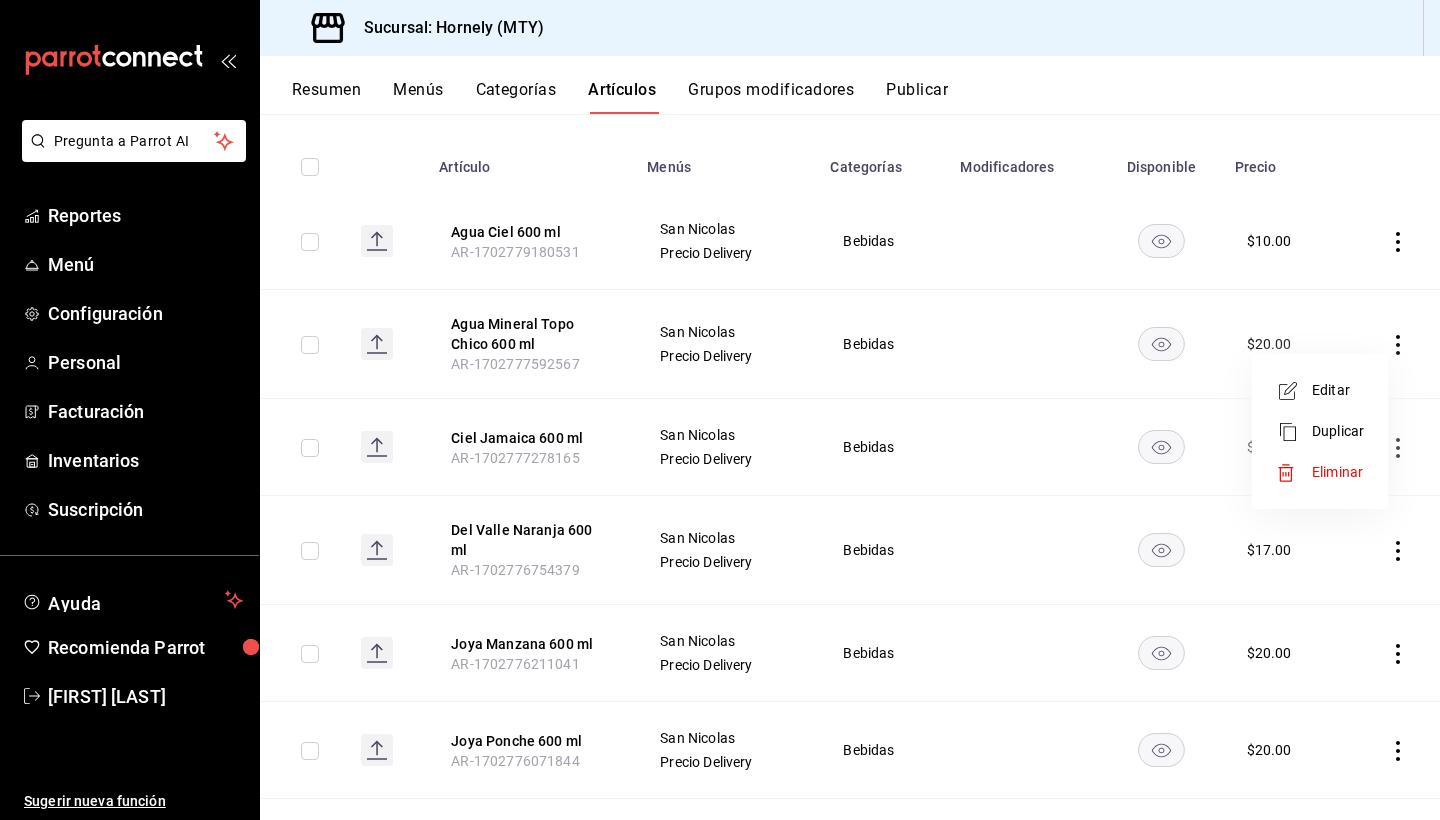 click on "Editar" at bounding box center (1338, 390) 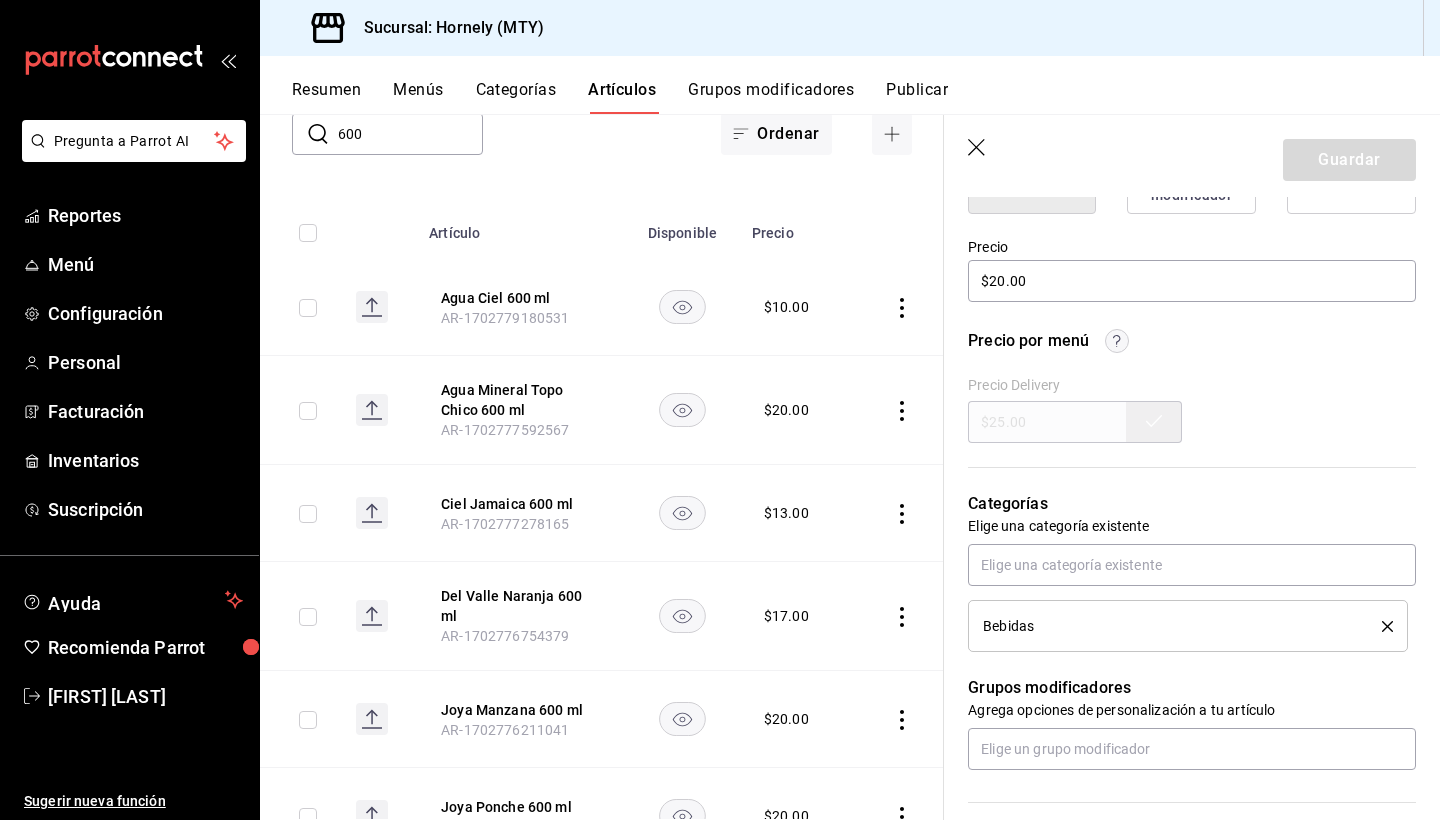 scroll, scrollTop: 564, scrollLeft: 0, axis: vertical 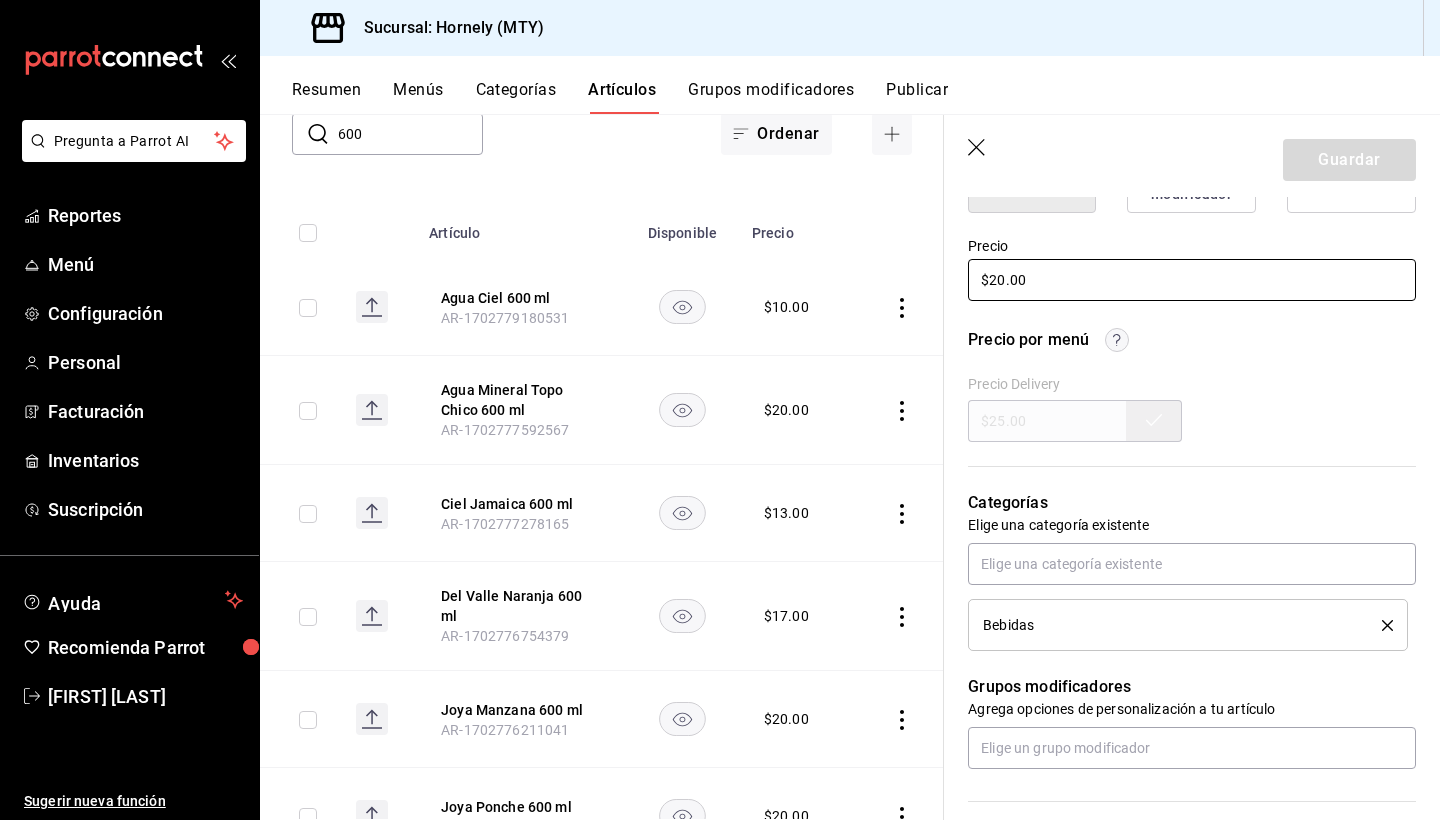 click on "$20.00" at bounding box center [1192, 280] 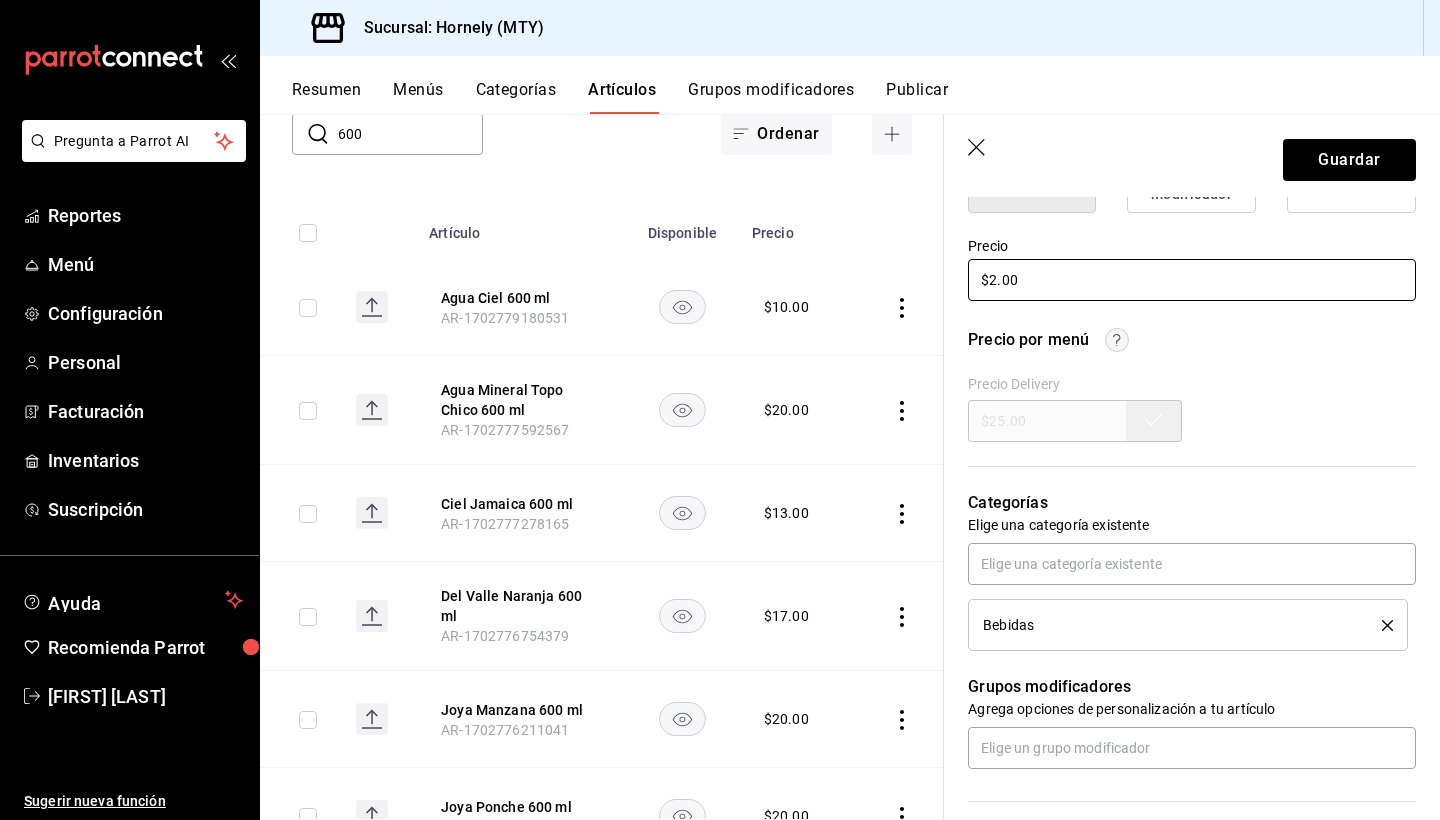 type on "x" 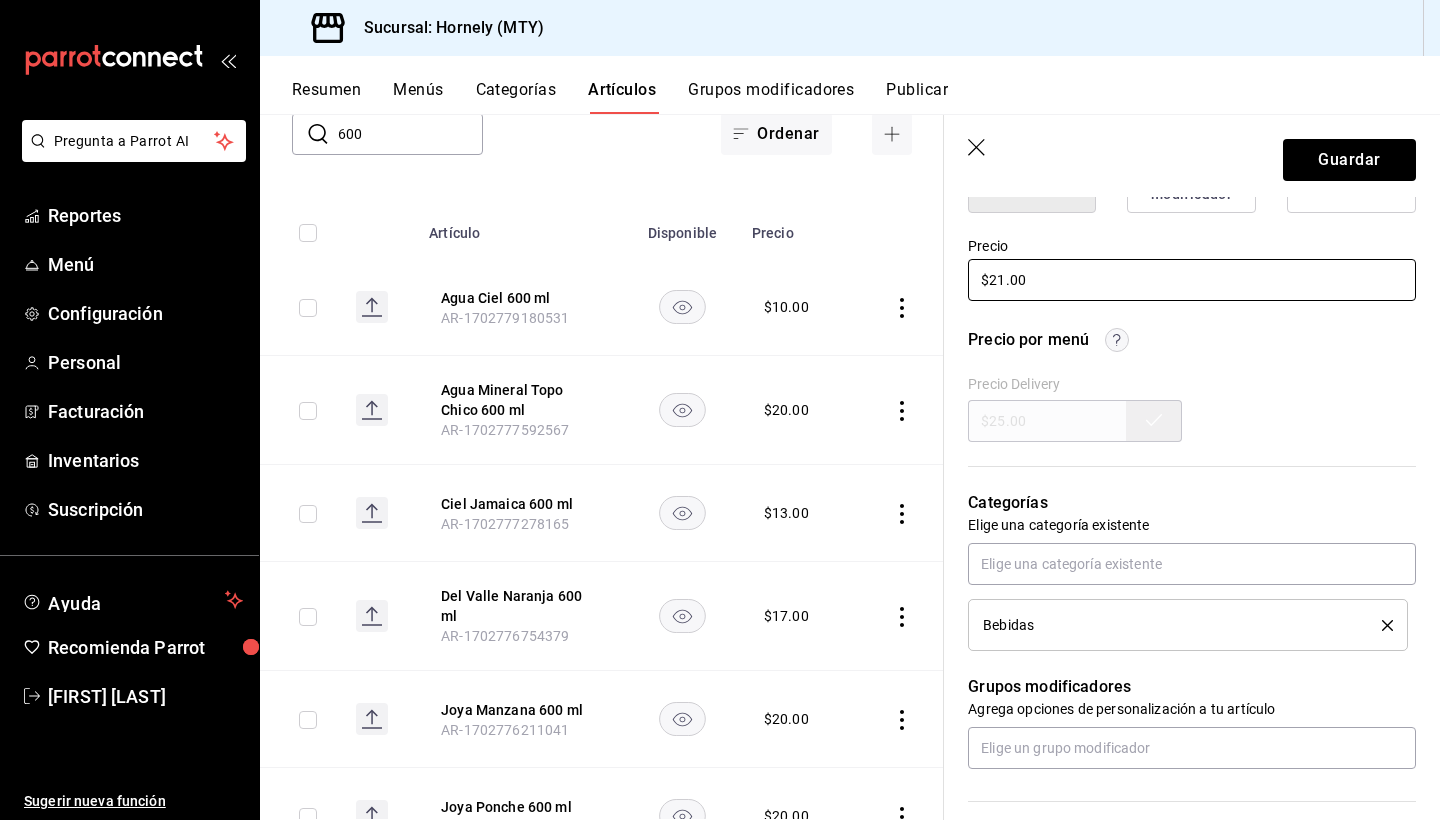 type on "$21.00" 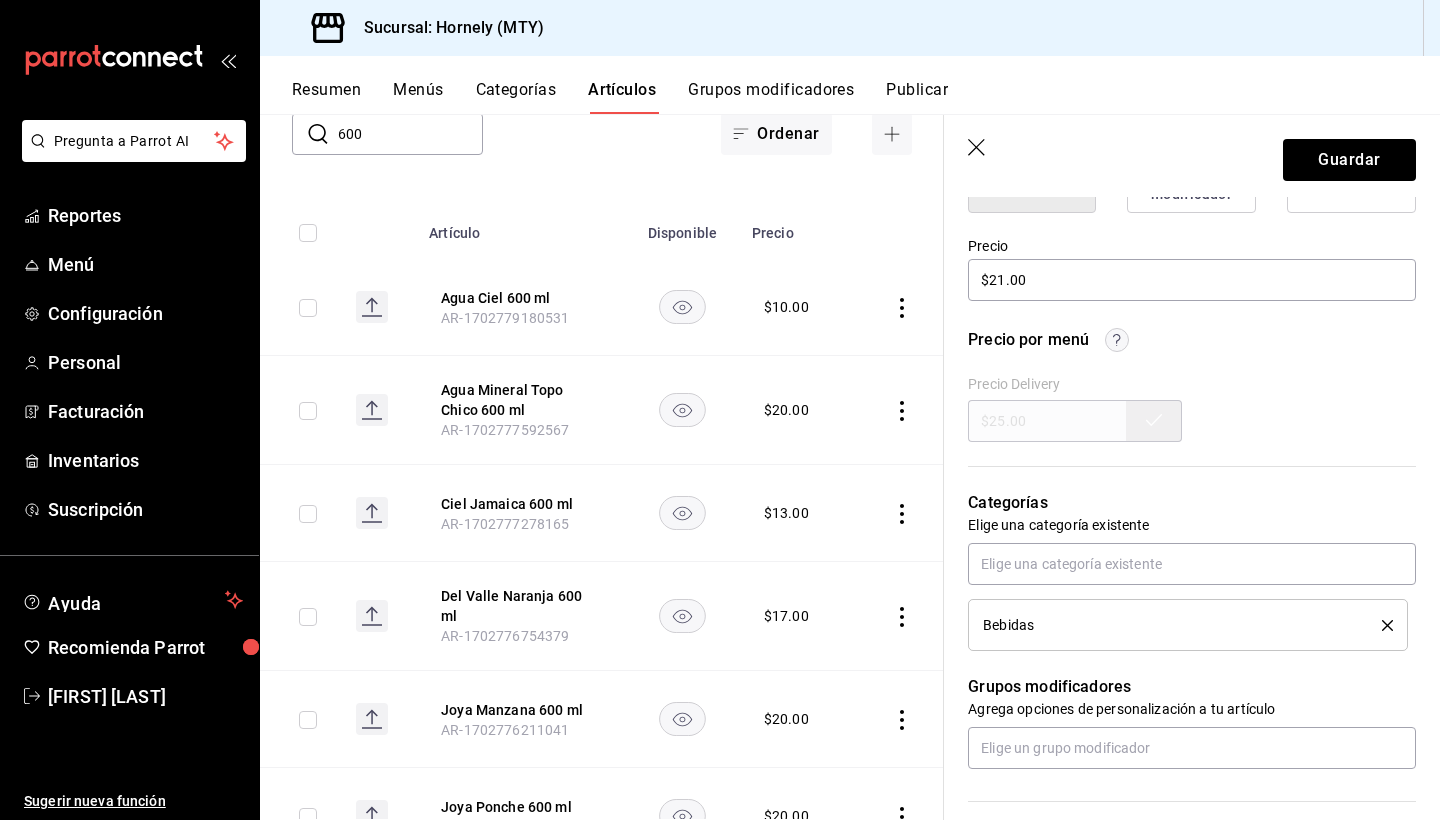 click on "Precio Delivery $25.00" at bounding box center [1192, 409] 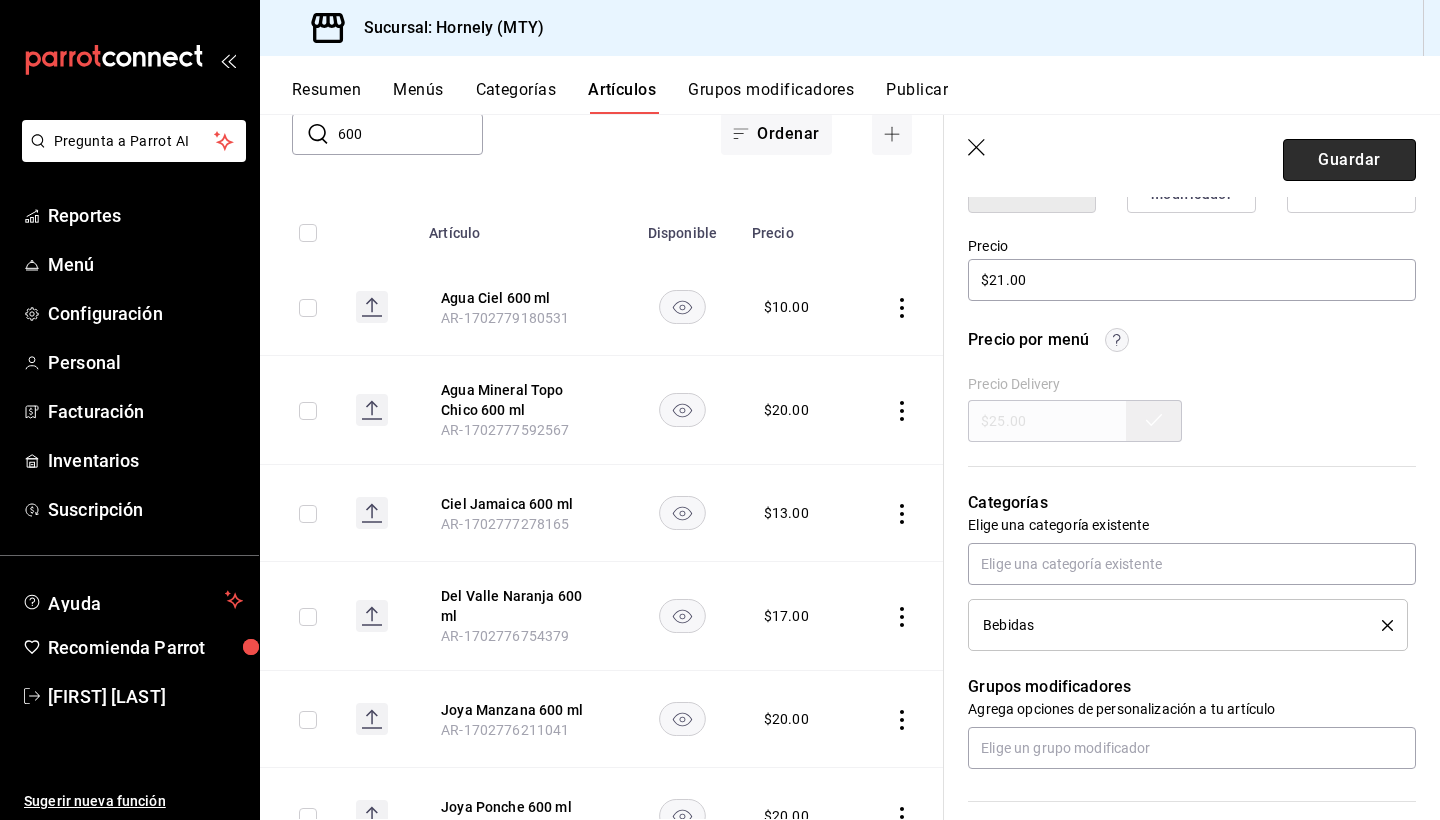 click on "Guardar" at bounding box center [1349, 160] 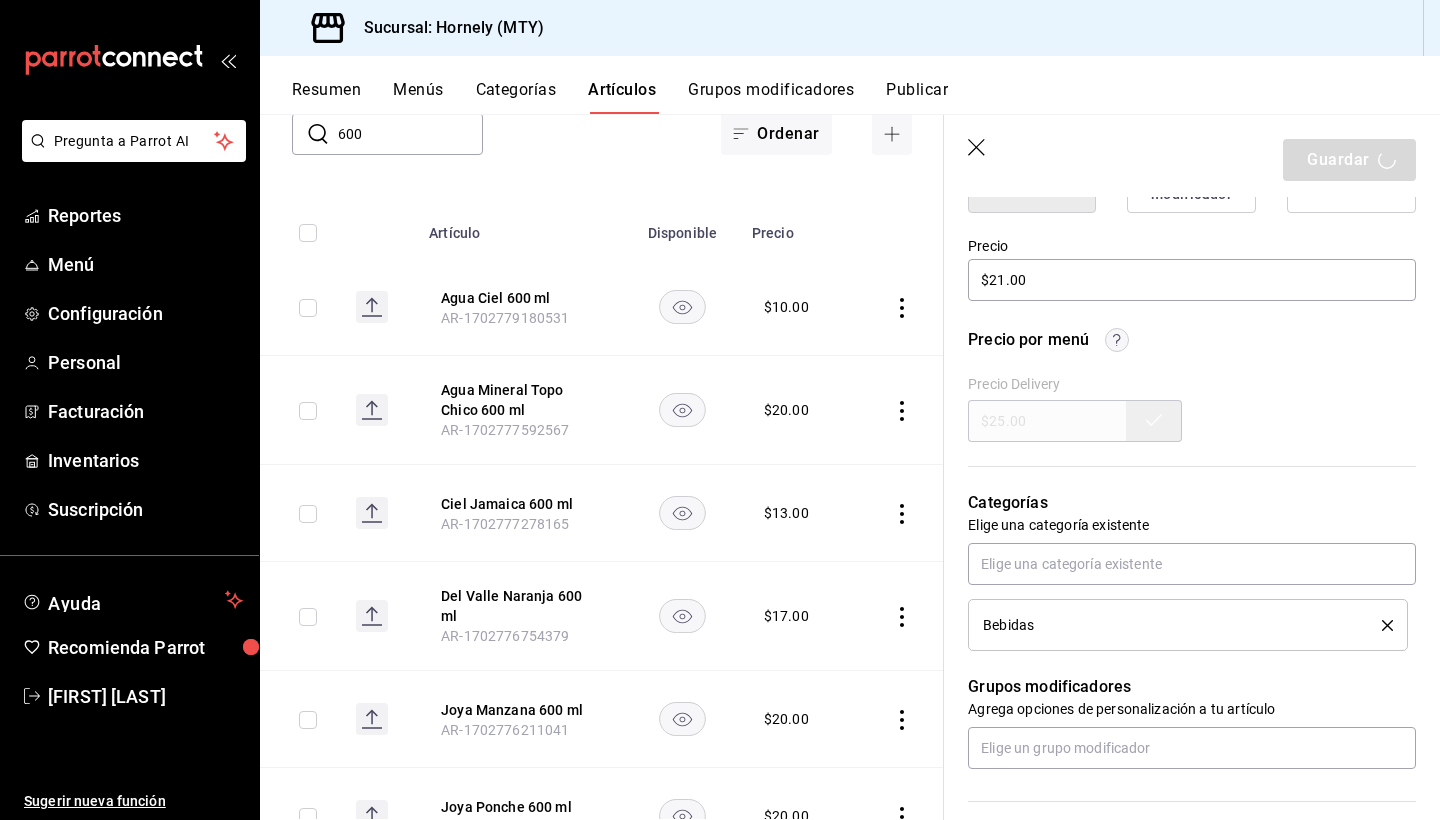 type on "x" 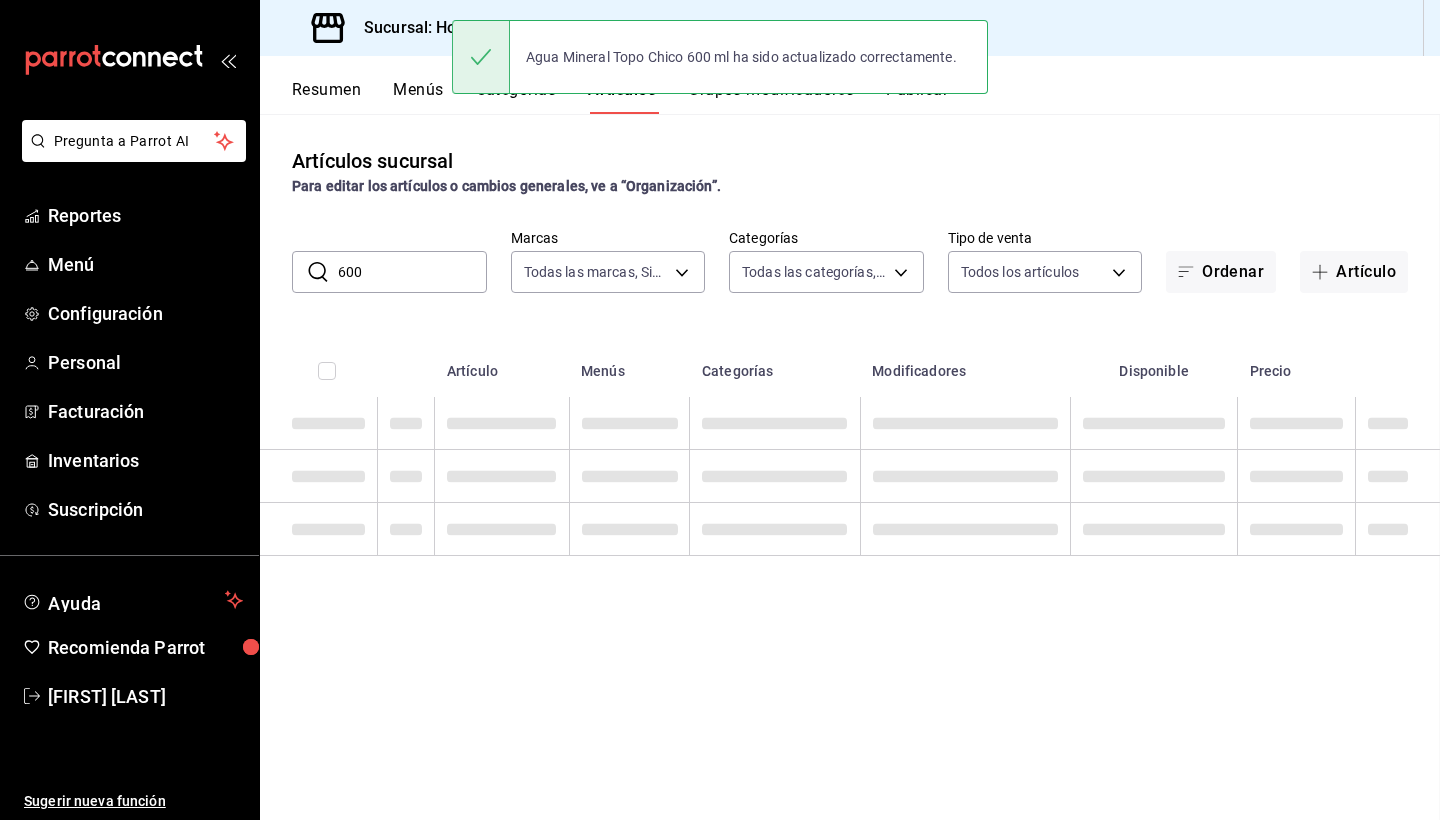 scroll, scrollTop: 0, scrollLeft: 0, axis: both 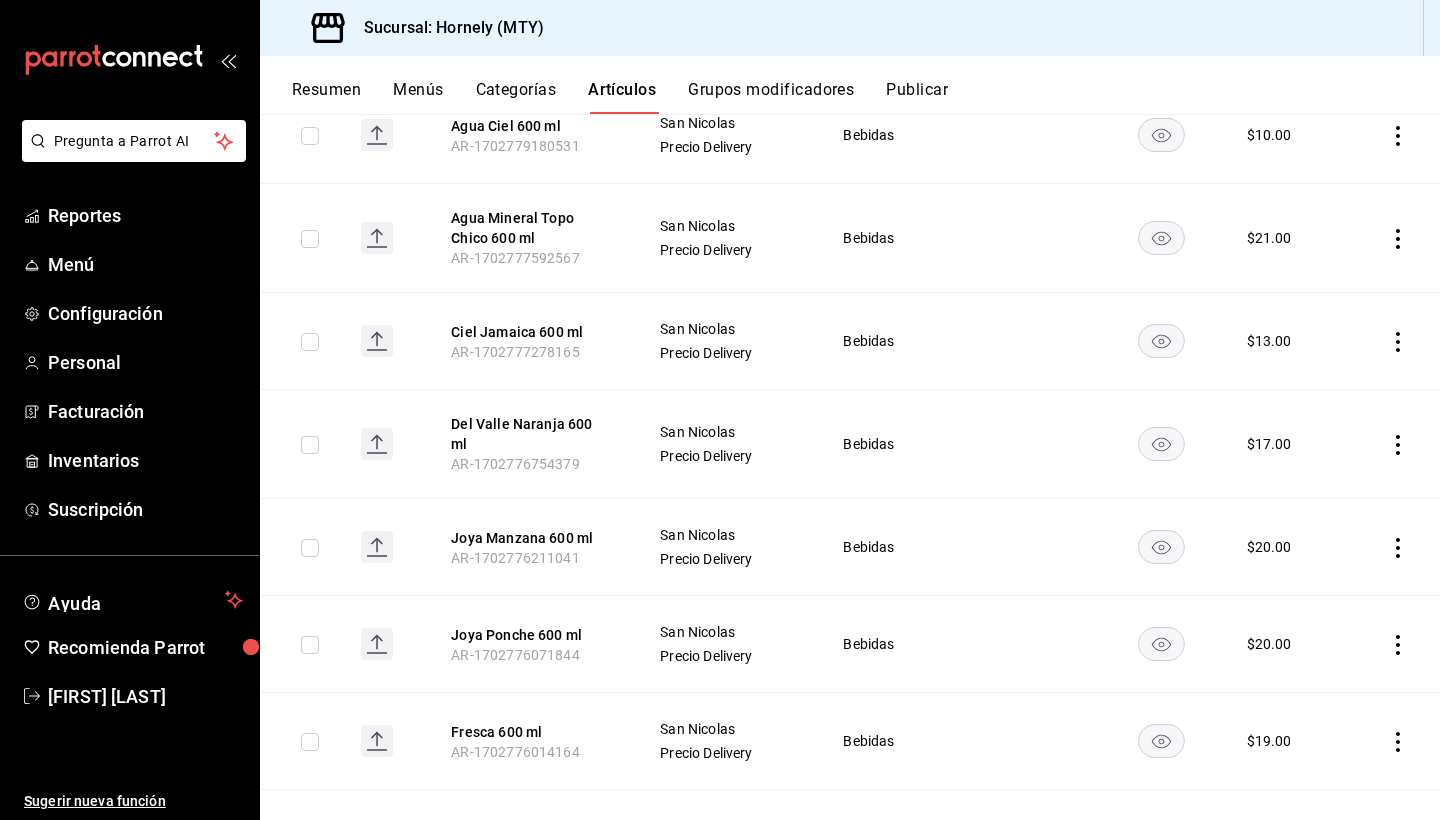 click 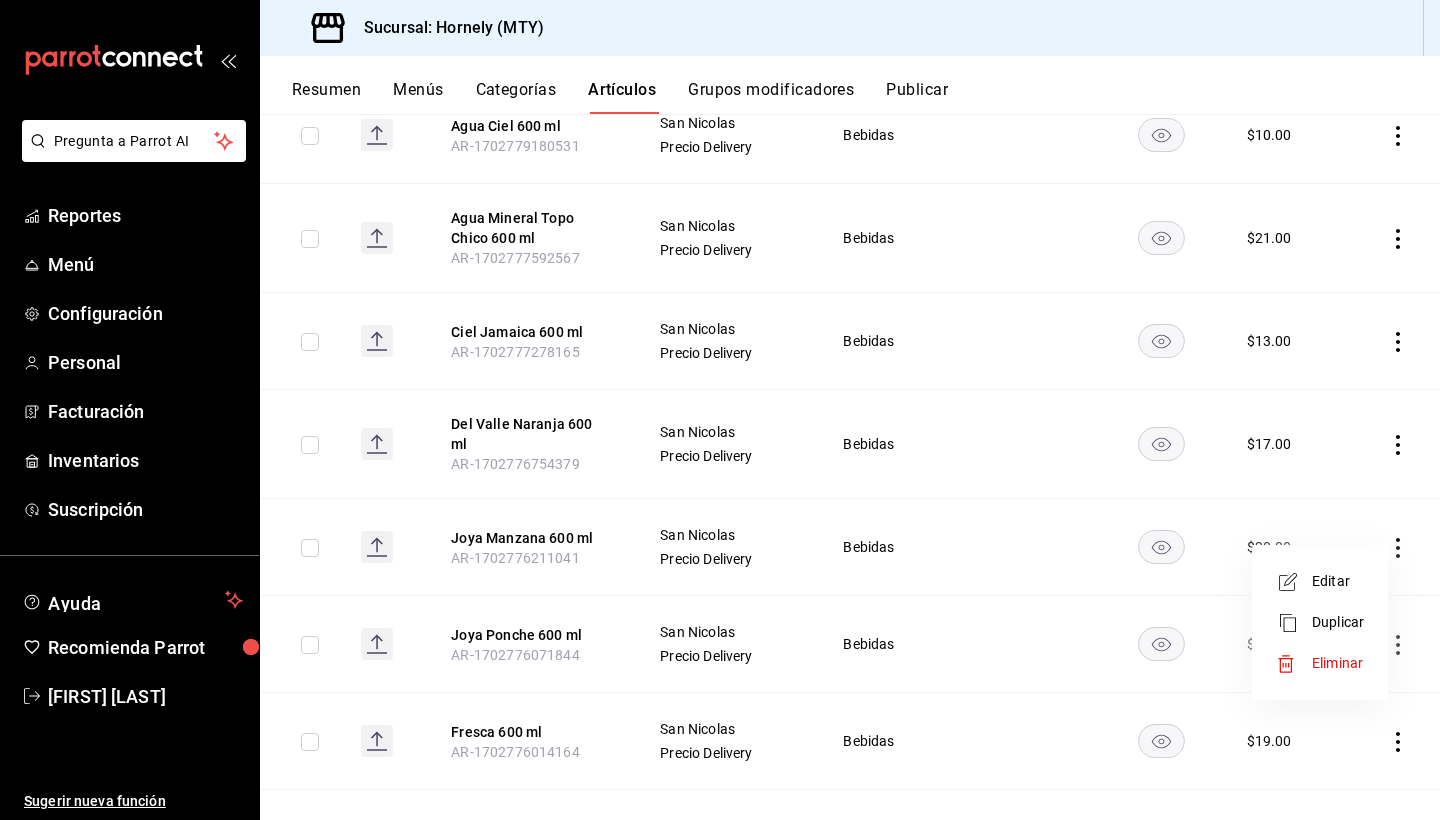 click on "Editar" at bounding box center (1338, 581) 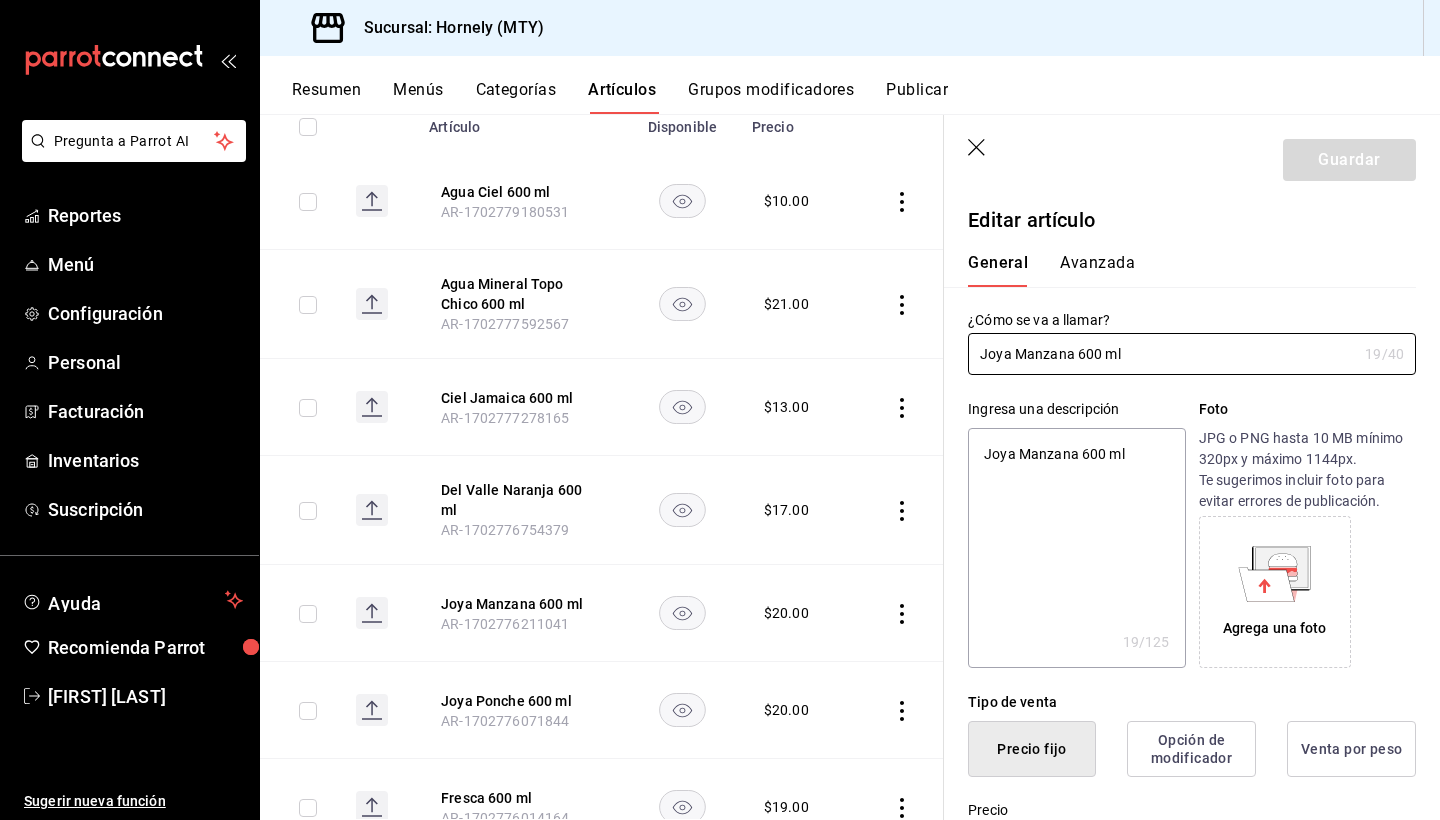 type on "x" 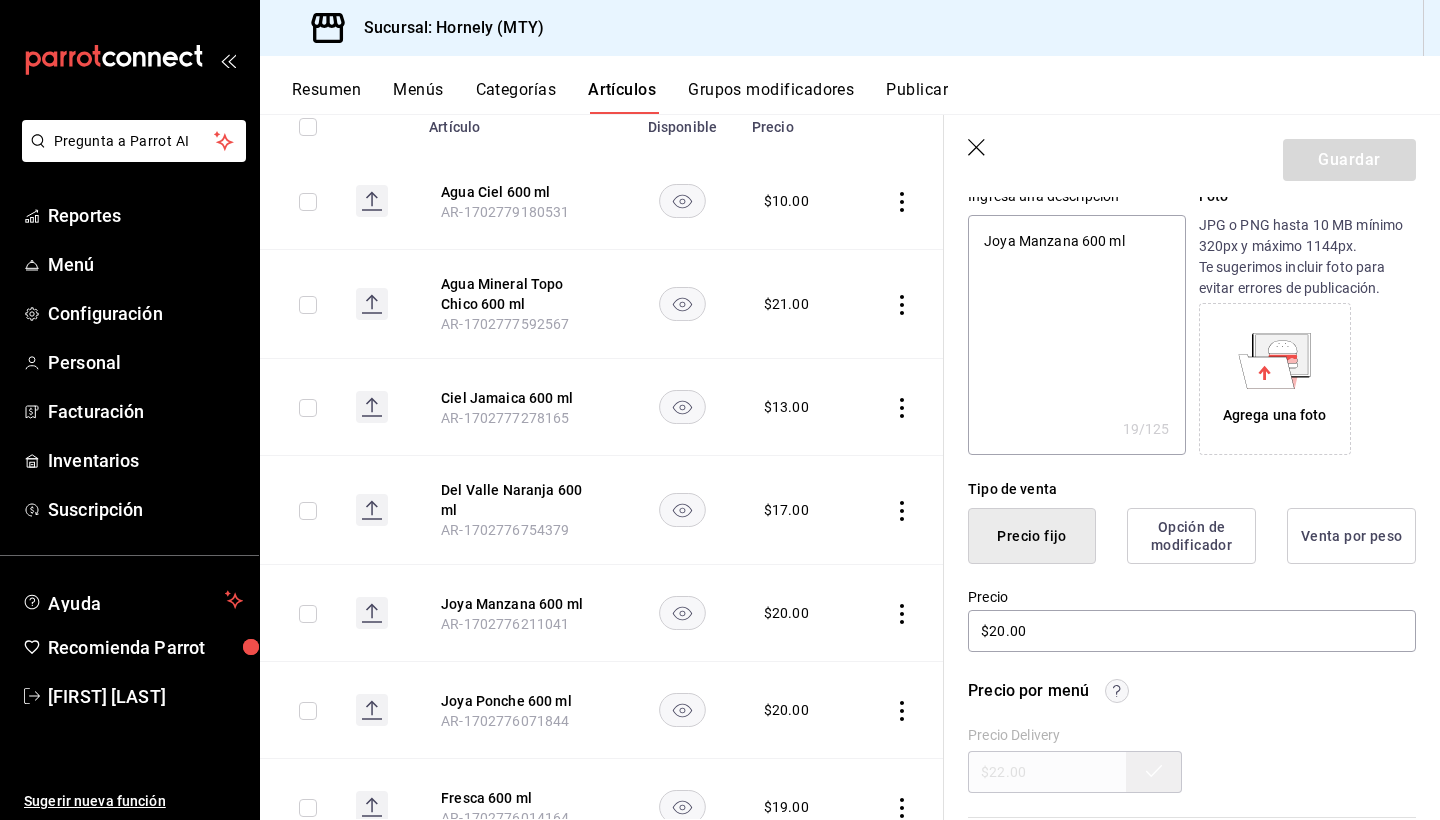 scroll, scrollTop: 235, scrollLeft: 0, axis: vertical 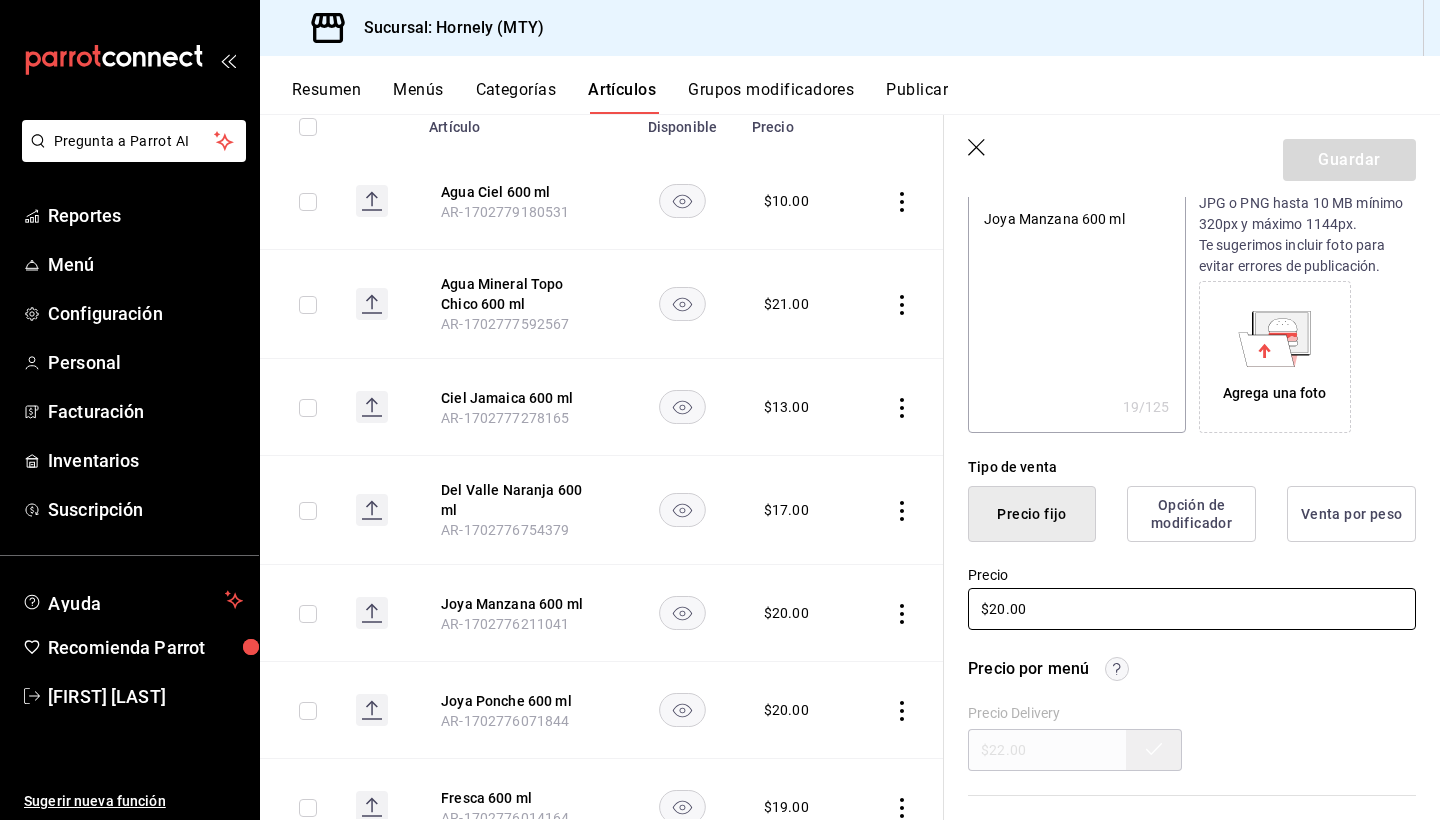 click on "$20.00" at bounding box center [1192, 609] 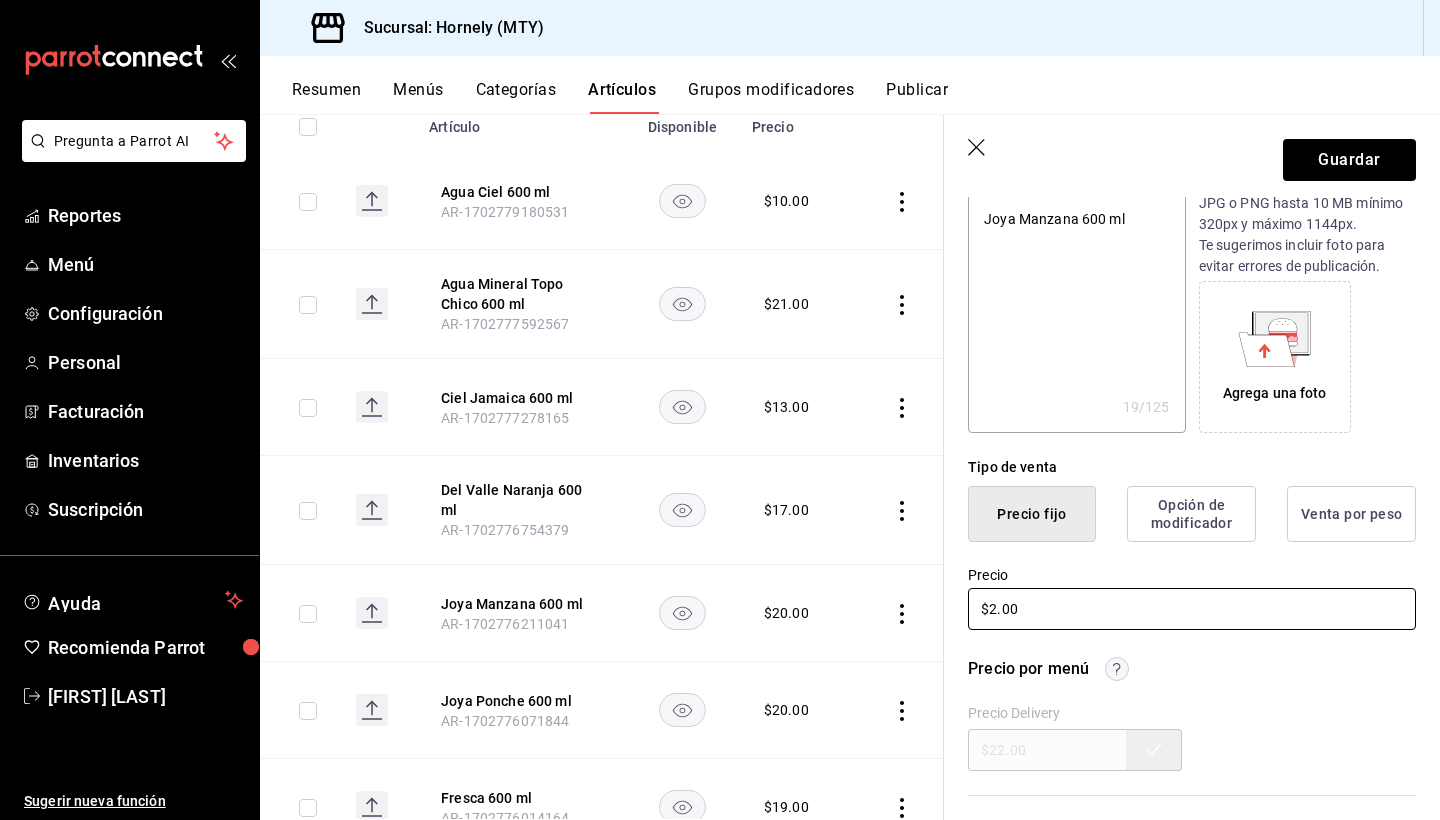 type on "x" 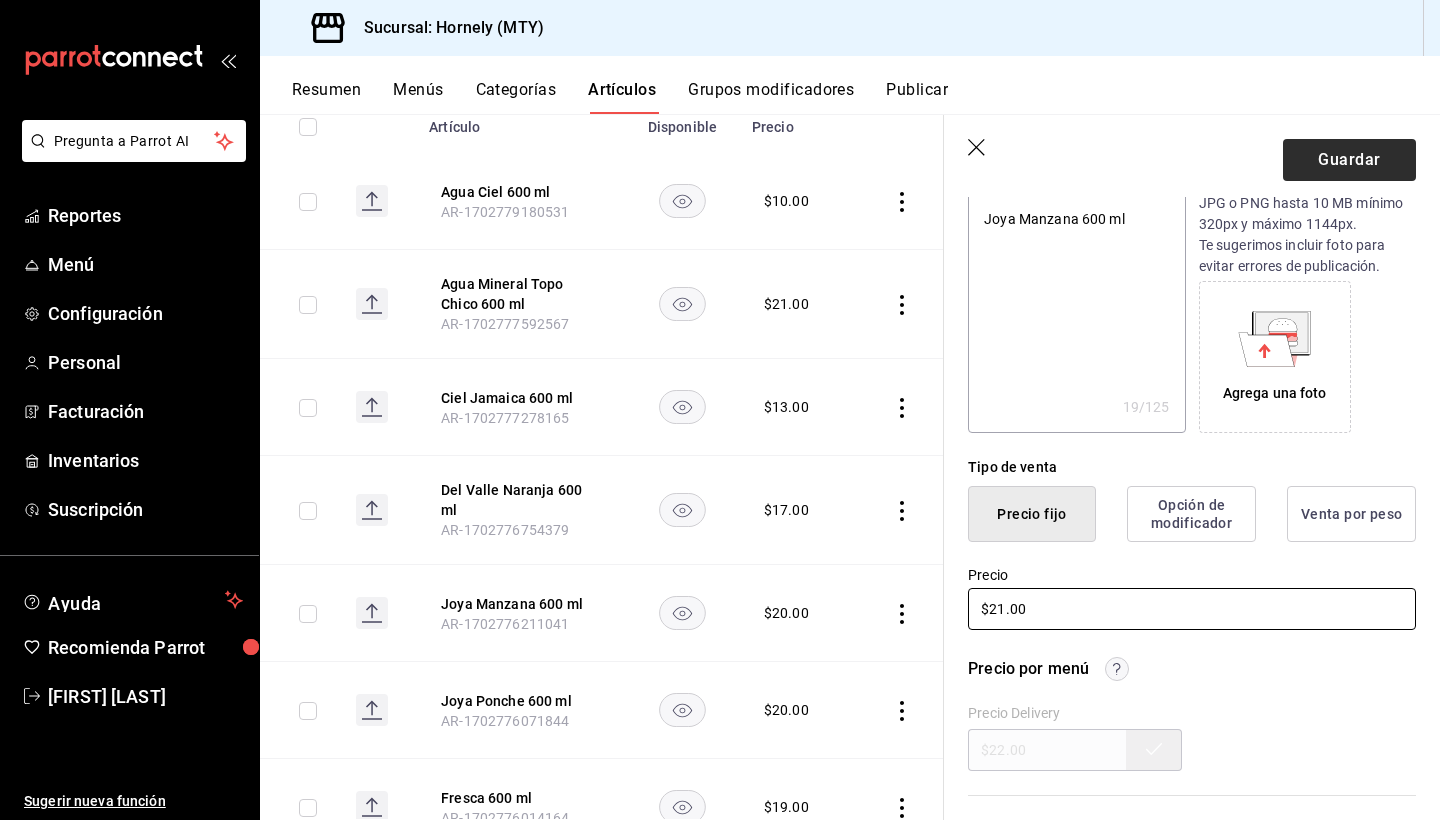 type on "$21.00" 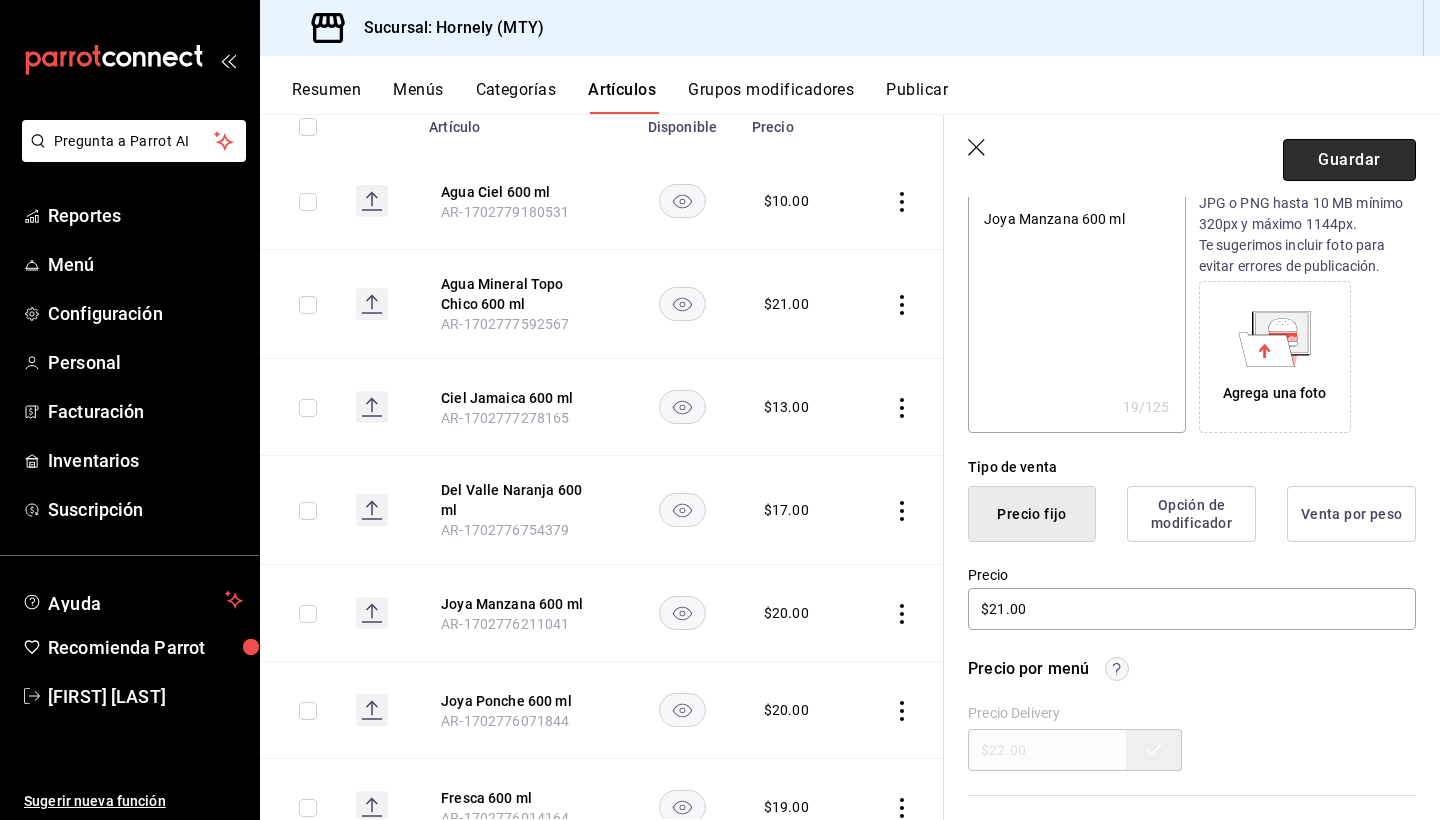 click on "Guardar" at bounding box center (1349, 160) 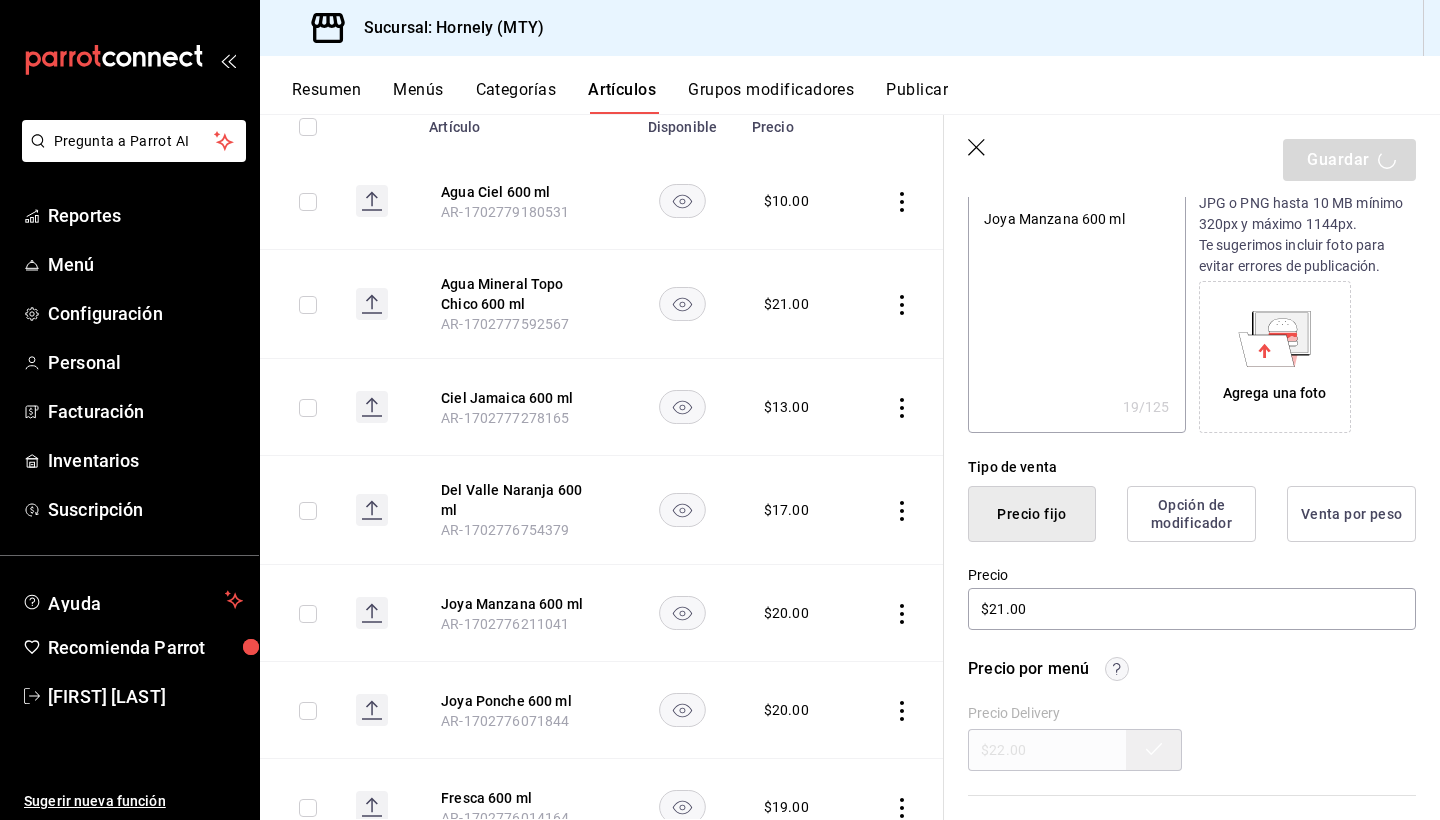 type on "x" 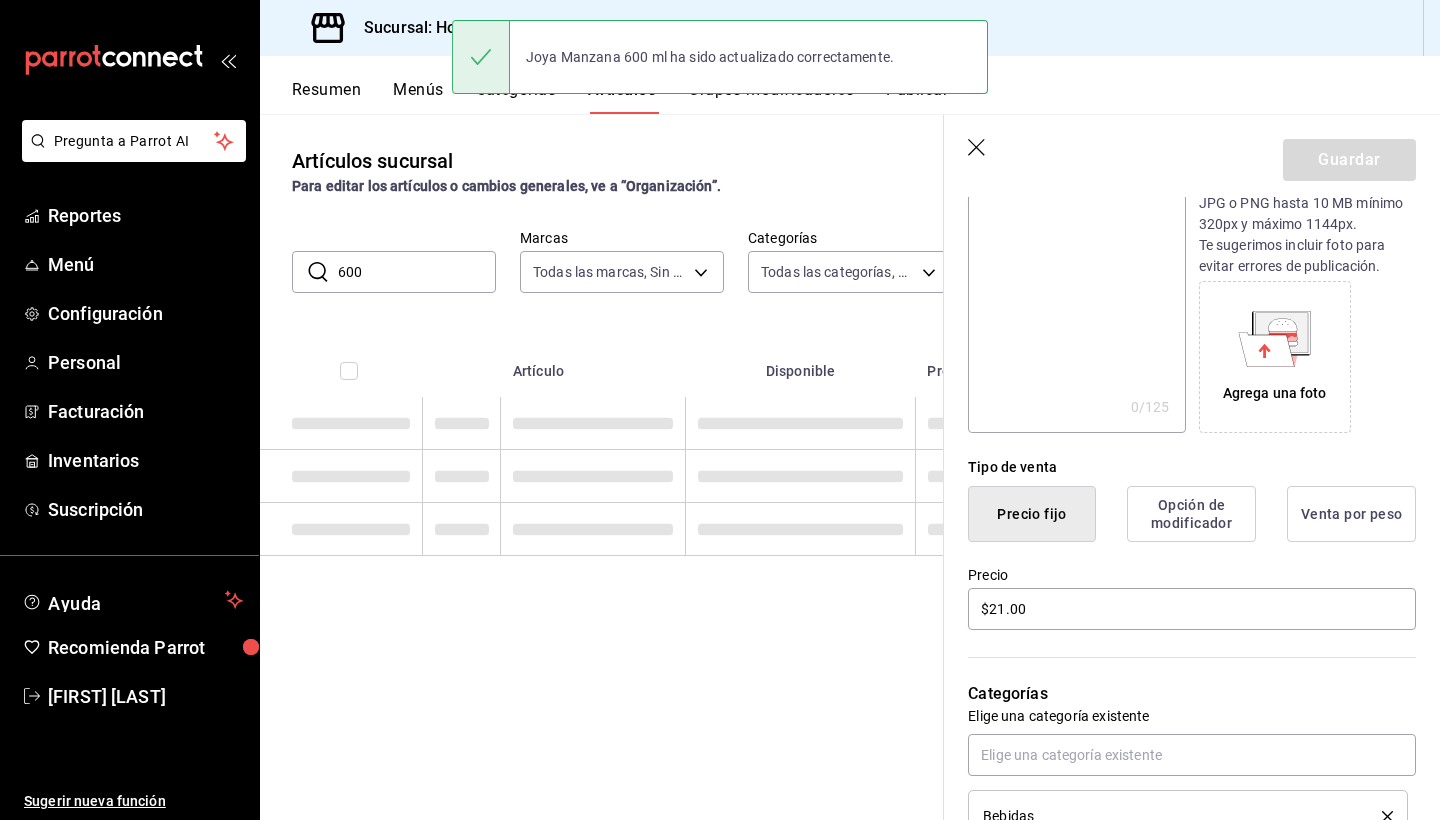 scroll, scrollTop: 0, scrollLeft: 0, axis: both 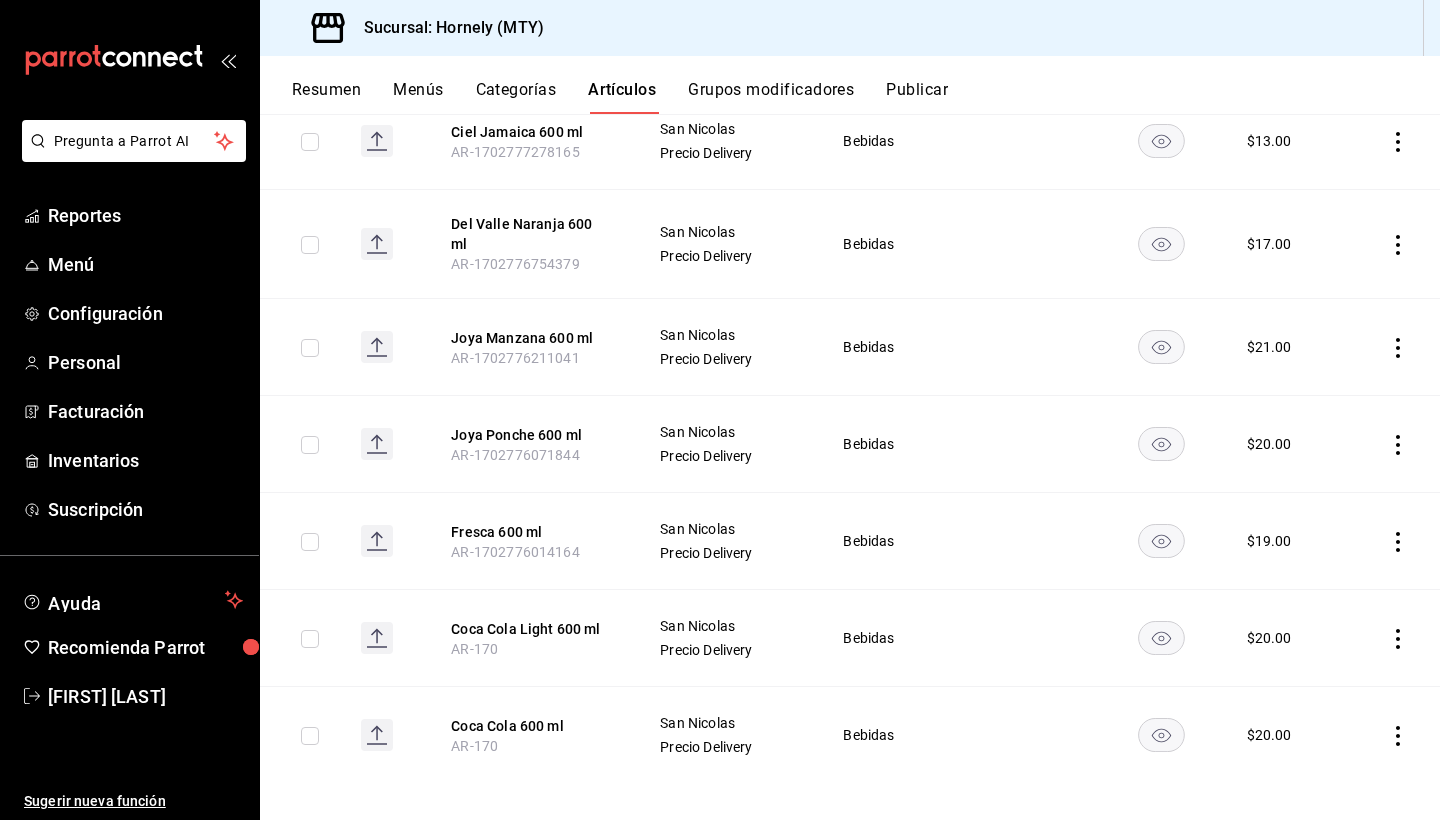 click 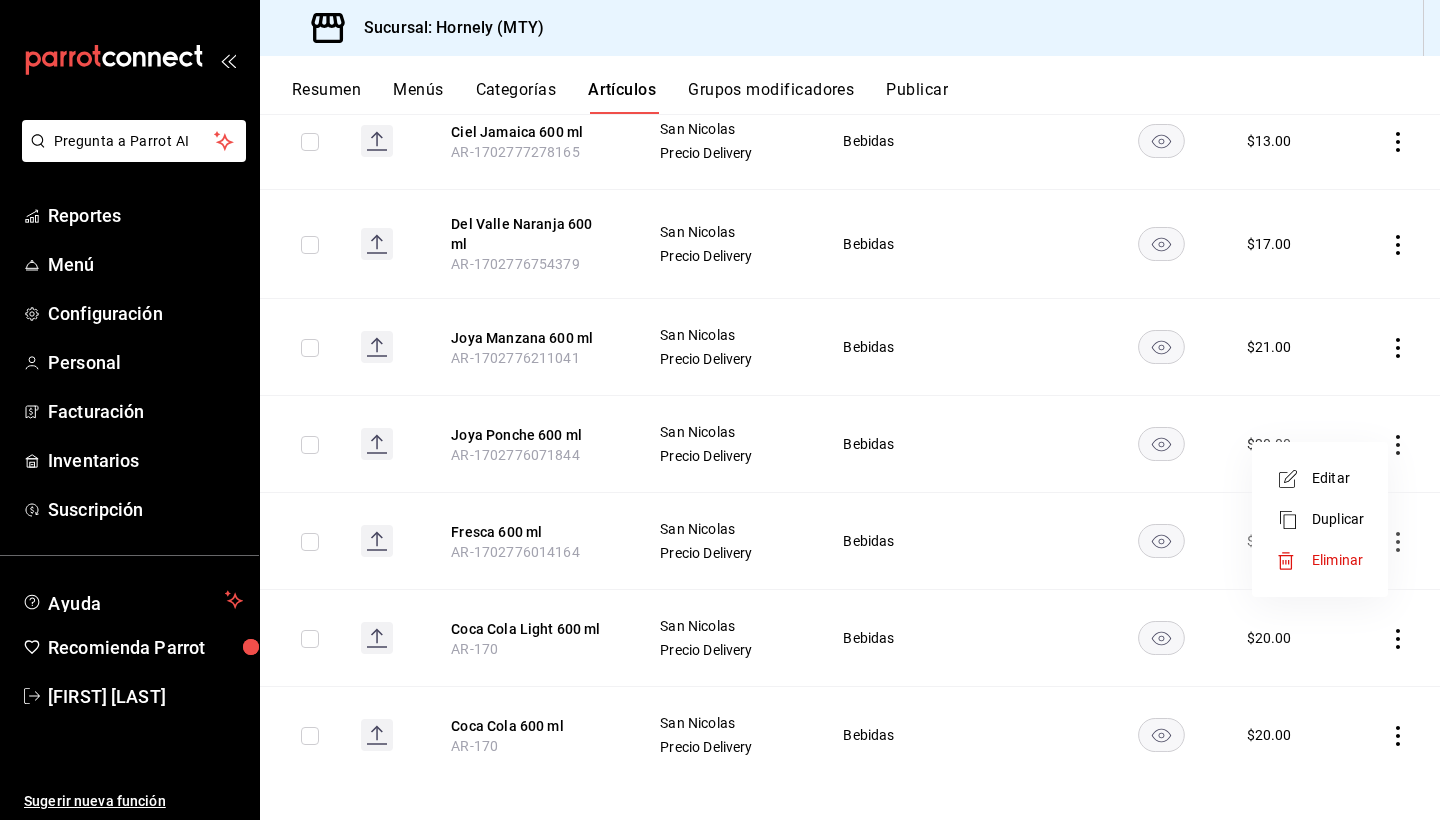 click on "Editar" at bounding box center (1338, 478) 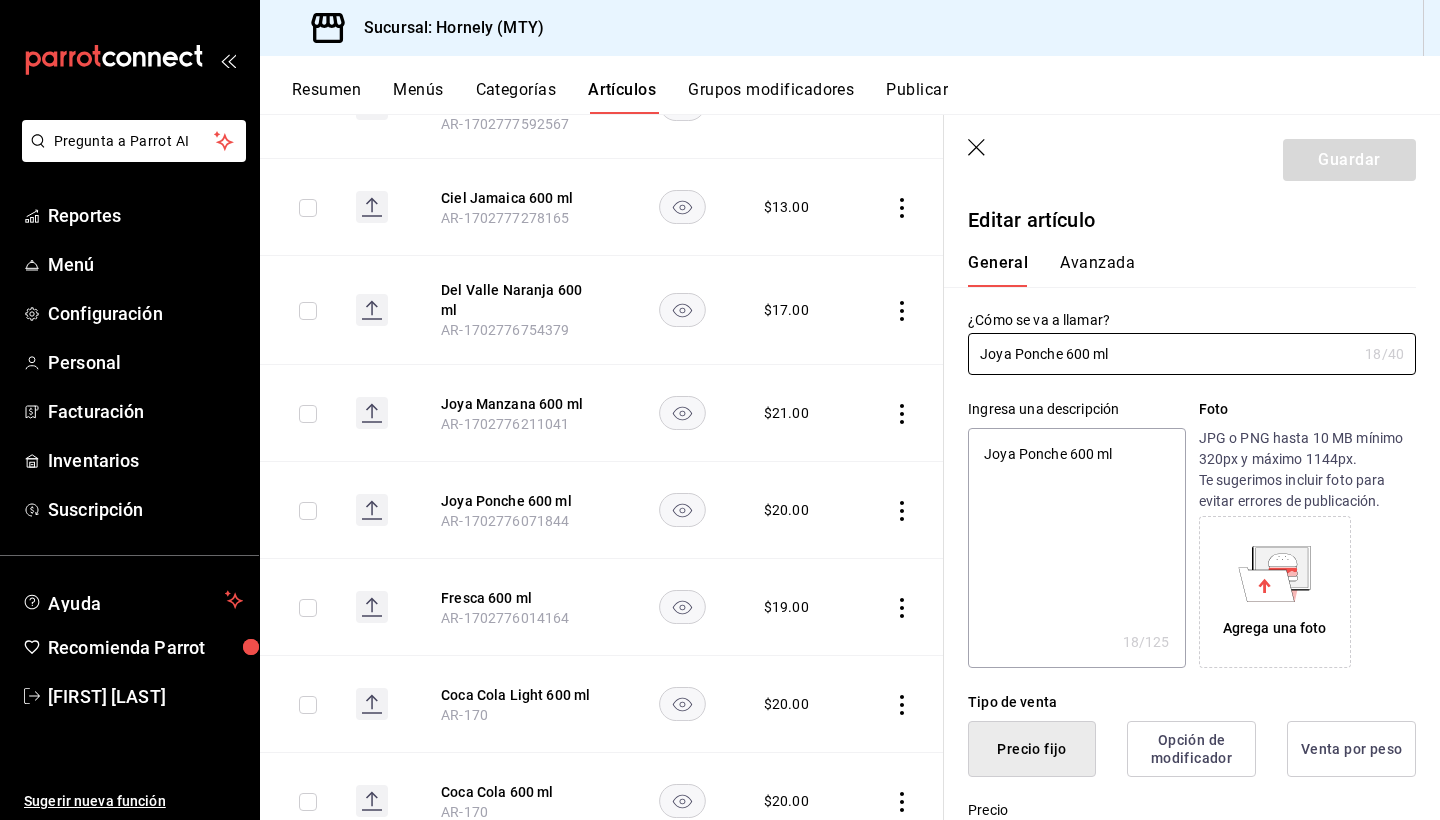 type on "x" 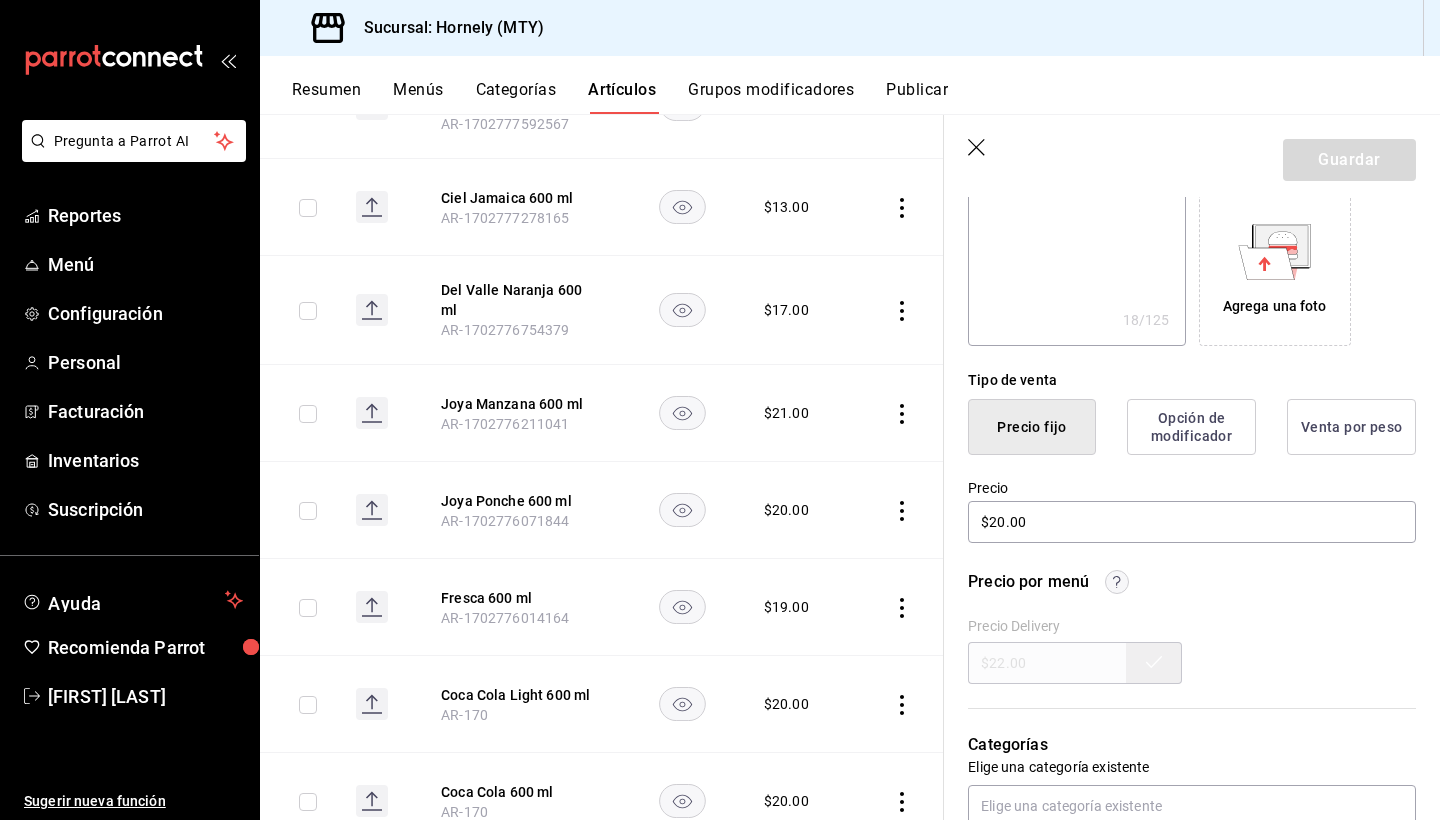 scroll, scrollTop: 351, scrollLeft: 0, axis: vertical 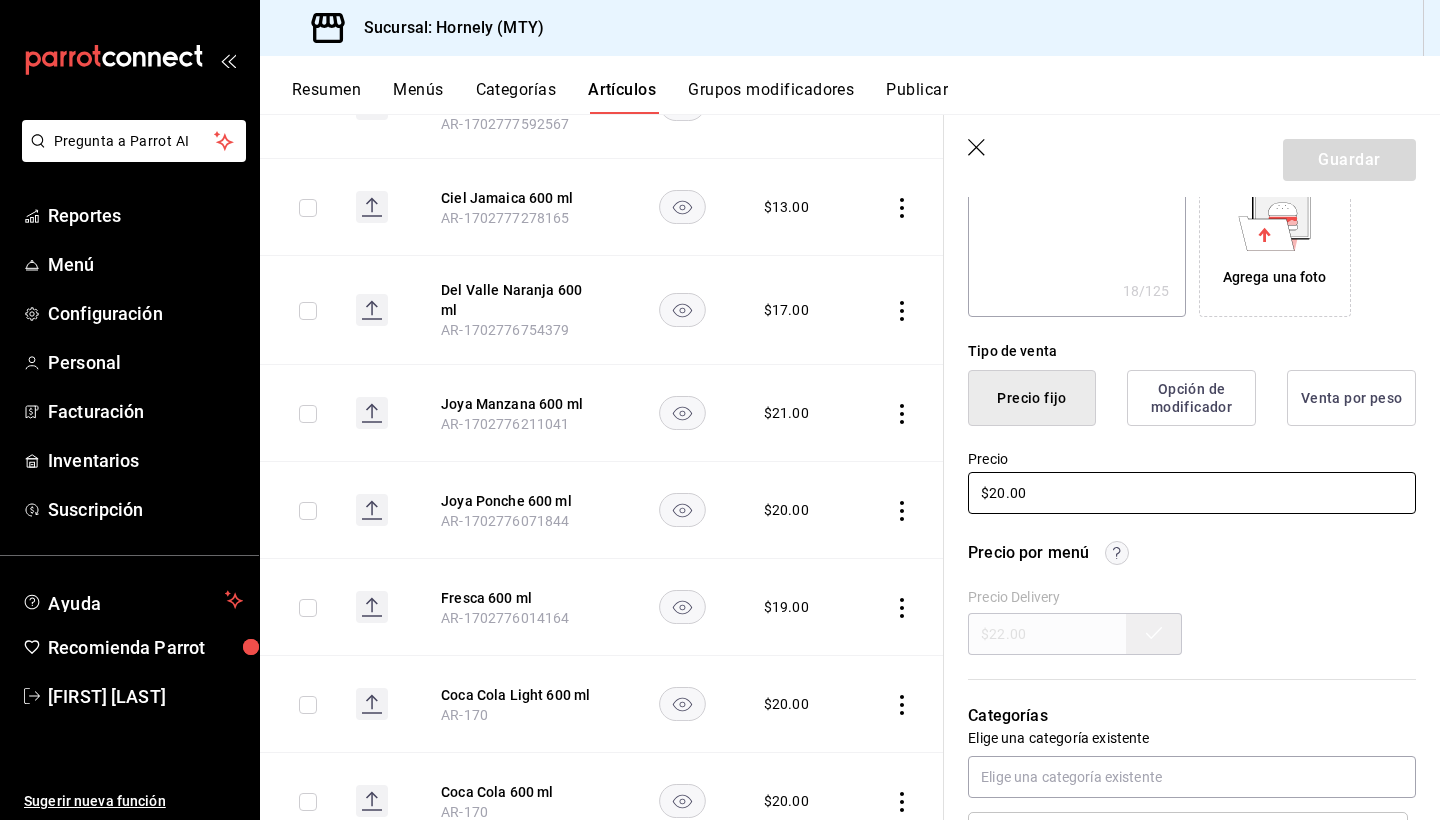 click on "$20.00" at bounding box center (1192, 493) 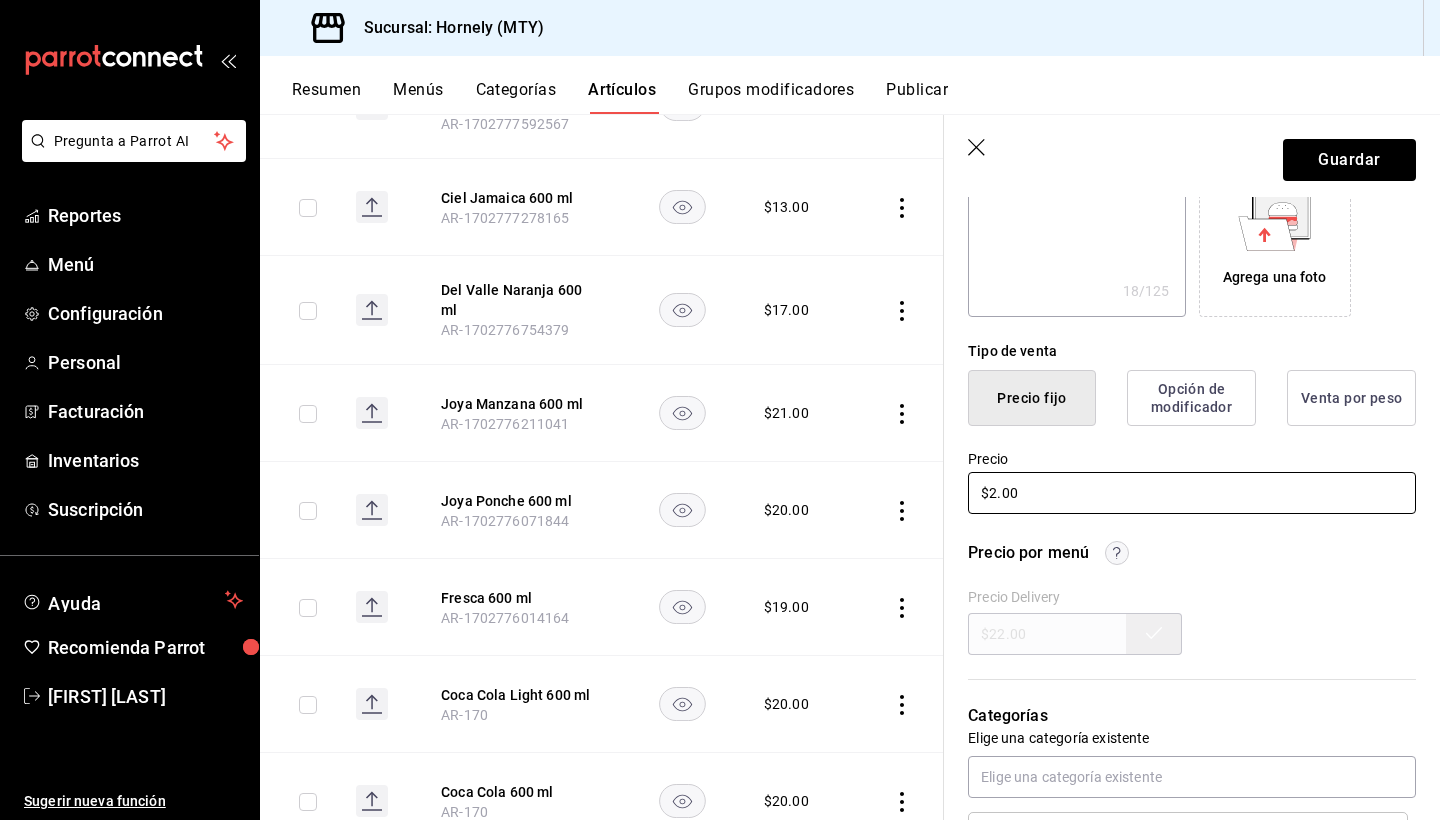 type on "x" 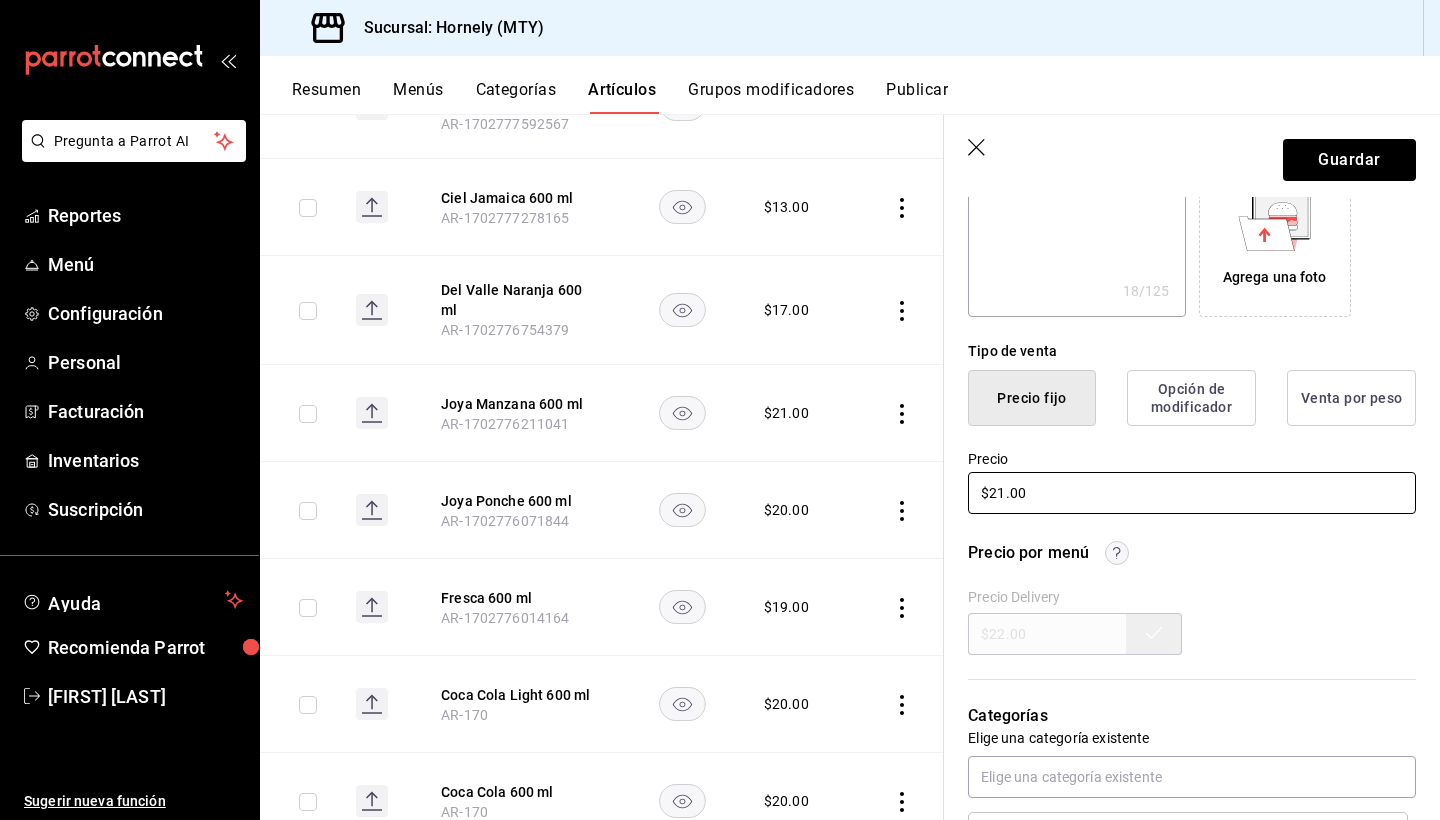 type on "$21.00" 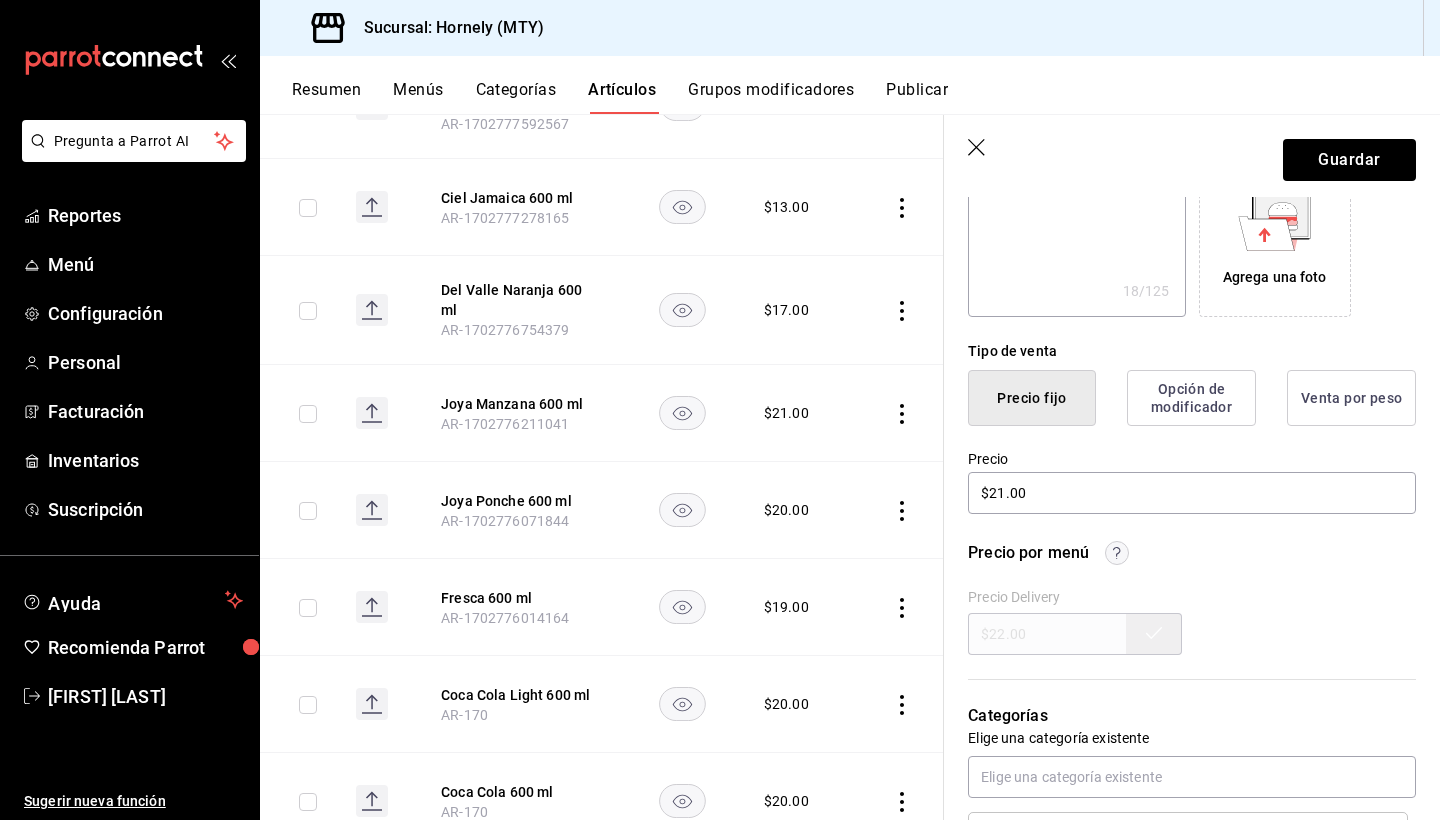 click on "Guardar" at bounding box center [1192, 156] 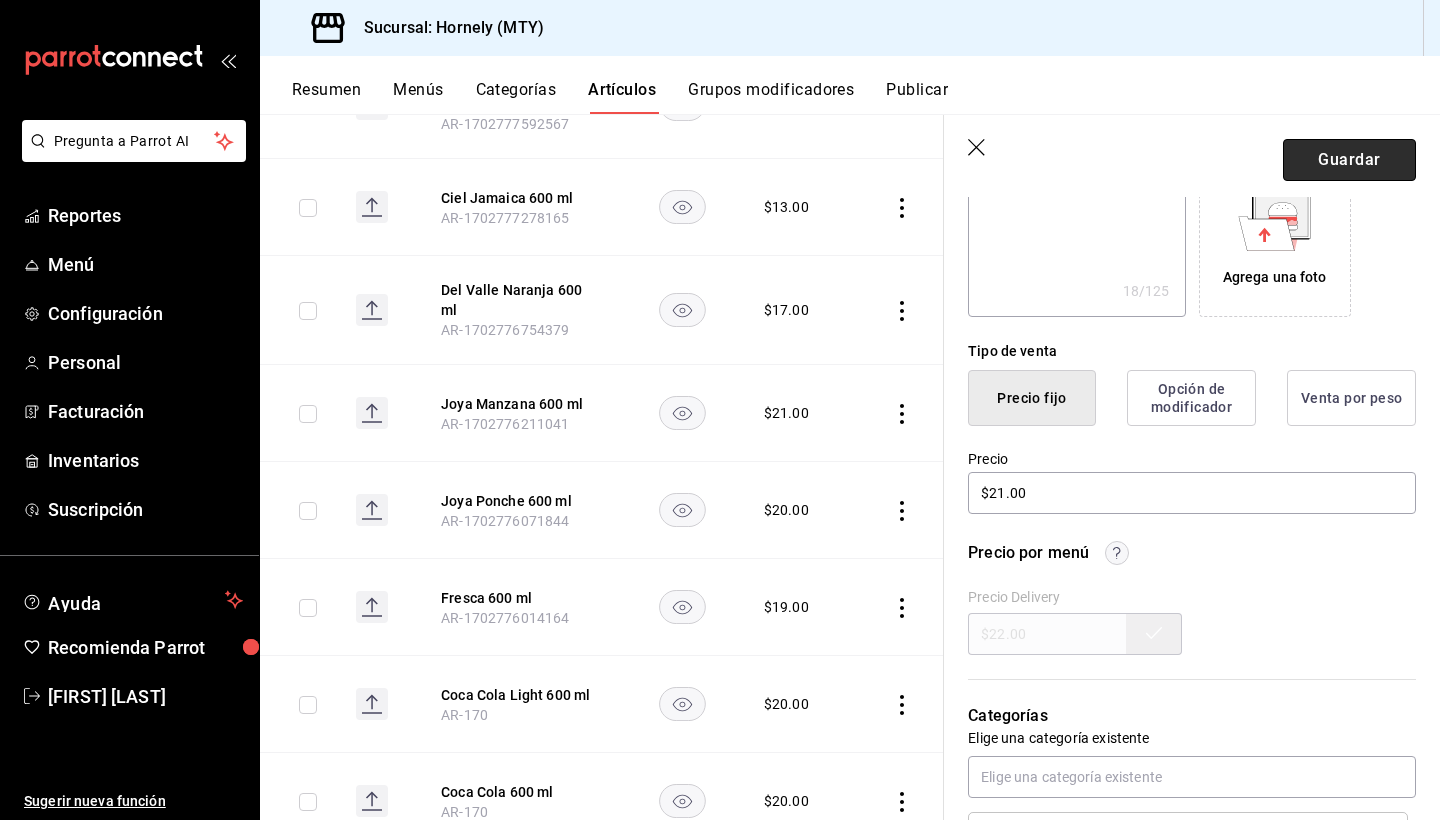 click on "Guardar" at bounding box center [1349, 160] 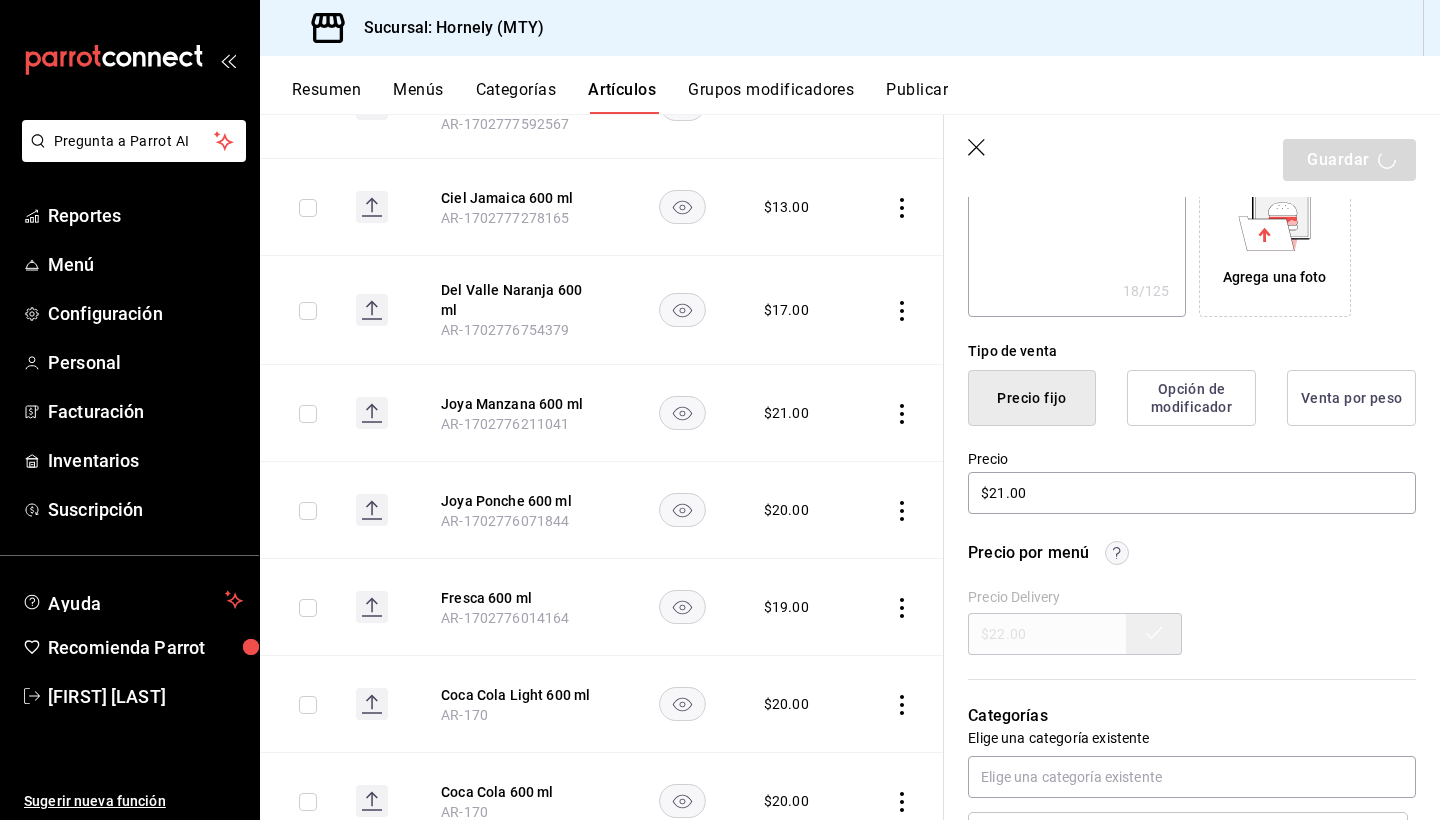 type on "x" 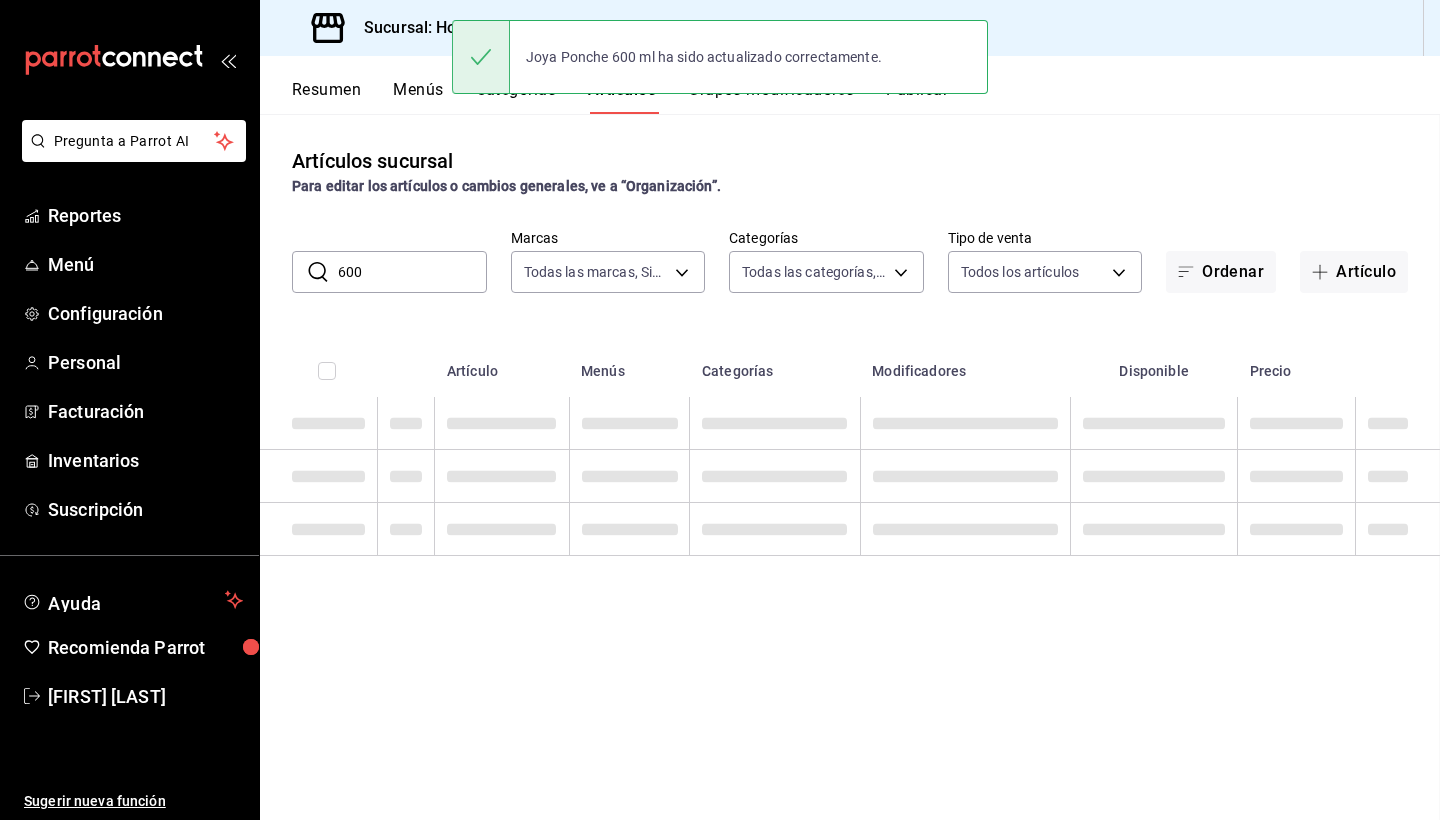 scroll, scrollTop: 0, scrollLeft: 0, axis: both 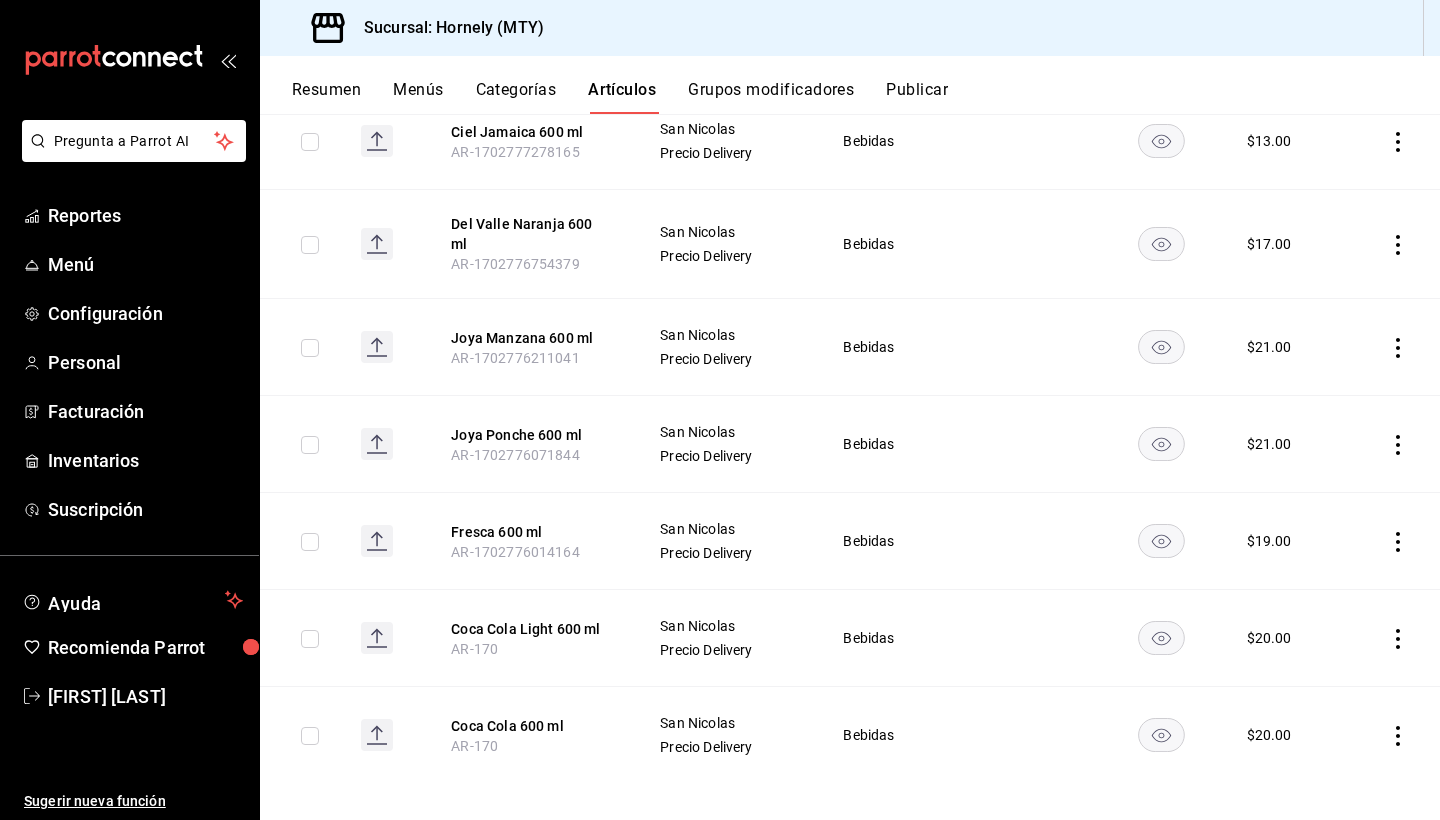 click 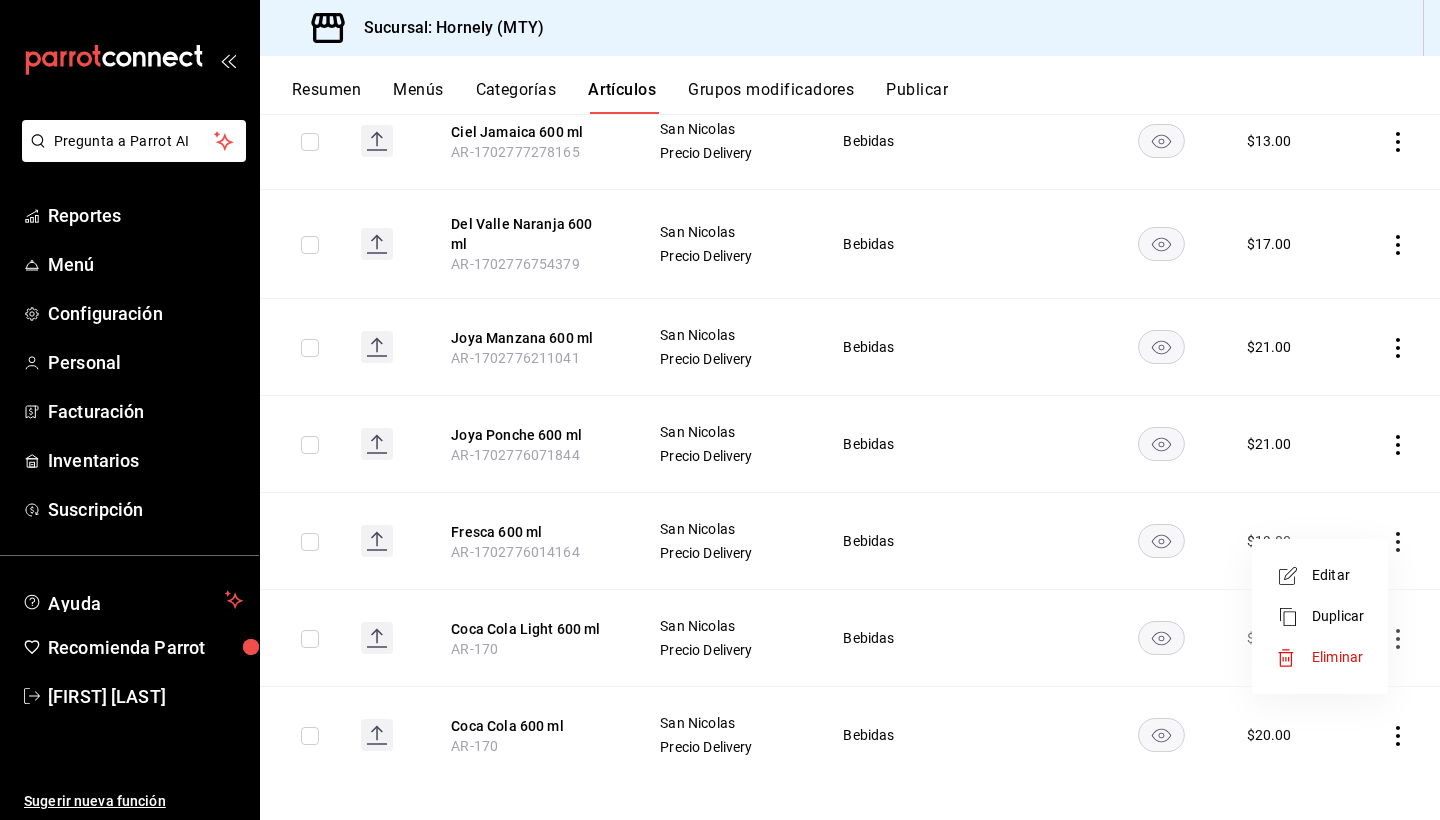 click on "Editar" at bounding box center (1338, 575) 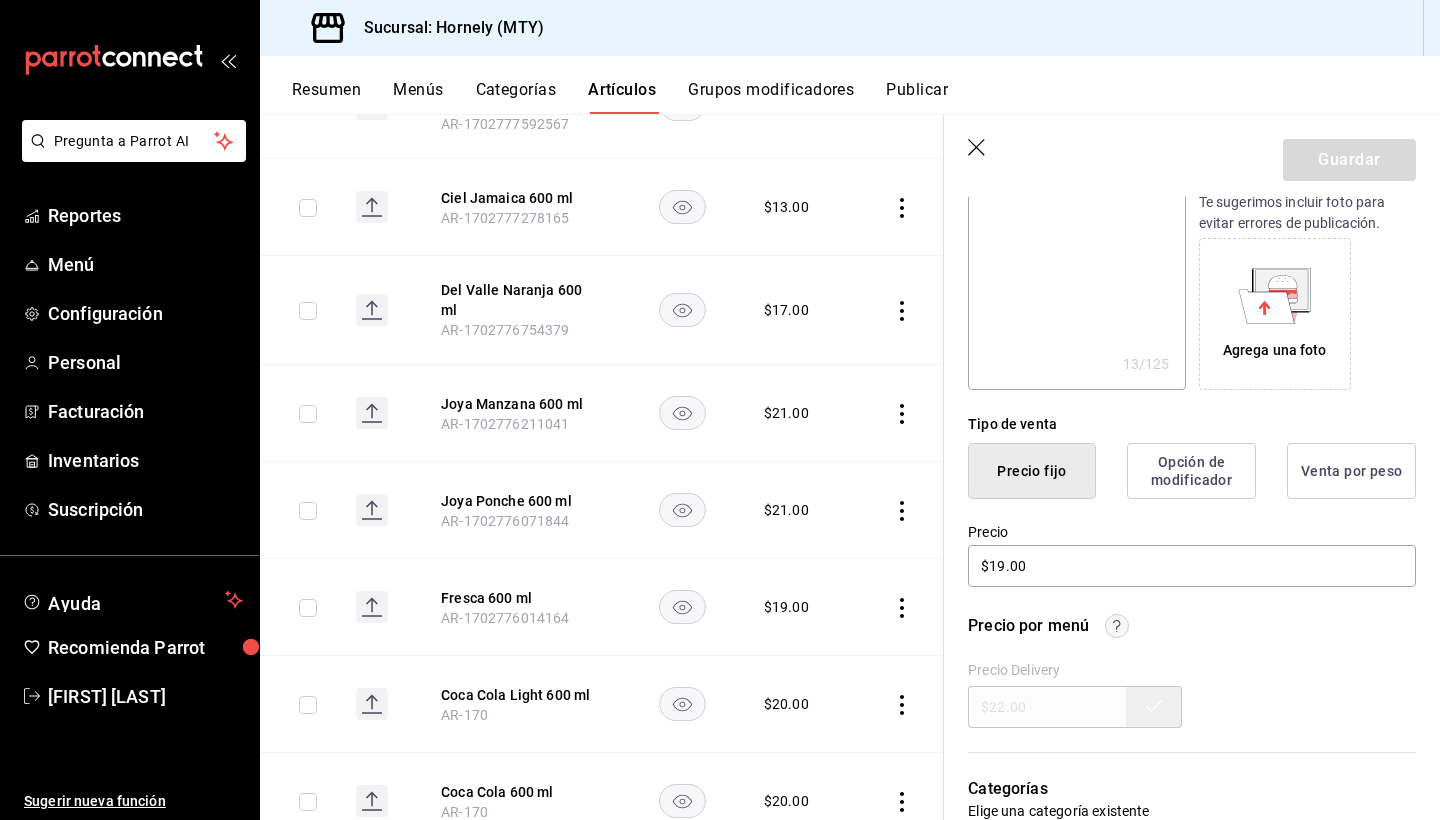 scroll, scrollTop: 384, scrollLeft: 0, axis: vertical 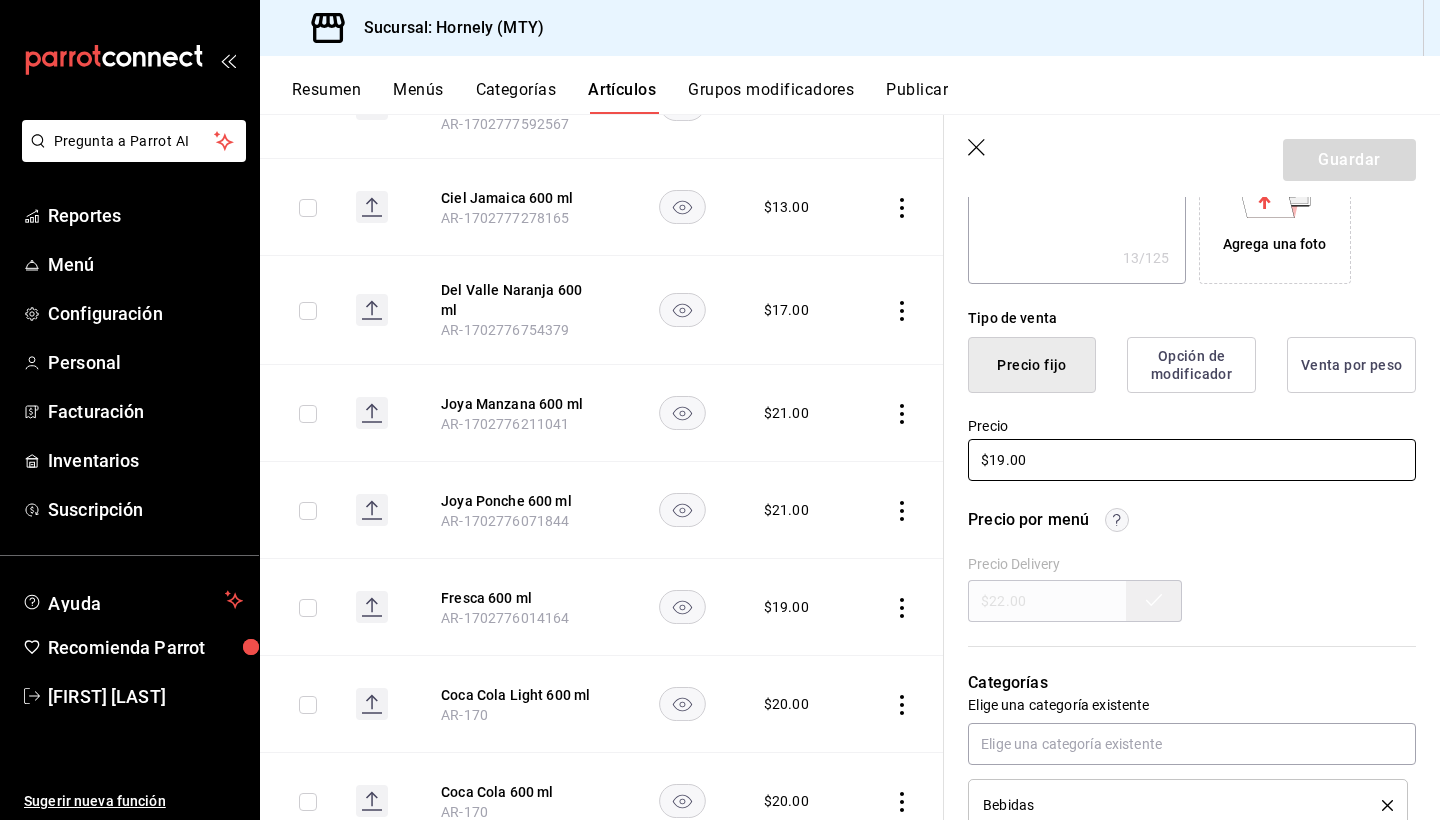 click on "$19.00" at bounding box center (1192, 460) 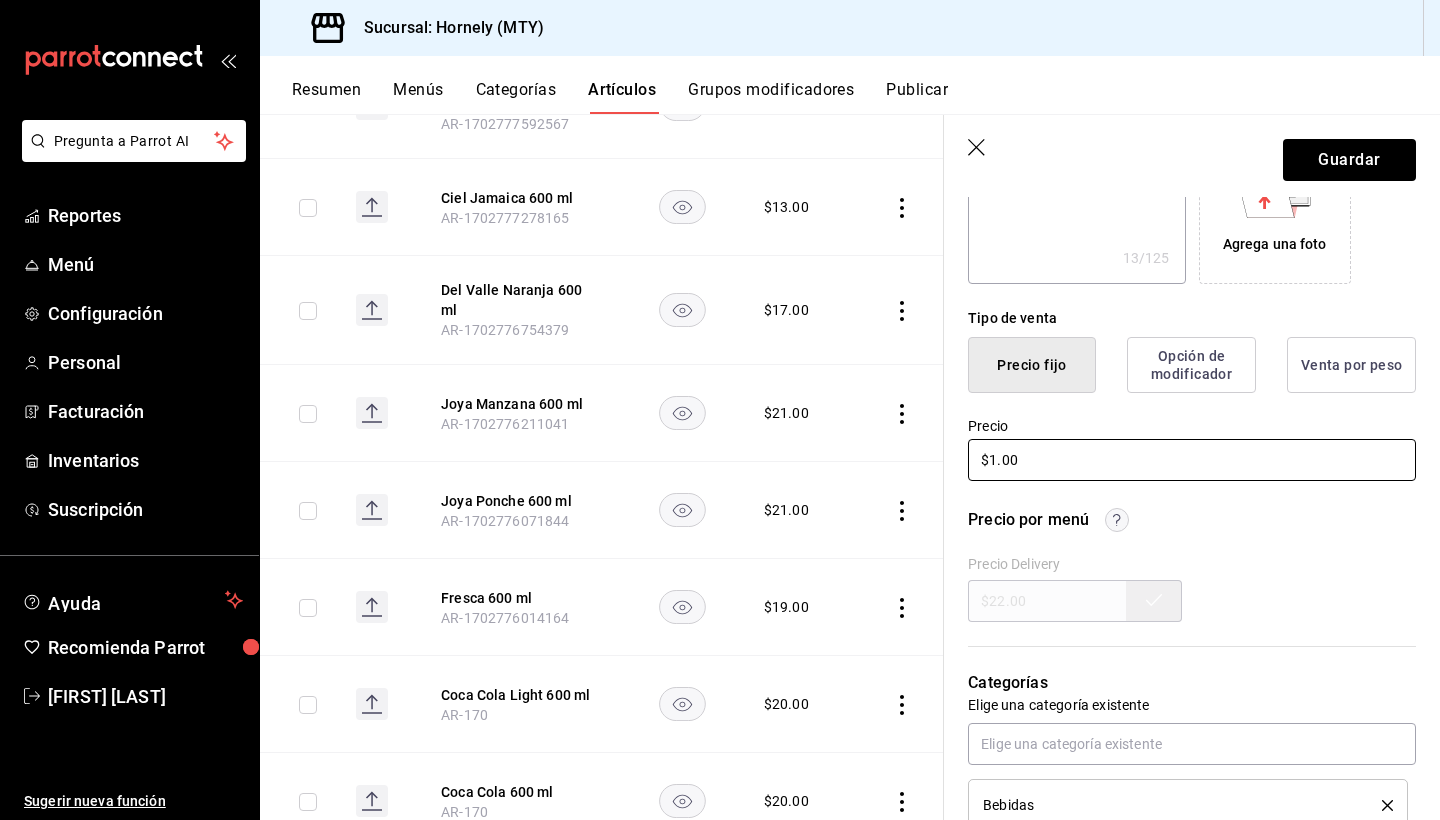 type on "x" 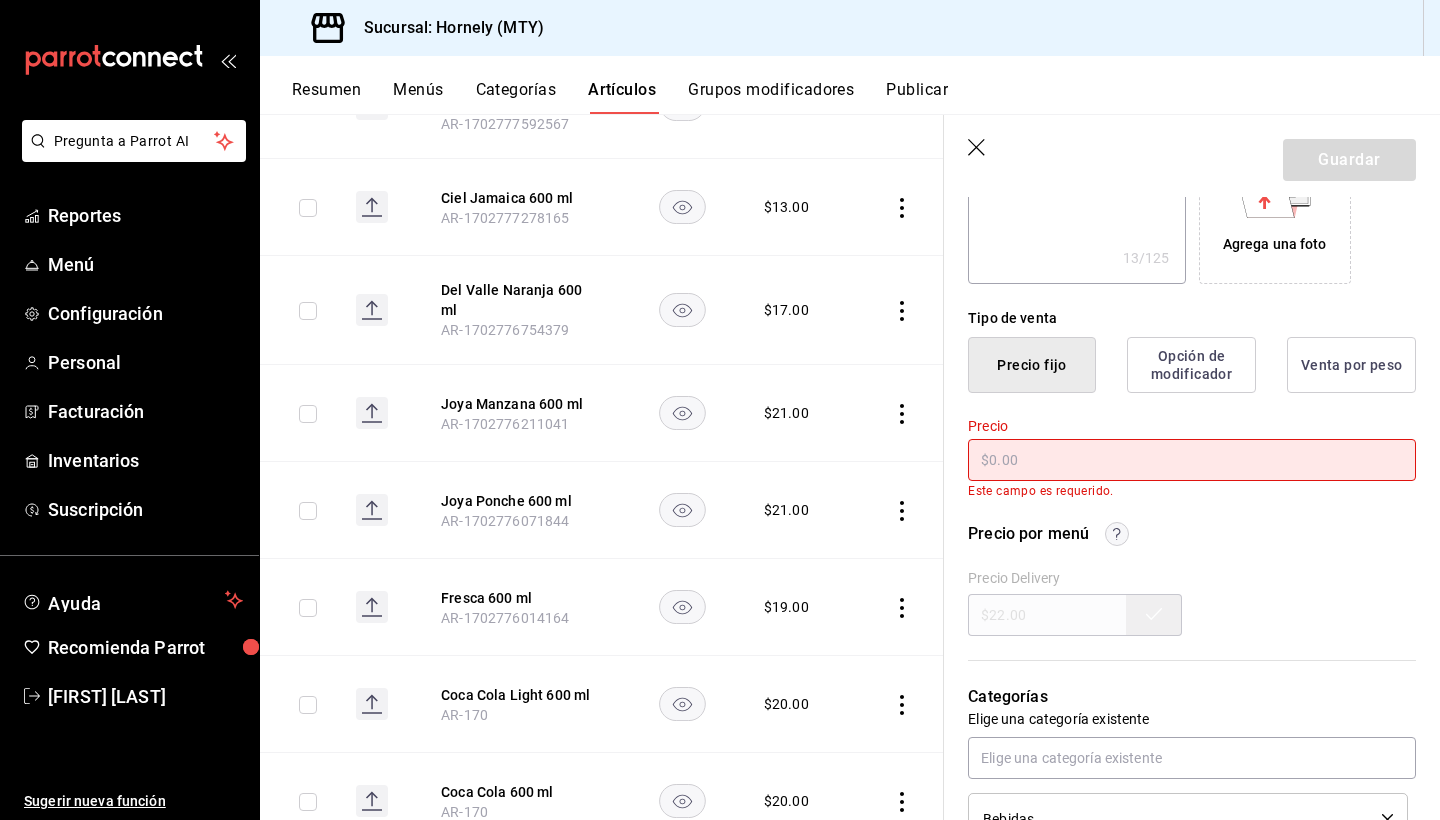 type on "x" 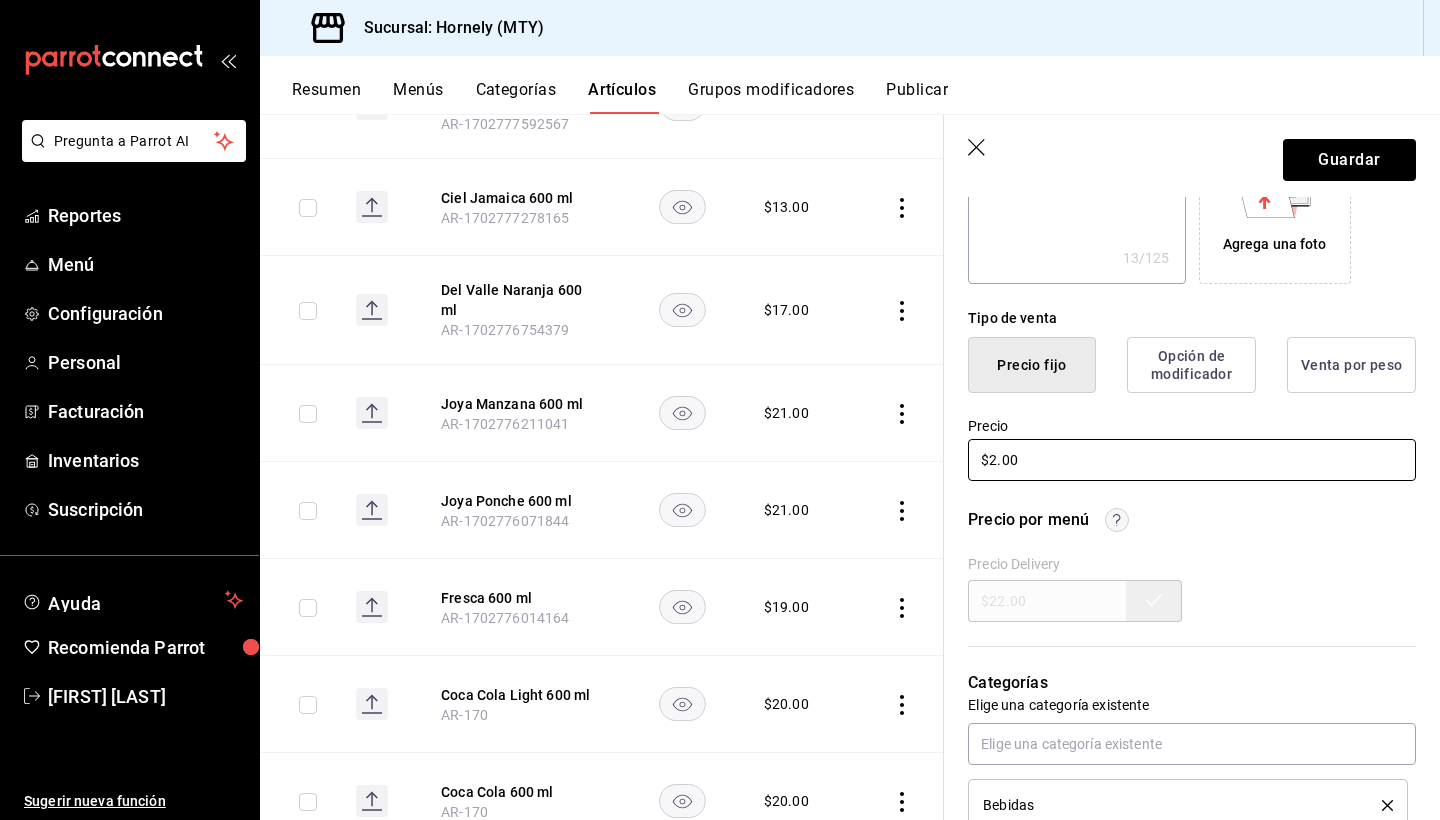 type on "x" 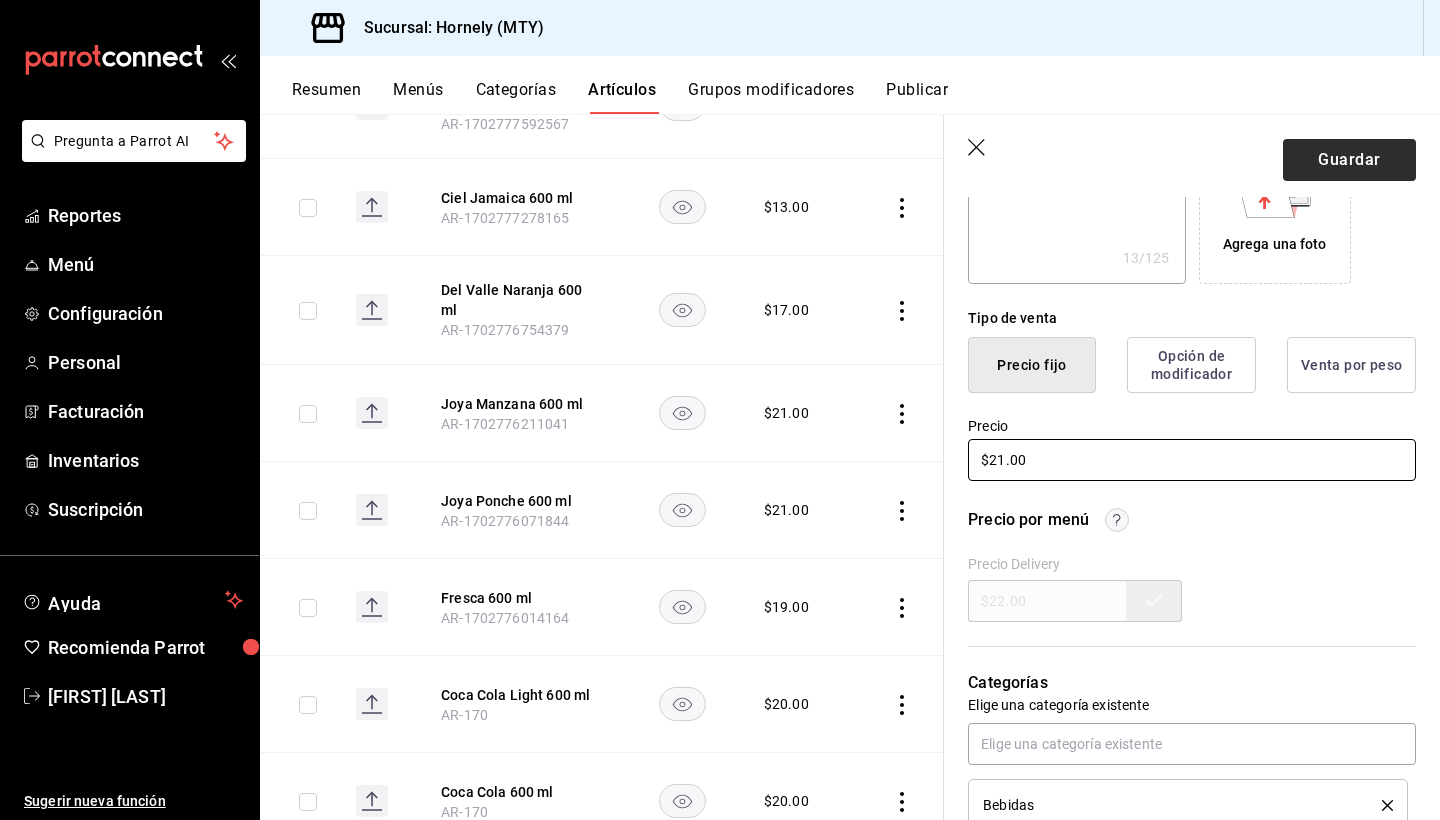 type on "$21.00" 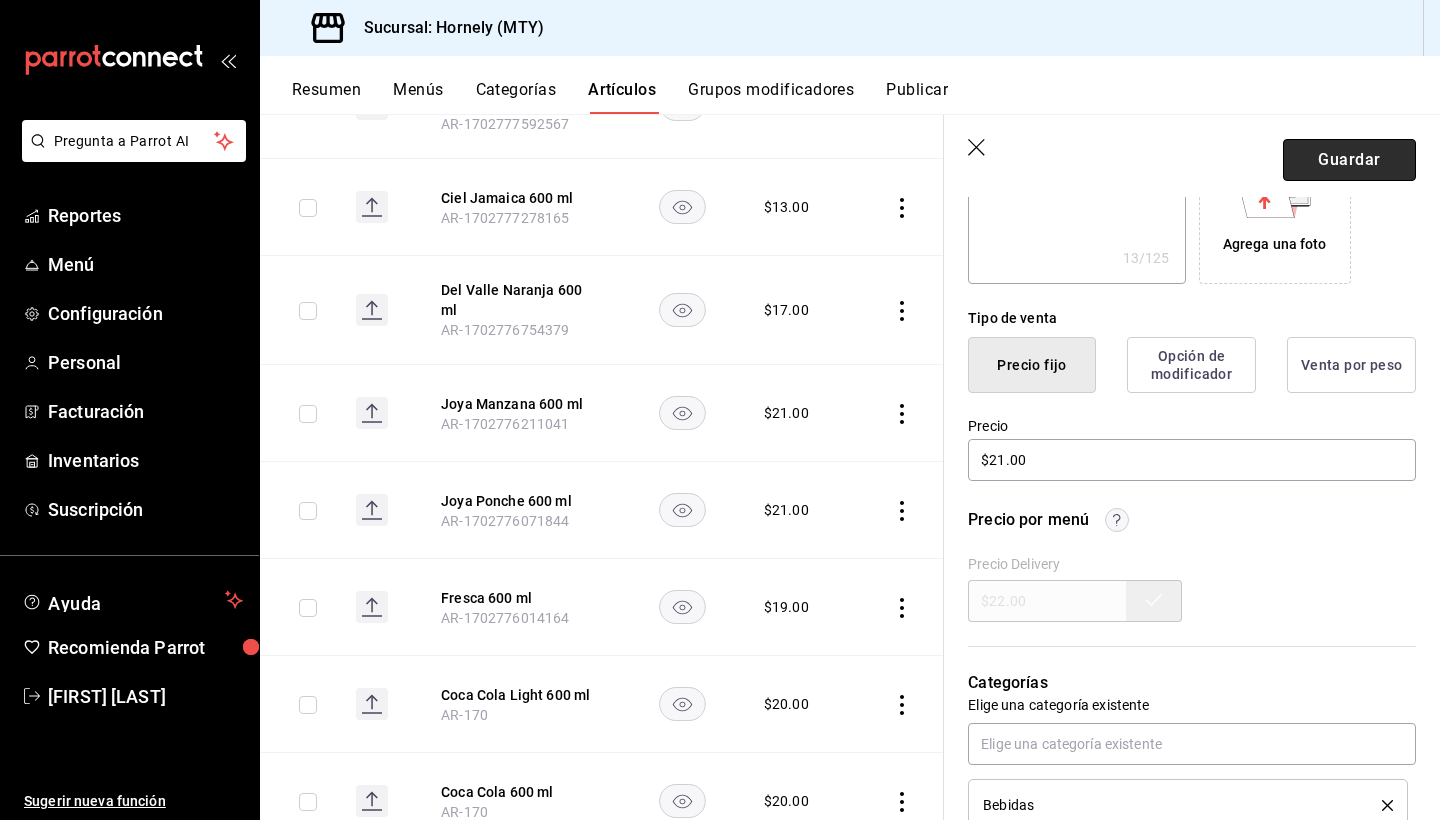 click on "Guardar" at bounding box center (1349, 160) 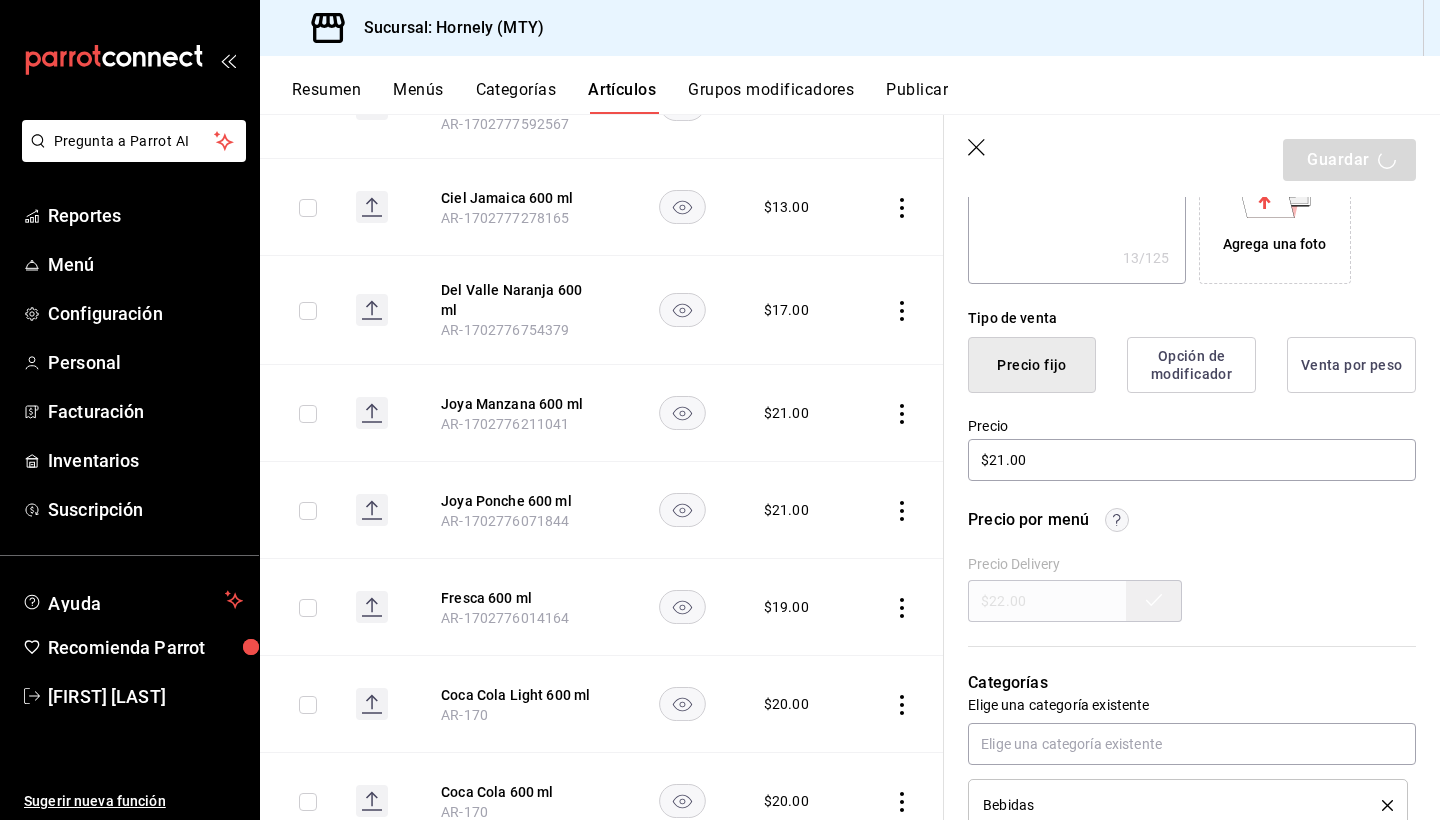 type on "x" 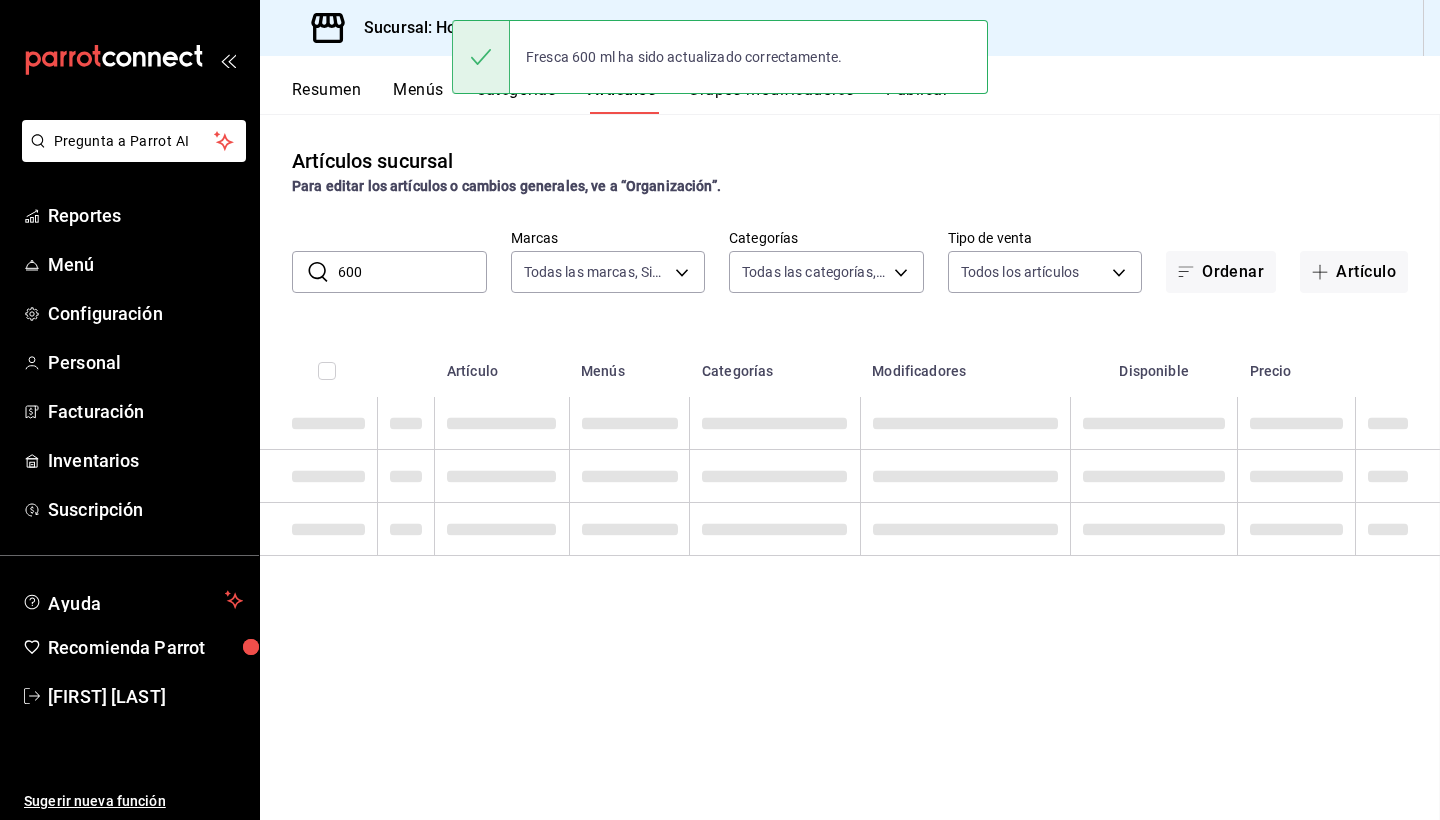 scroll, scrollTop: 0, scrollLeft: 0, axis: both 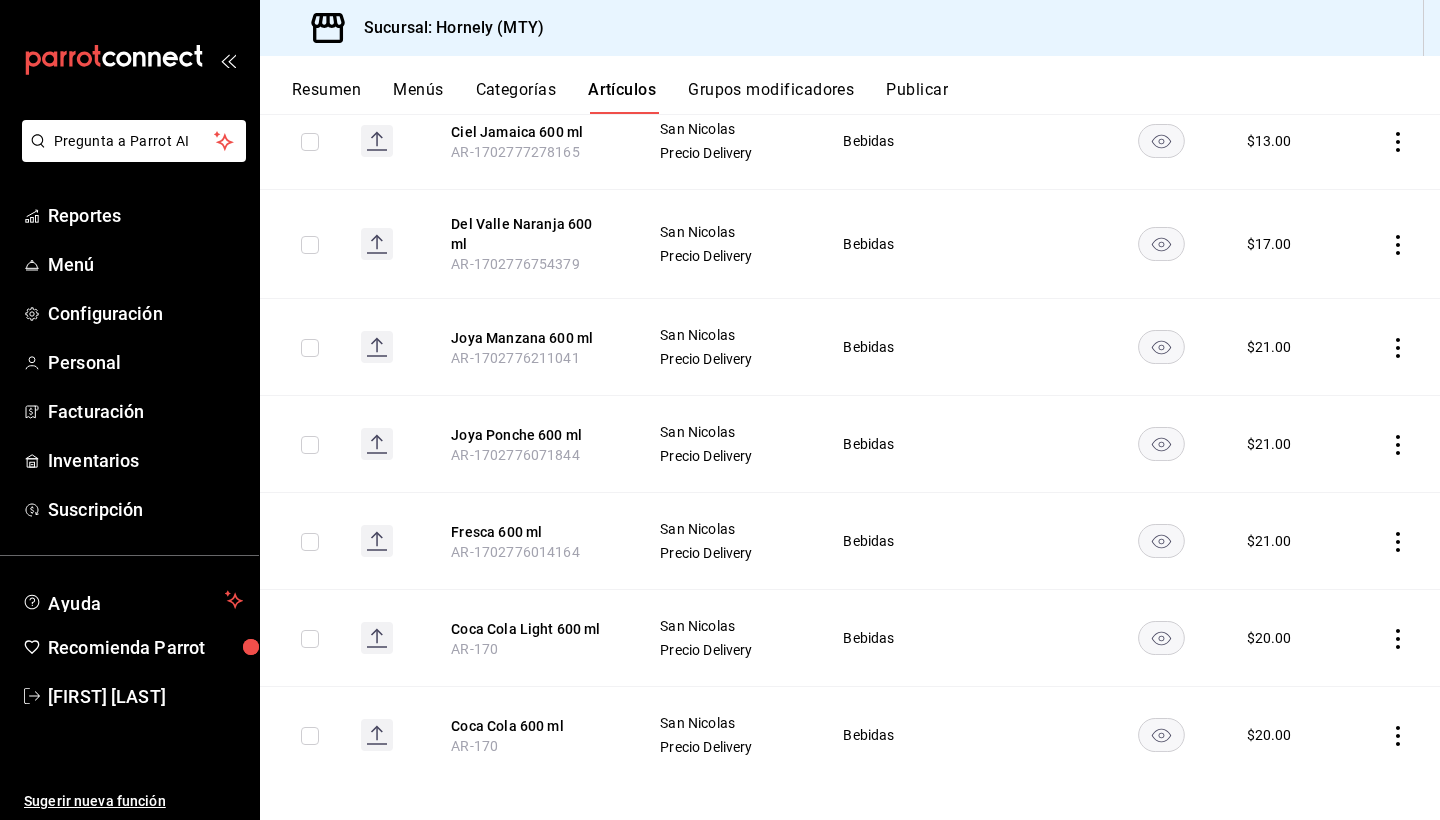 click 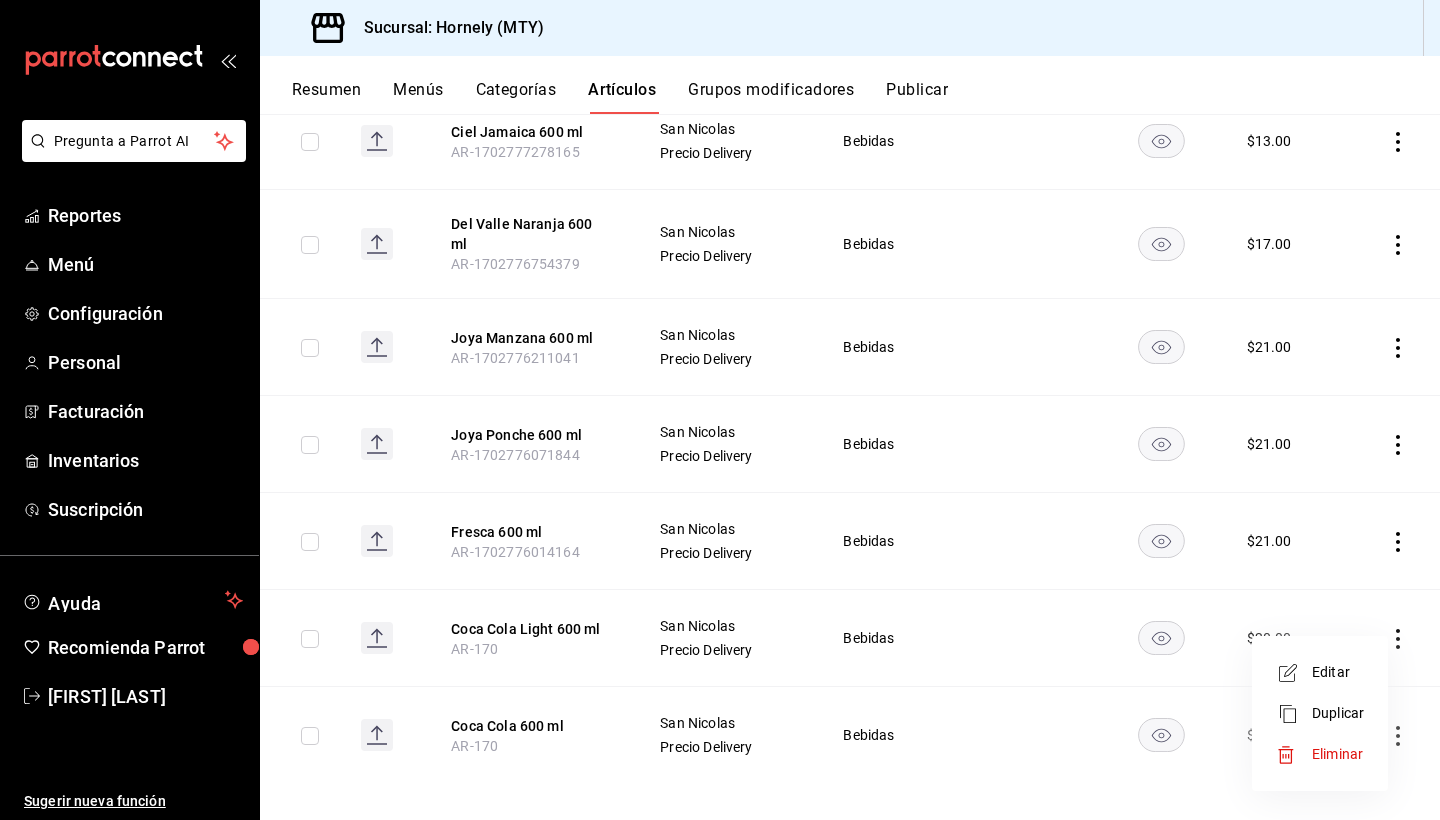 click on "Editar" at bounding box center [1338, 672] 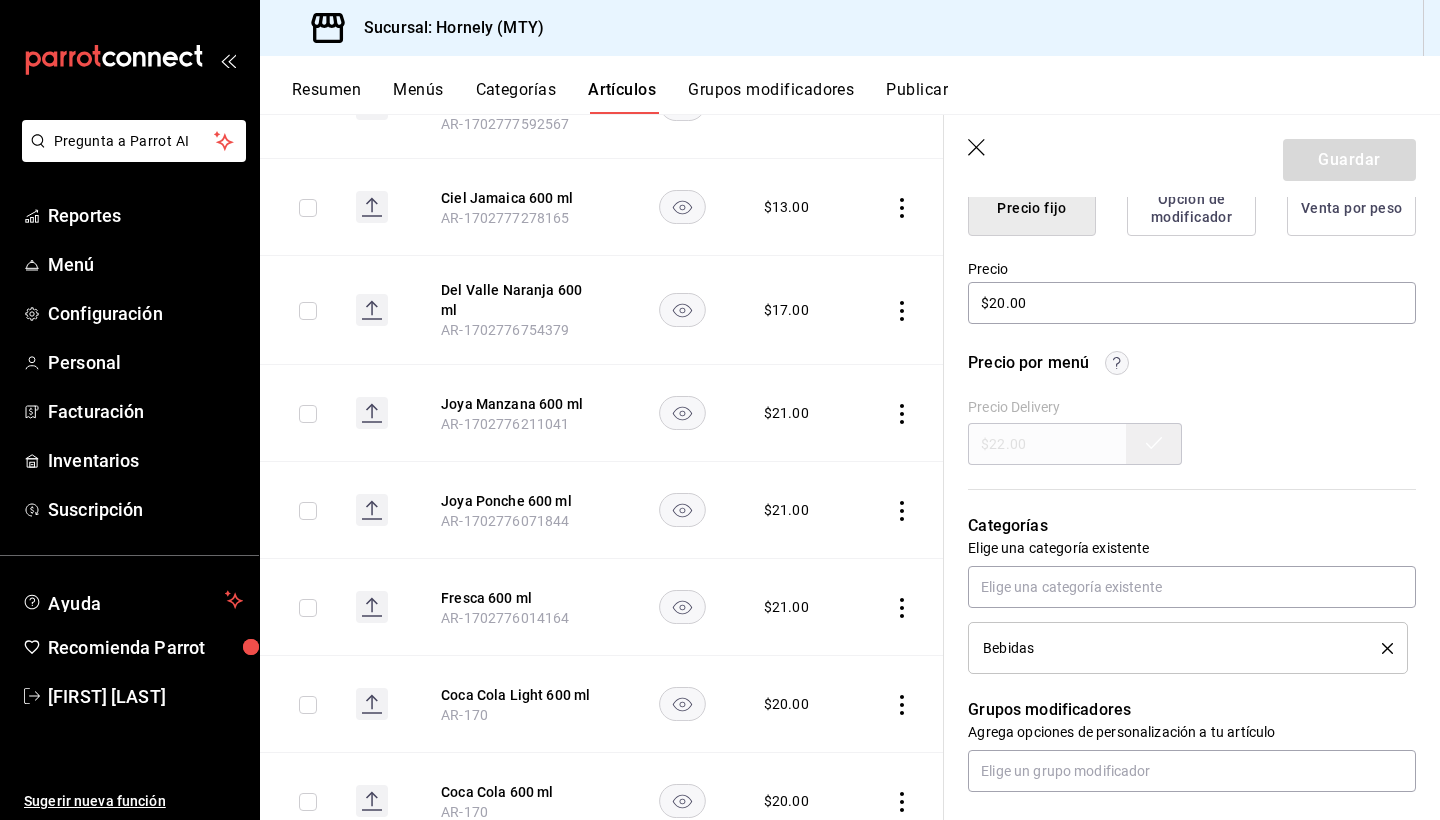 scroll, scrollTop: 538, scrollLeft: 0, axis: vertical 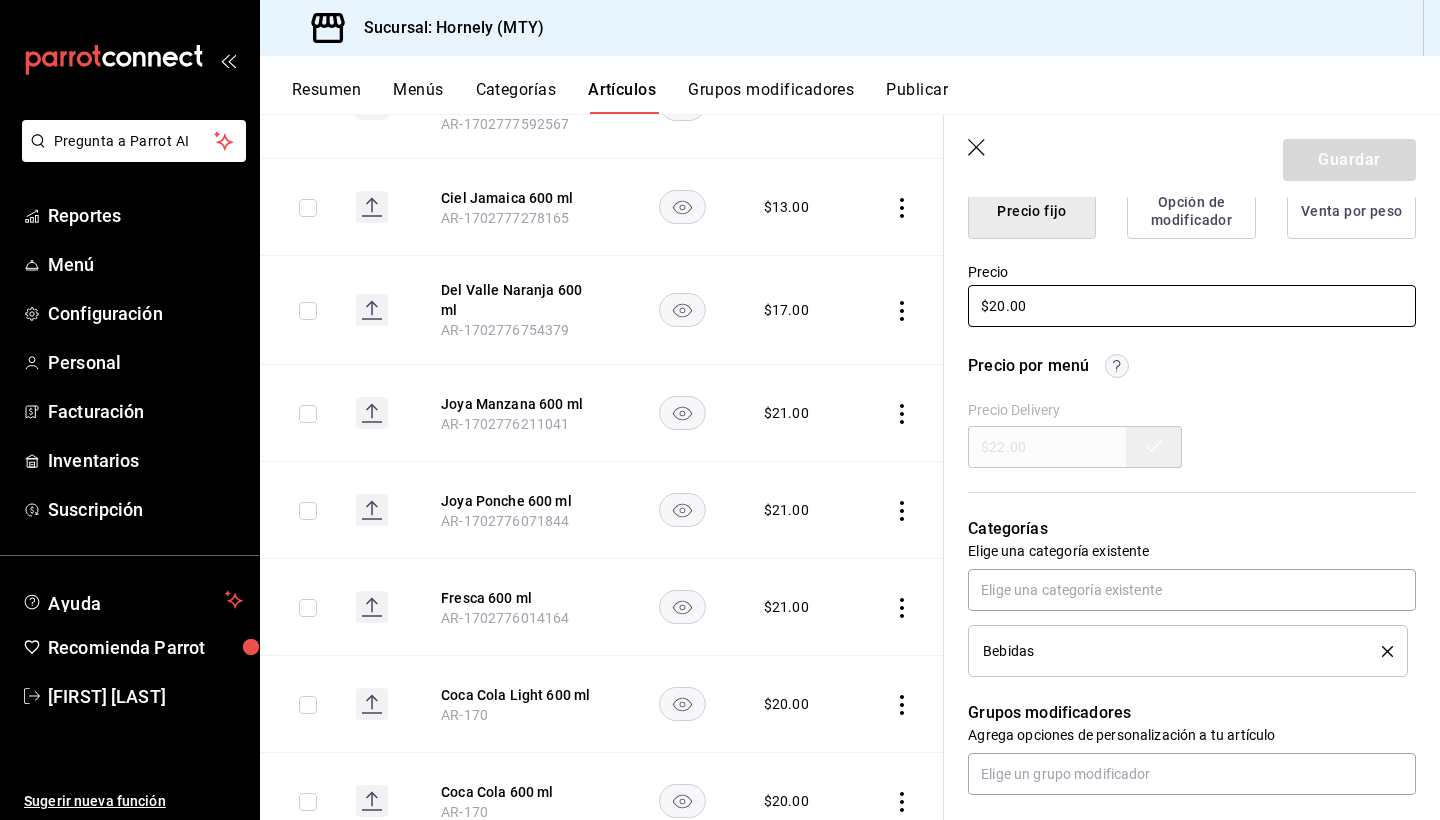 click on "$20.00" at bounding box center (1192, 306) 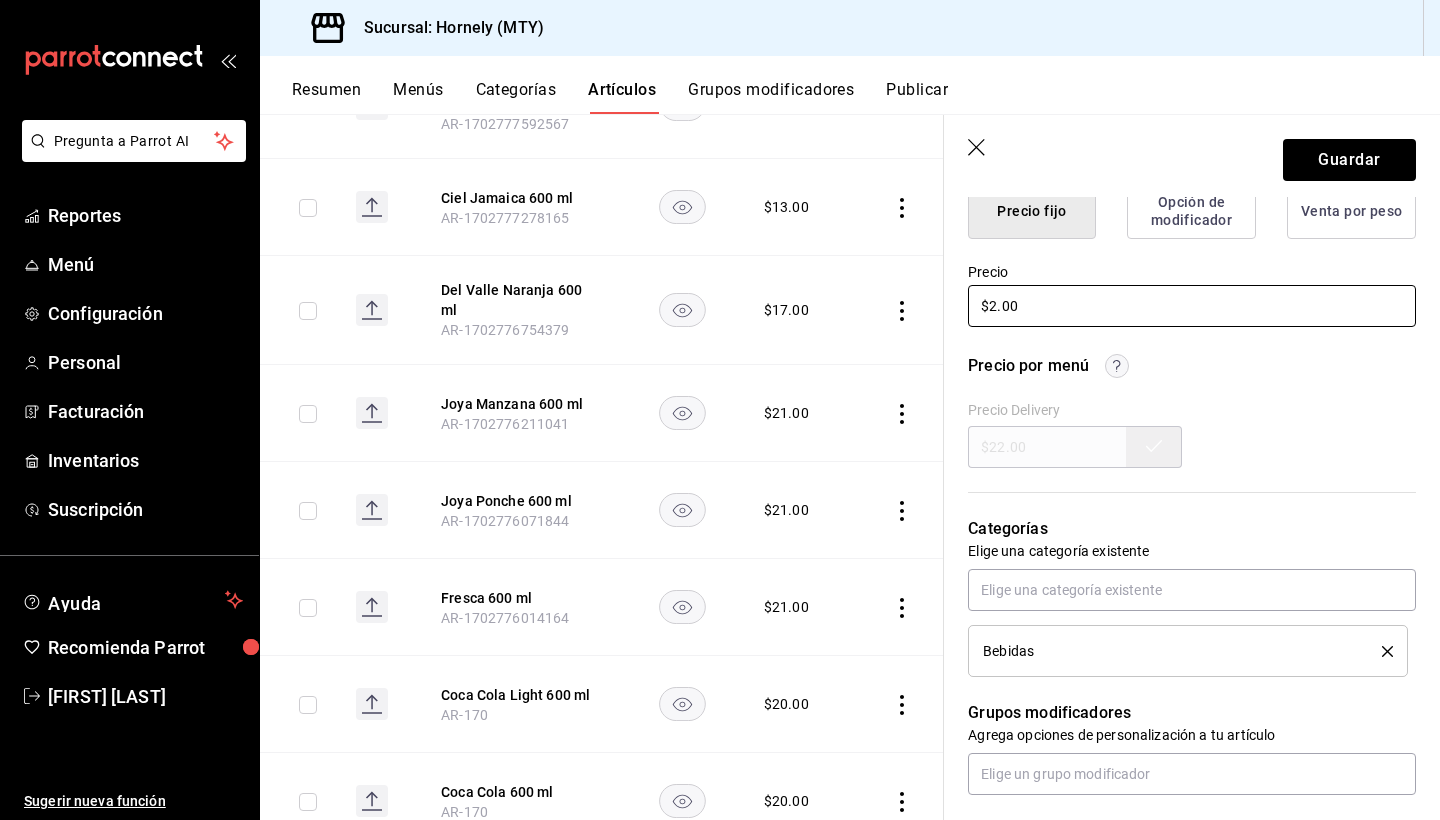 type on "x" 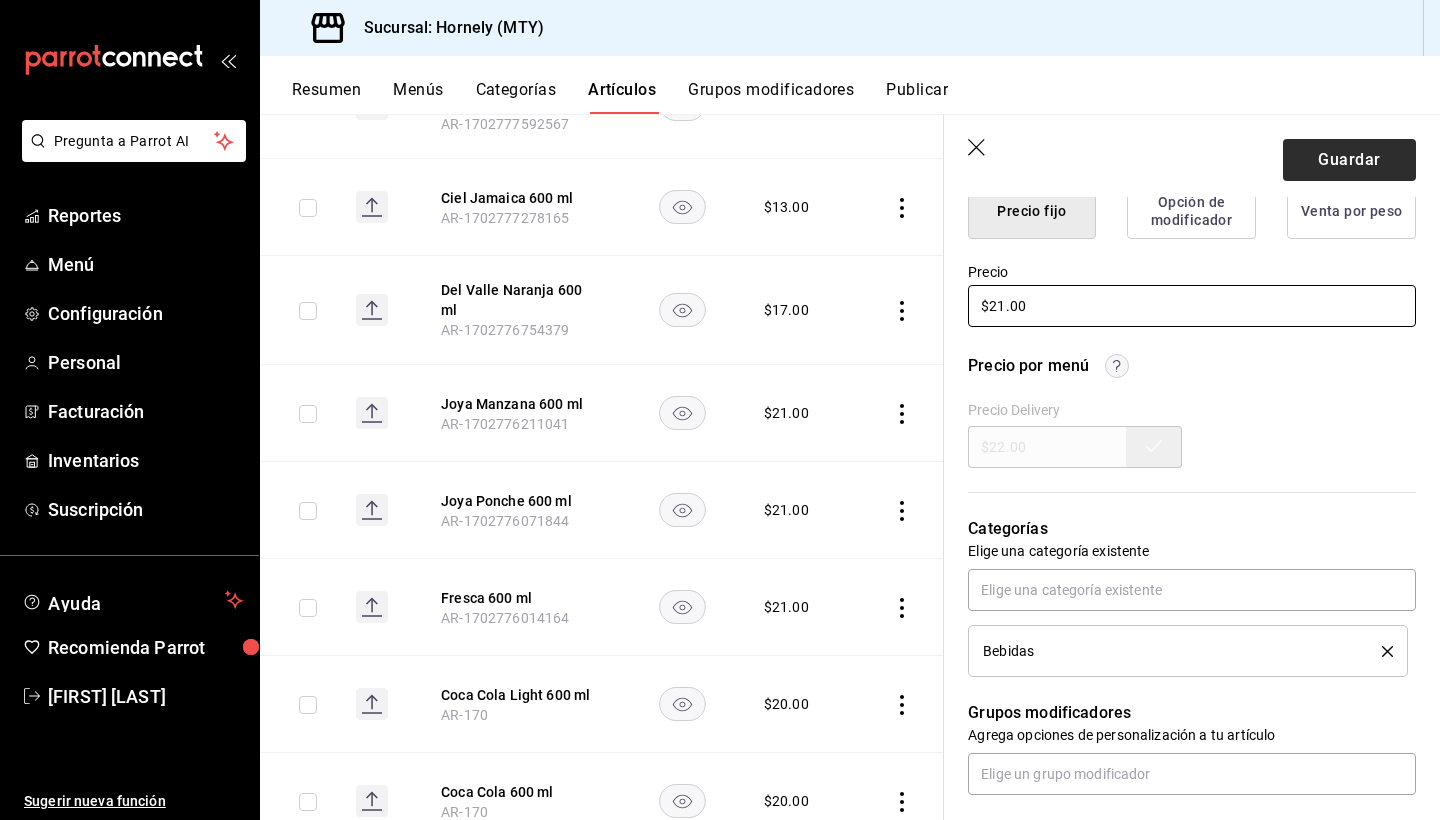 type on "$21.00" 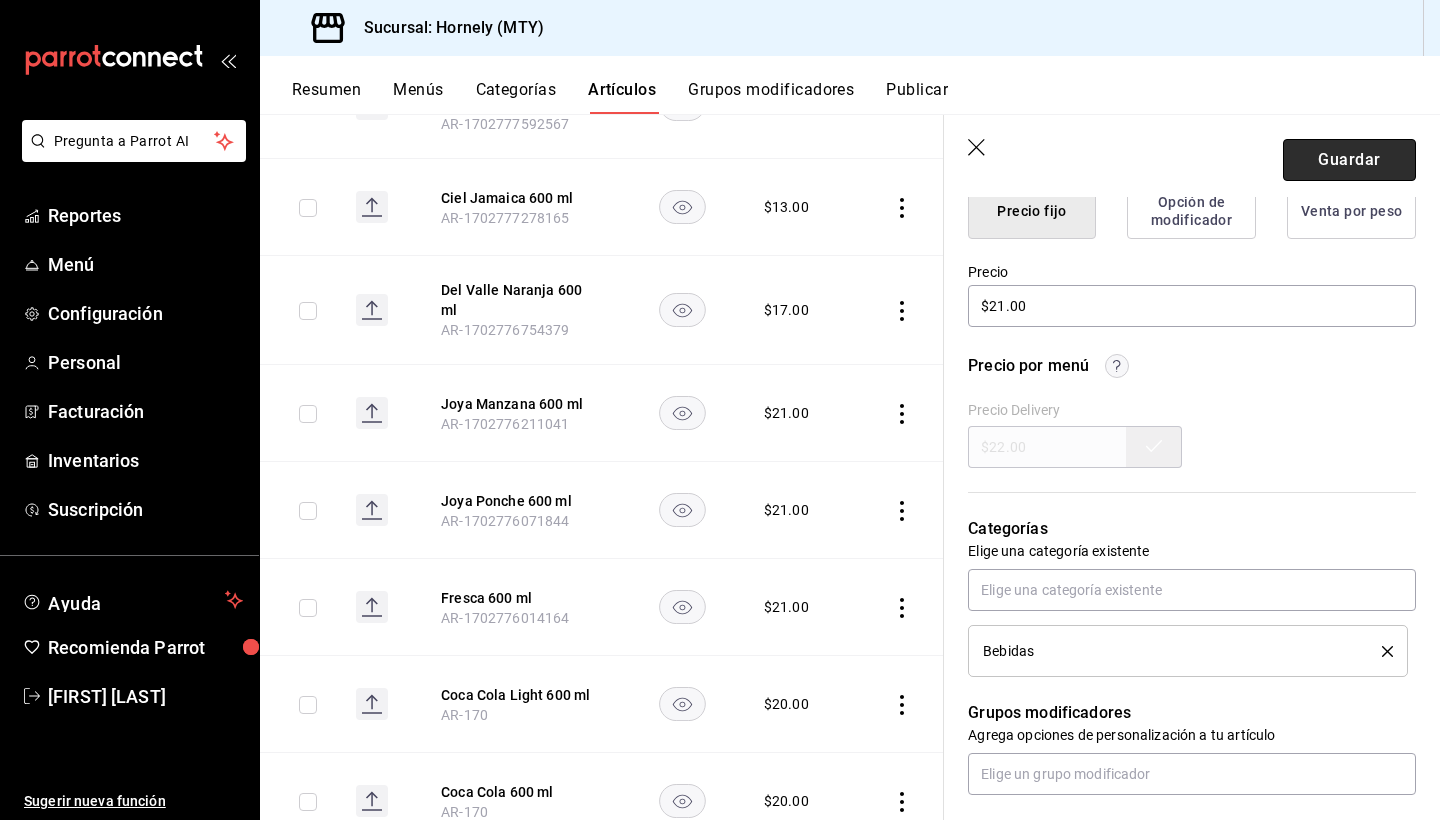 click on "Guardar" at bounding box center (1349, 160) 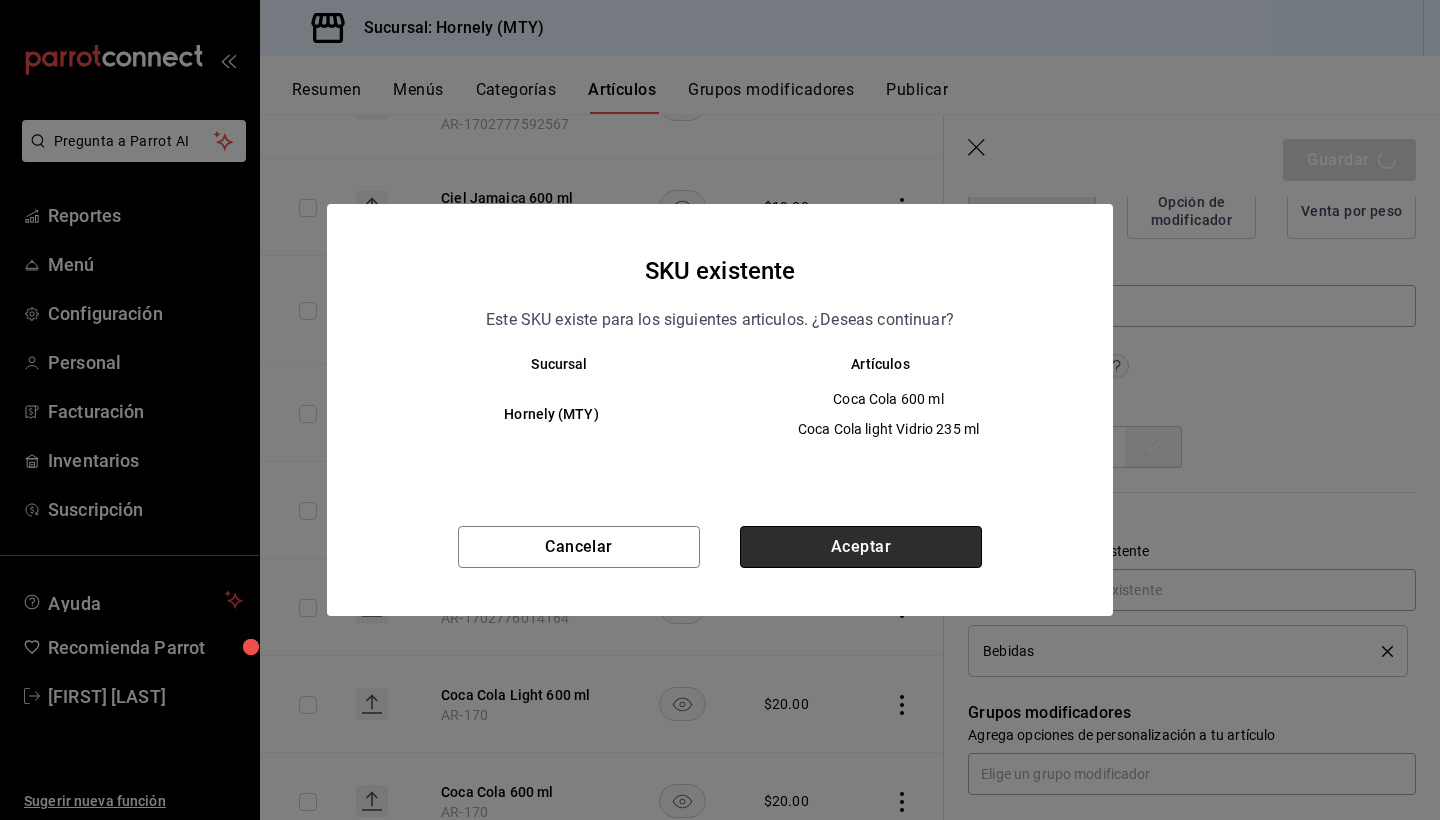 click on "Aceptar" at bounding box center (861, 547) 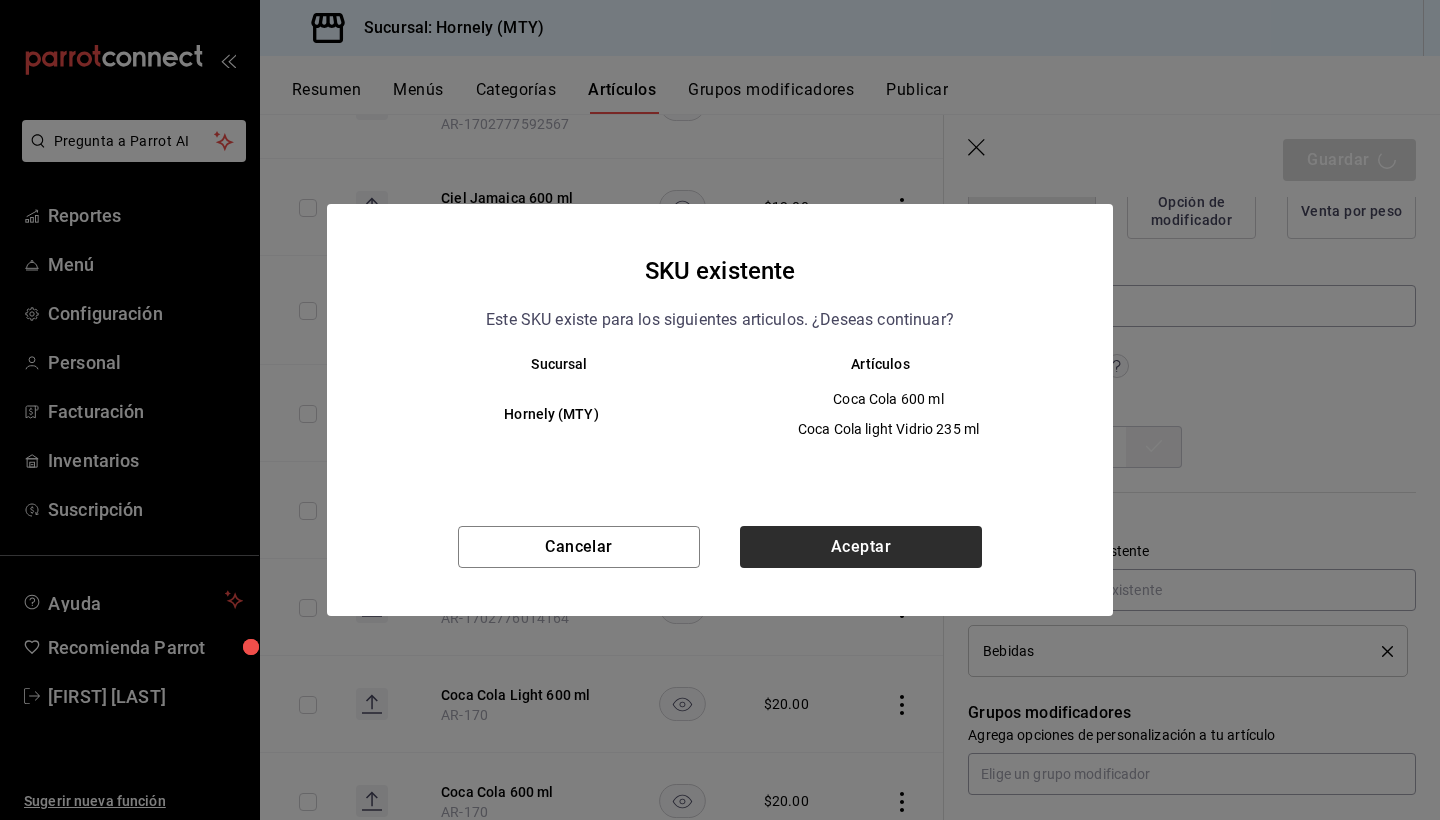 type on "x" 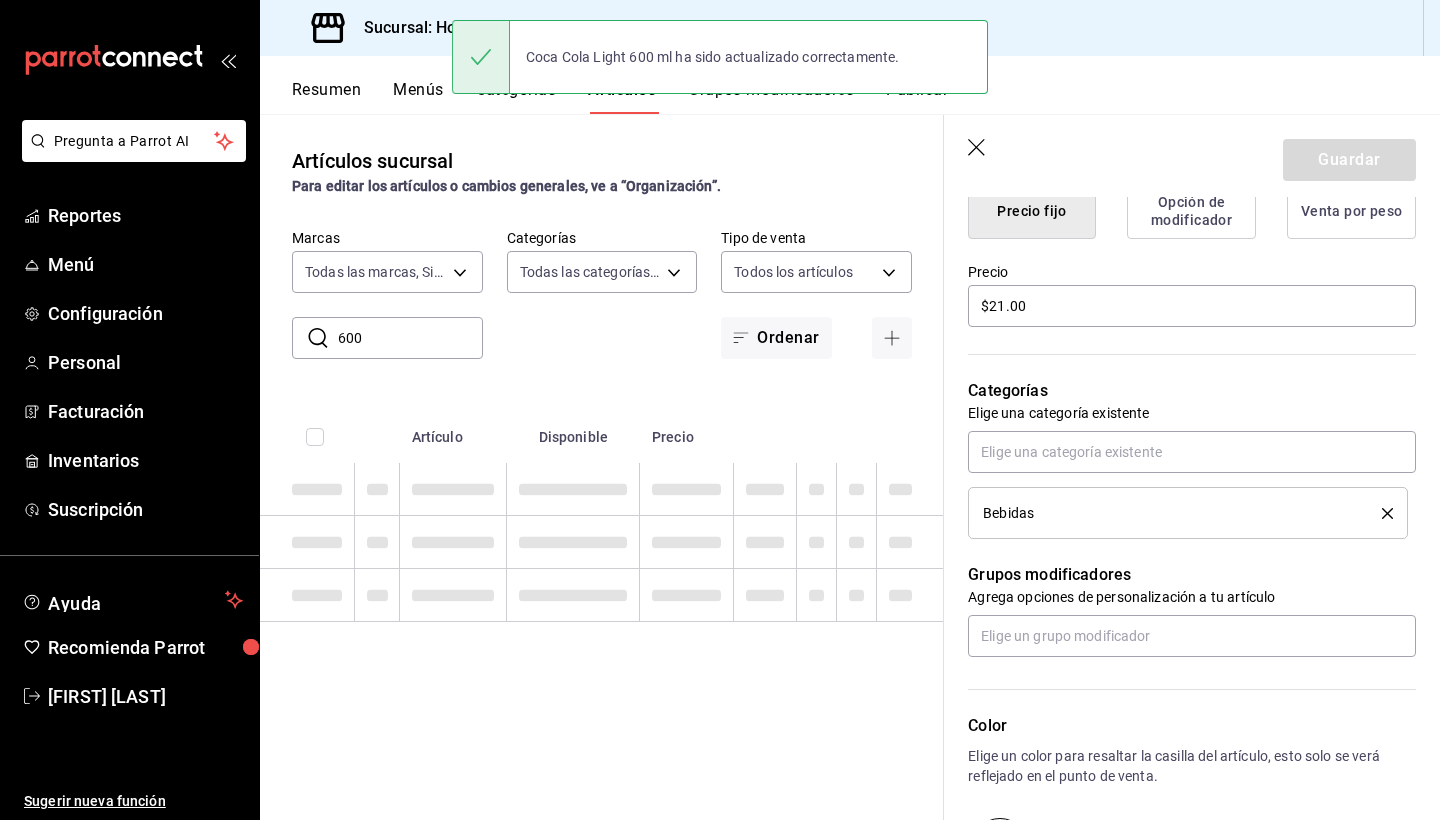scroll, scrollTop: 0, scrollLeft: 0, axis: both 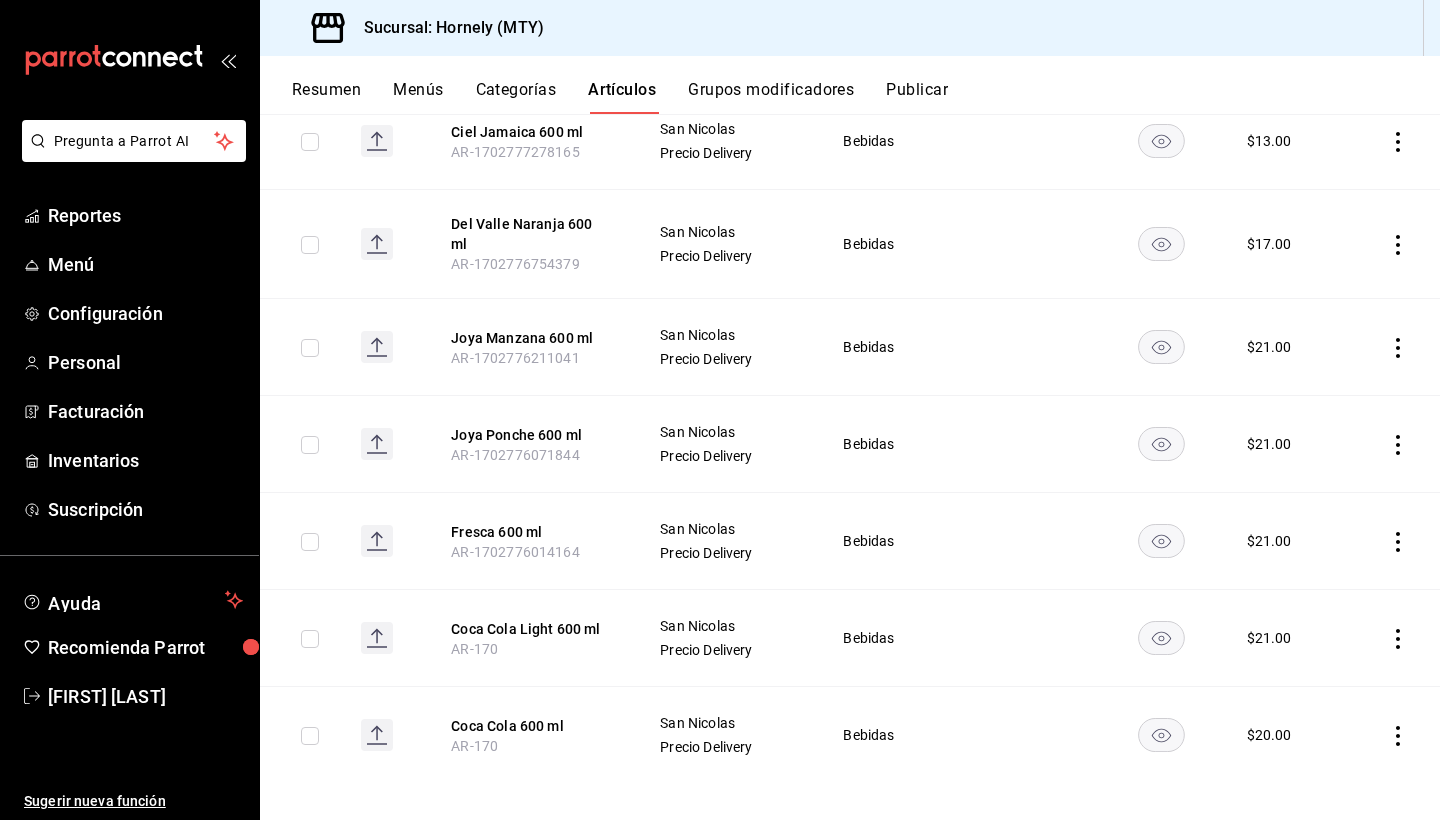 click at bounding box center [1391, 735] 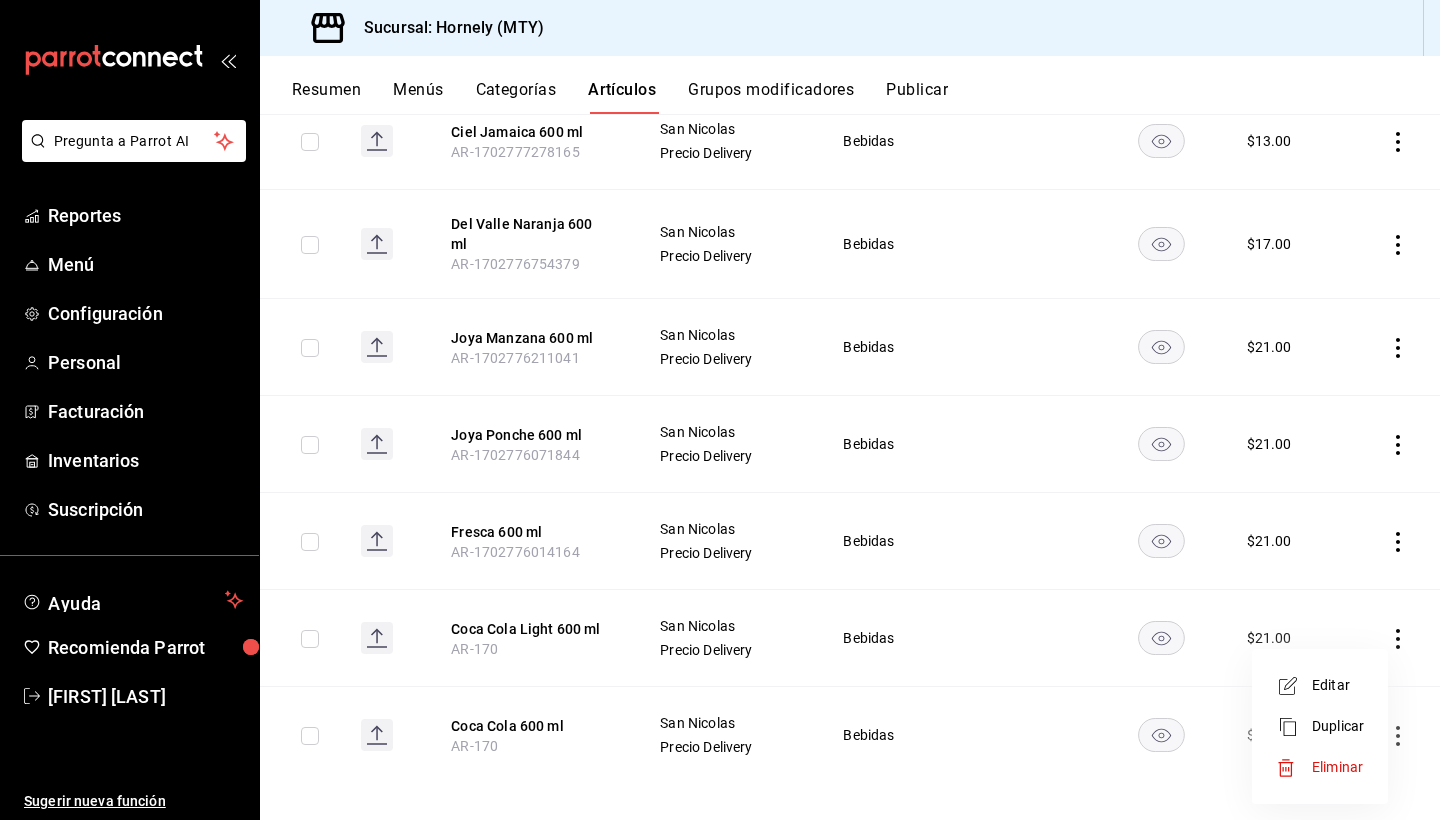 click on "Editar" at bounding box center [1338, 685] 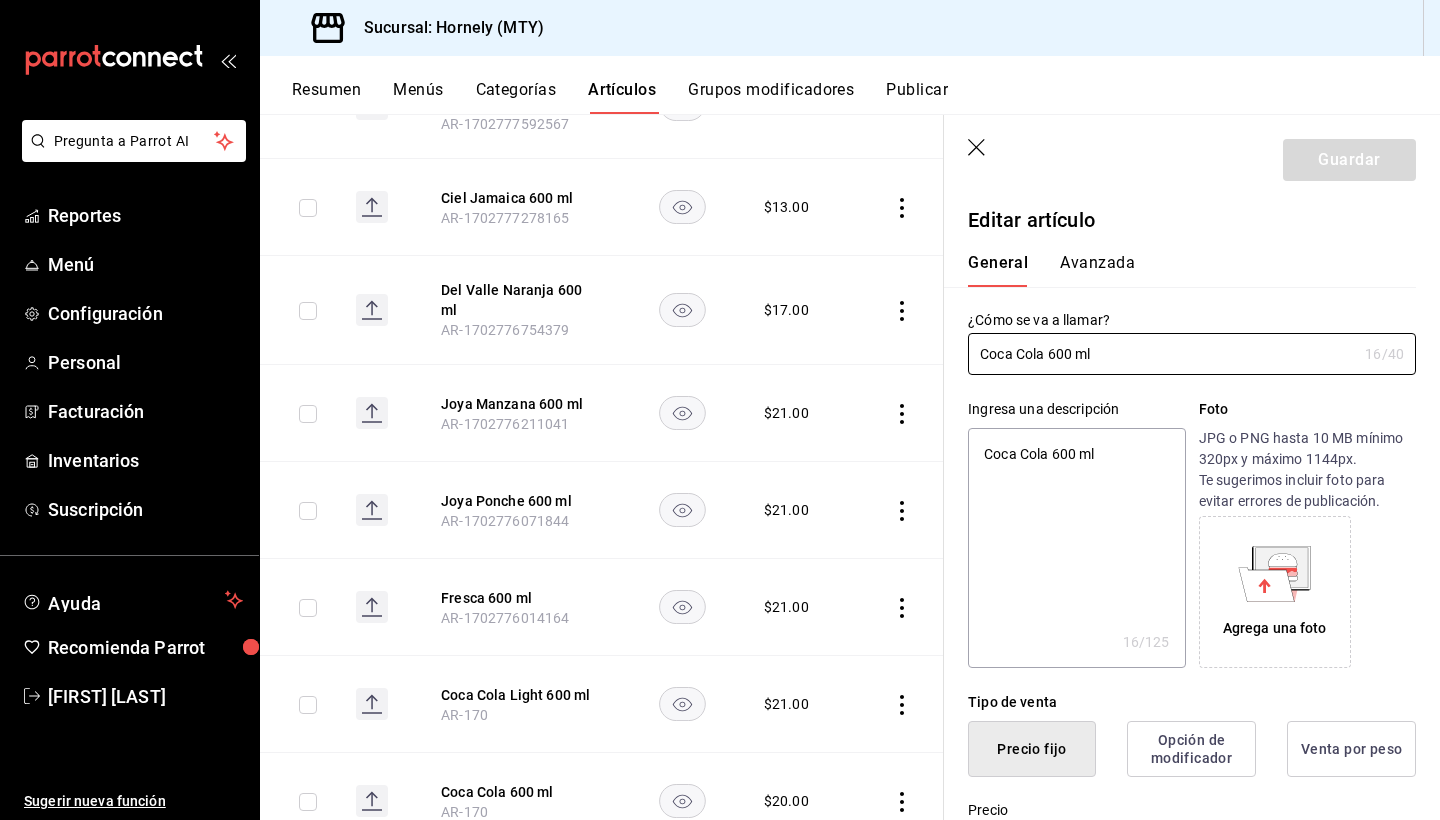 type on "x" 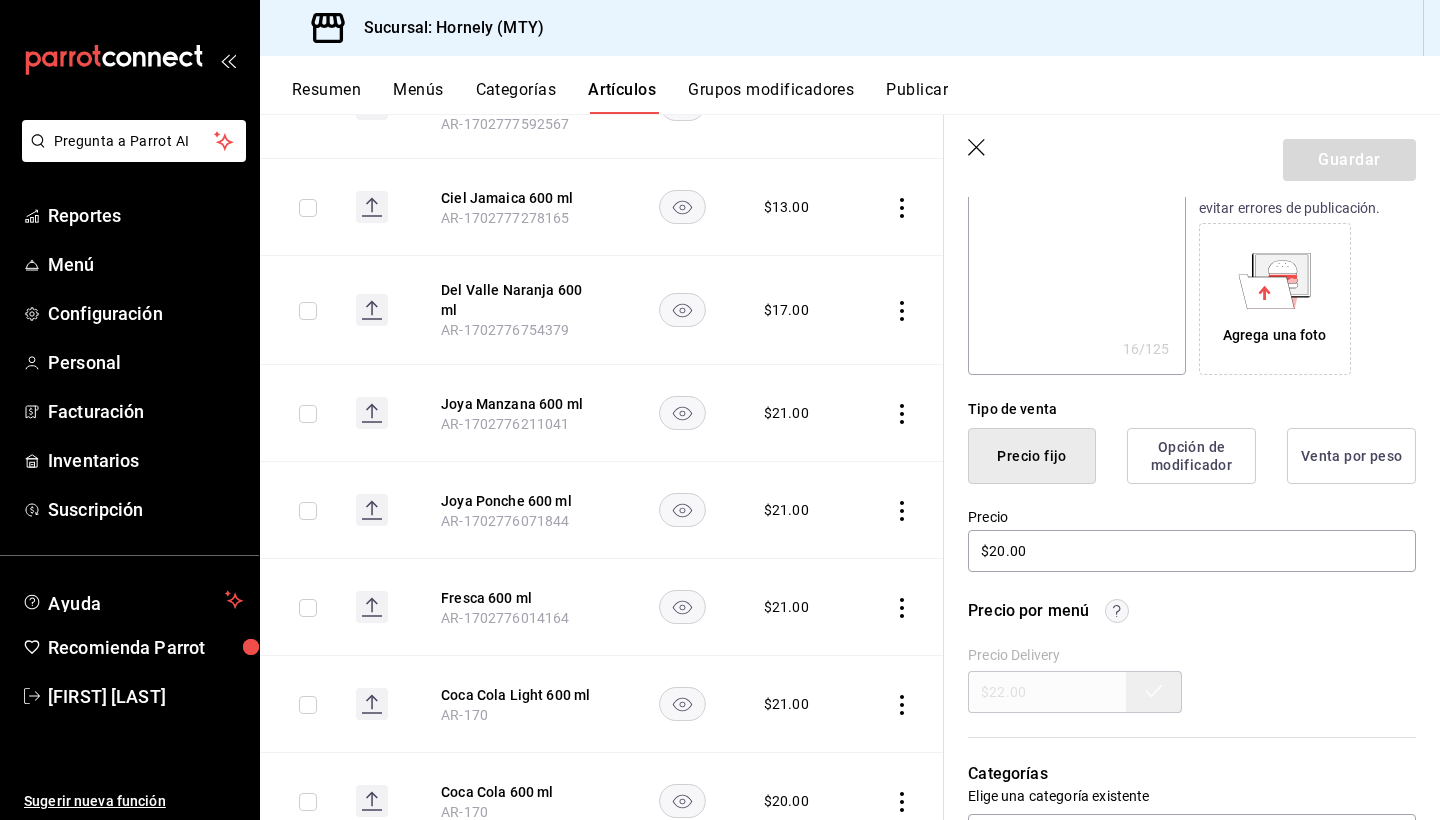 scroll, scrollTop: 416, scrollLeft: 0, axis: vertical 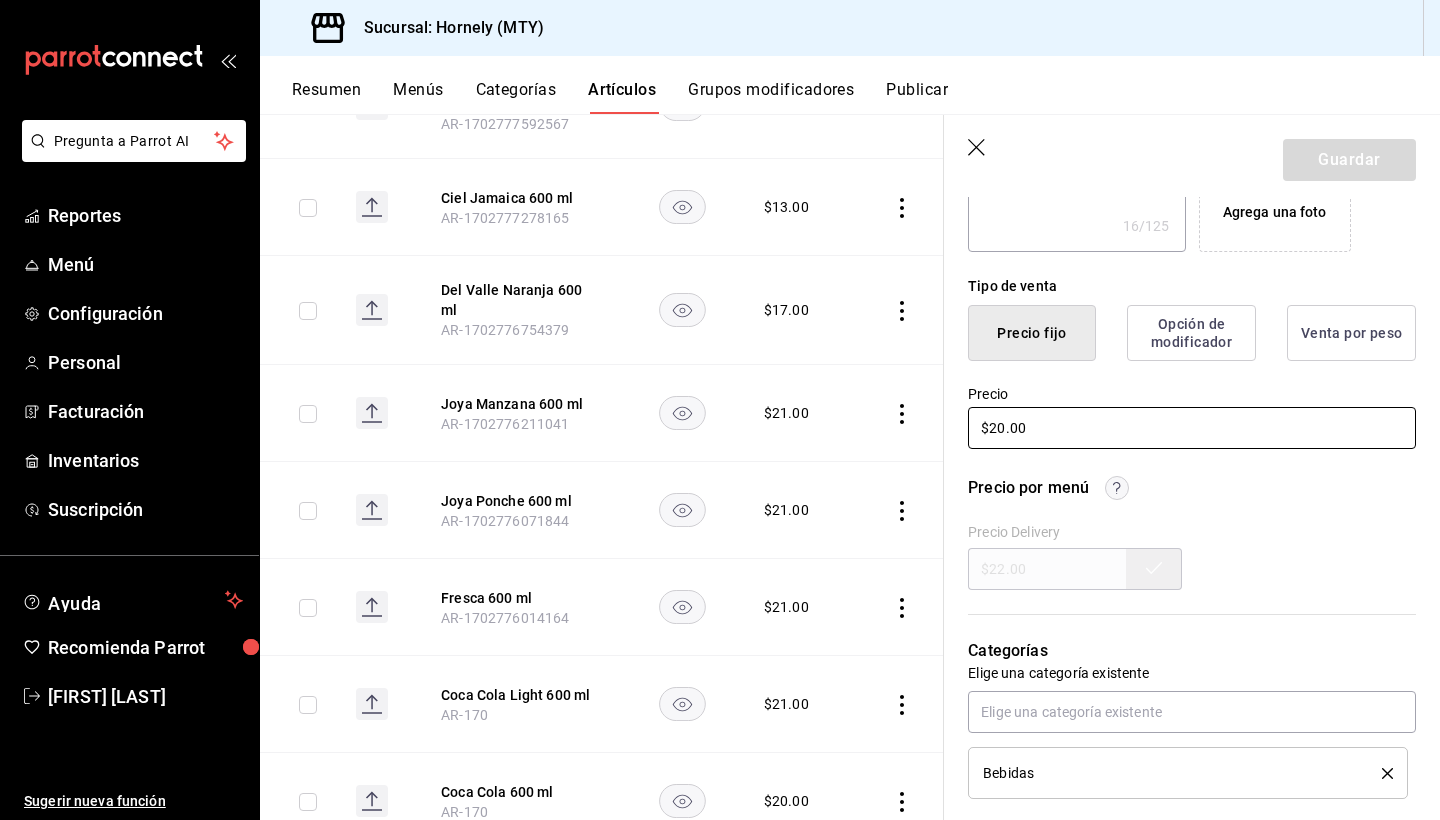 click on "$20.00" at bounding box center (1192, 428) 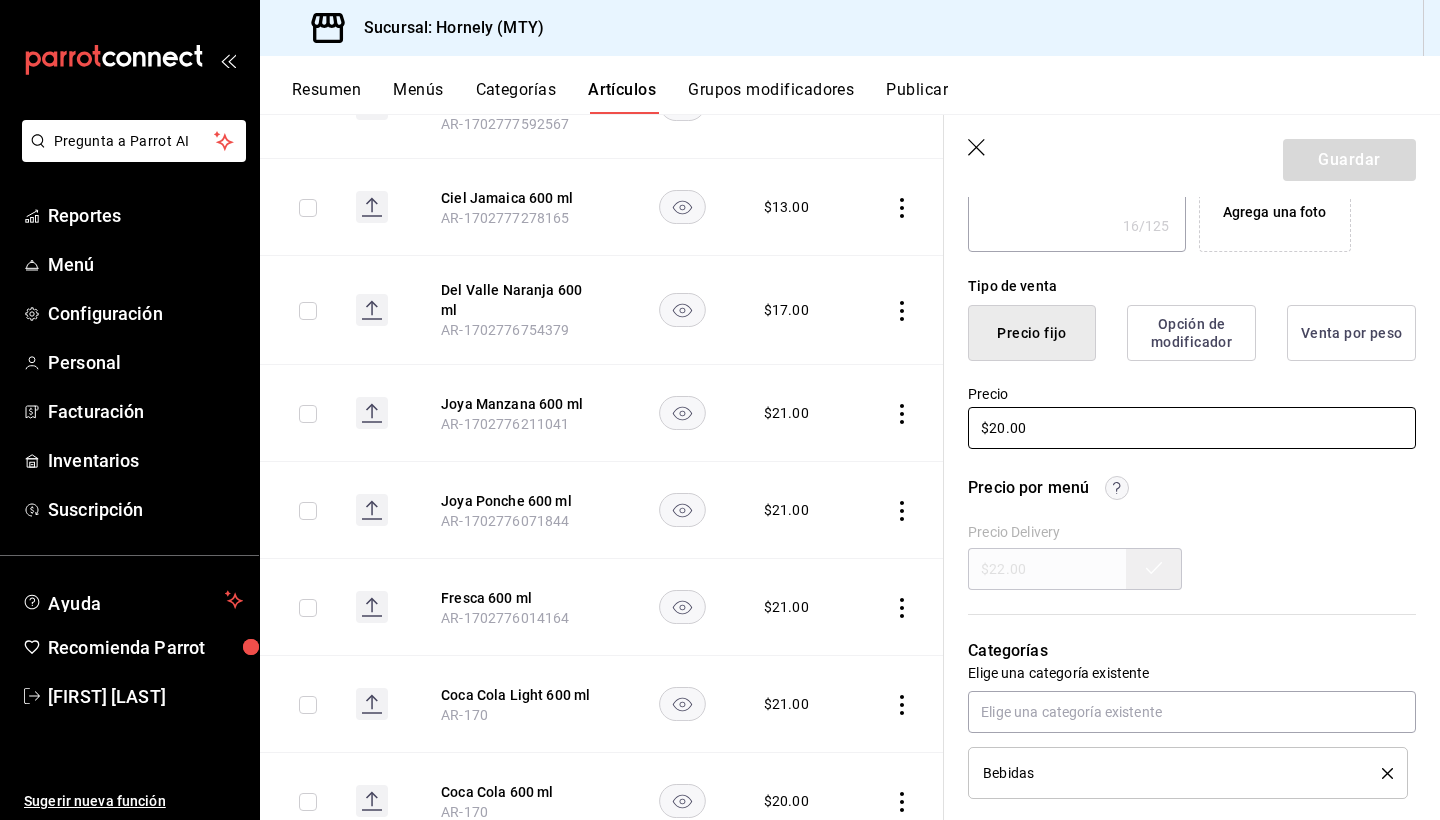 type on "x" 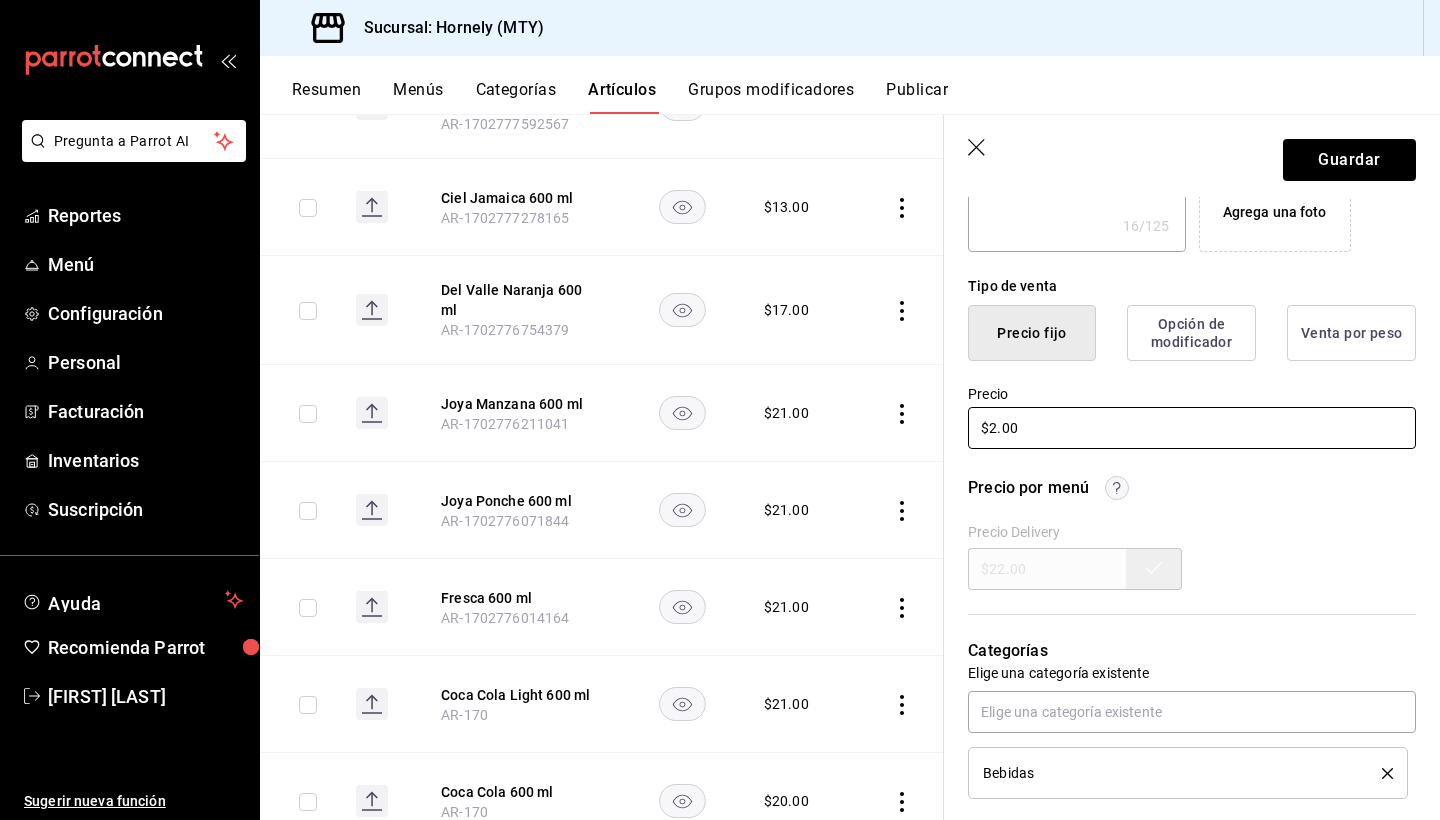type on "x" 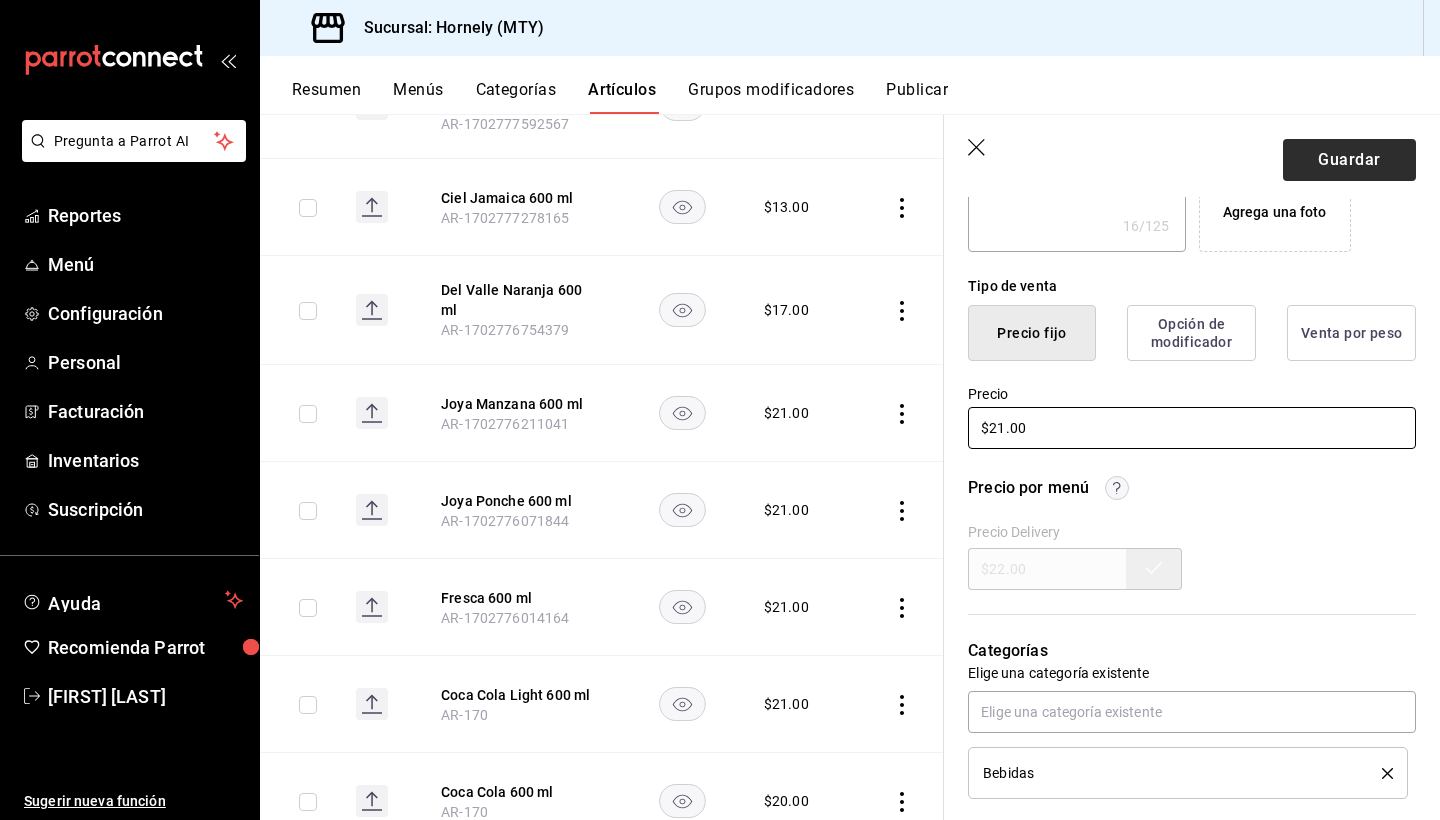 type on "$21.00" 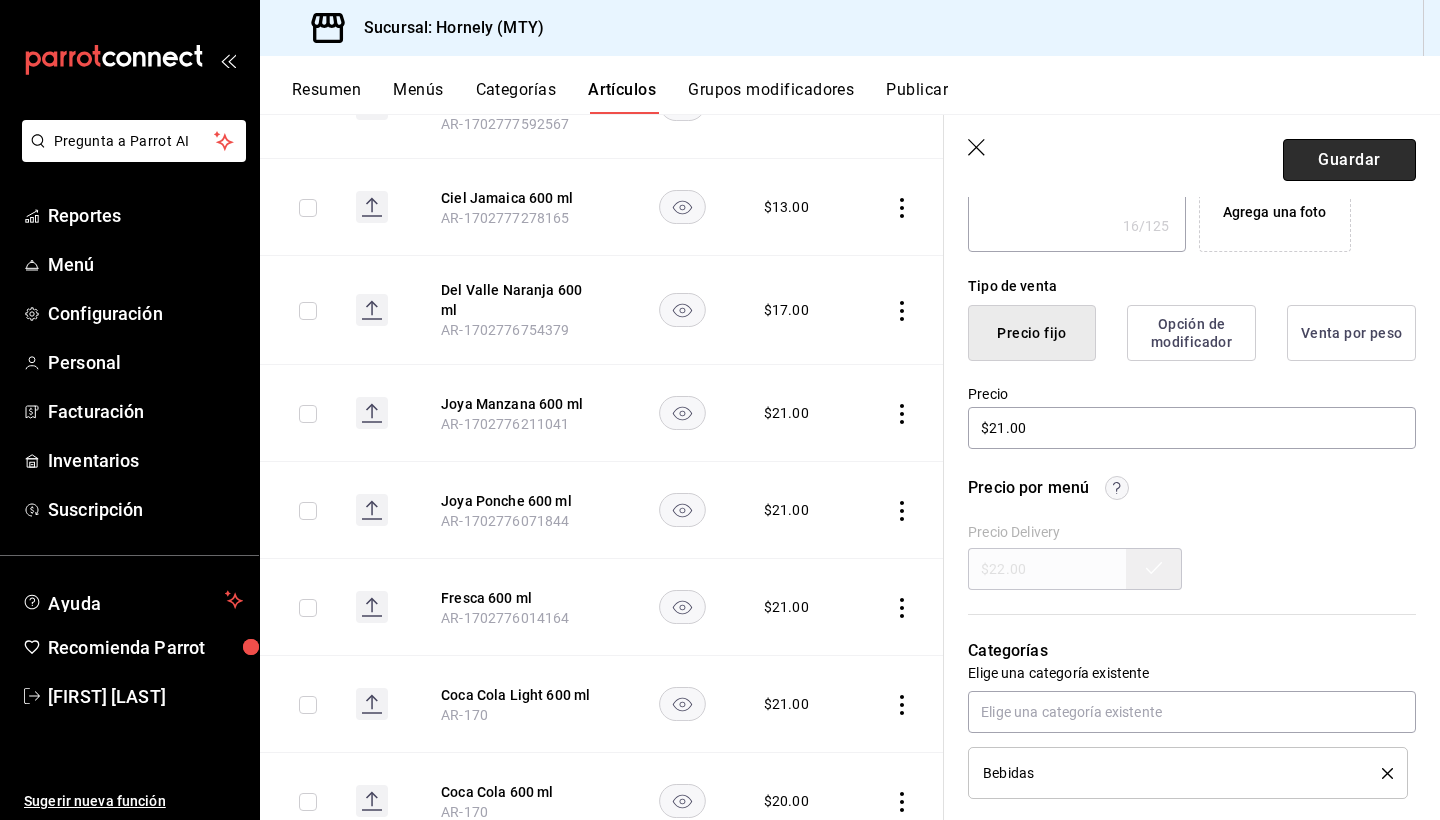 click on "Guardar" at bounding box center (1349, 160) 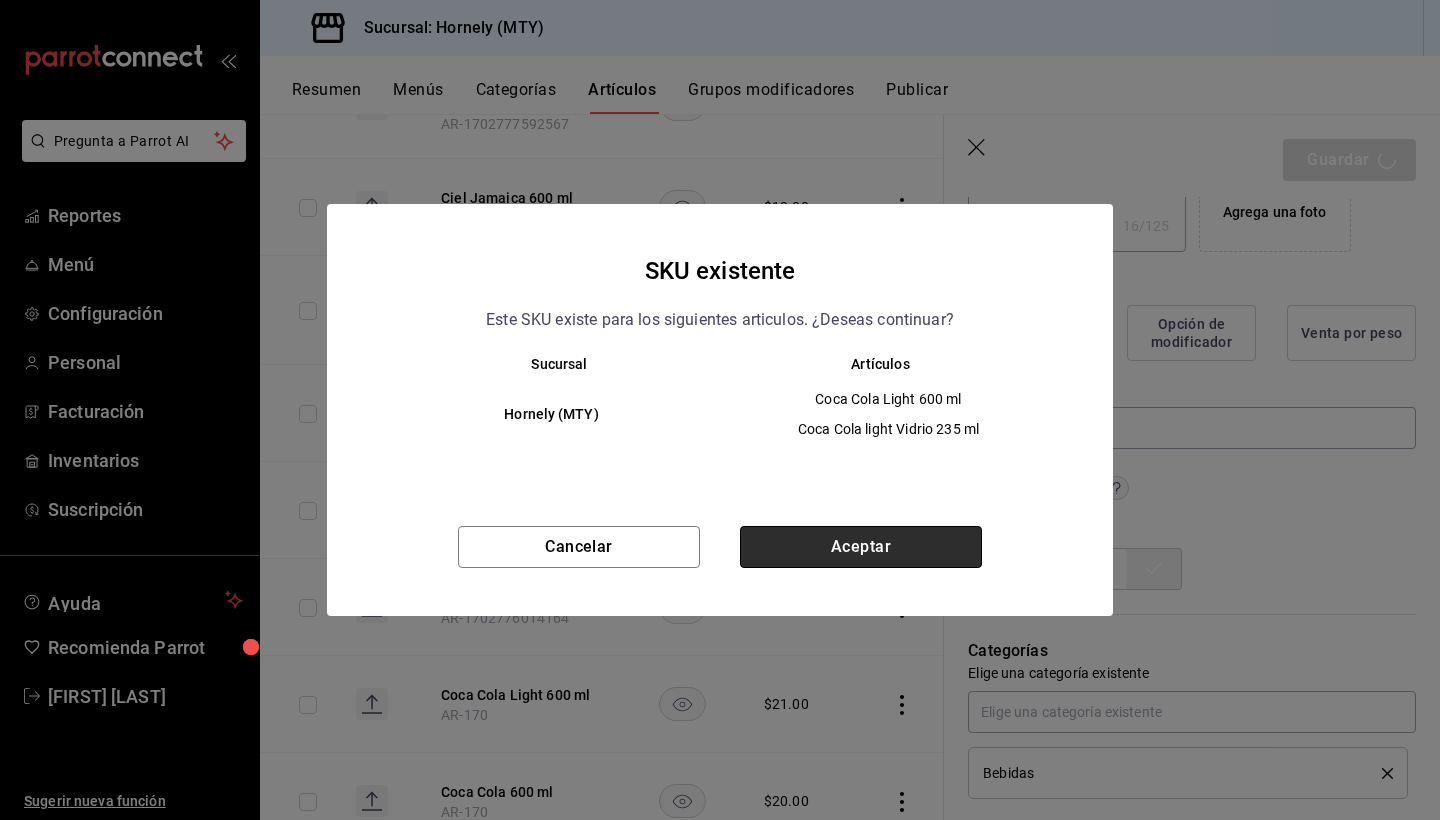 click on "Aceptar" at bounding box center (861, 547) 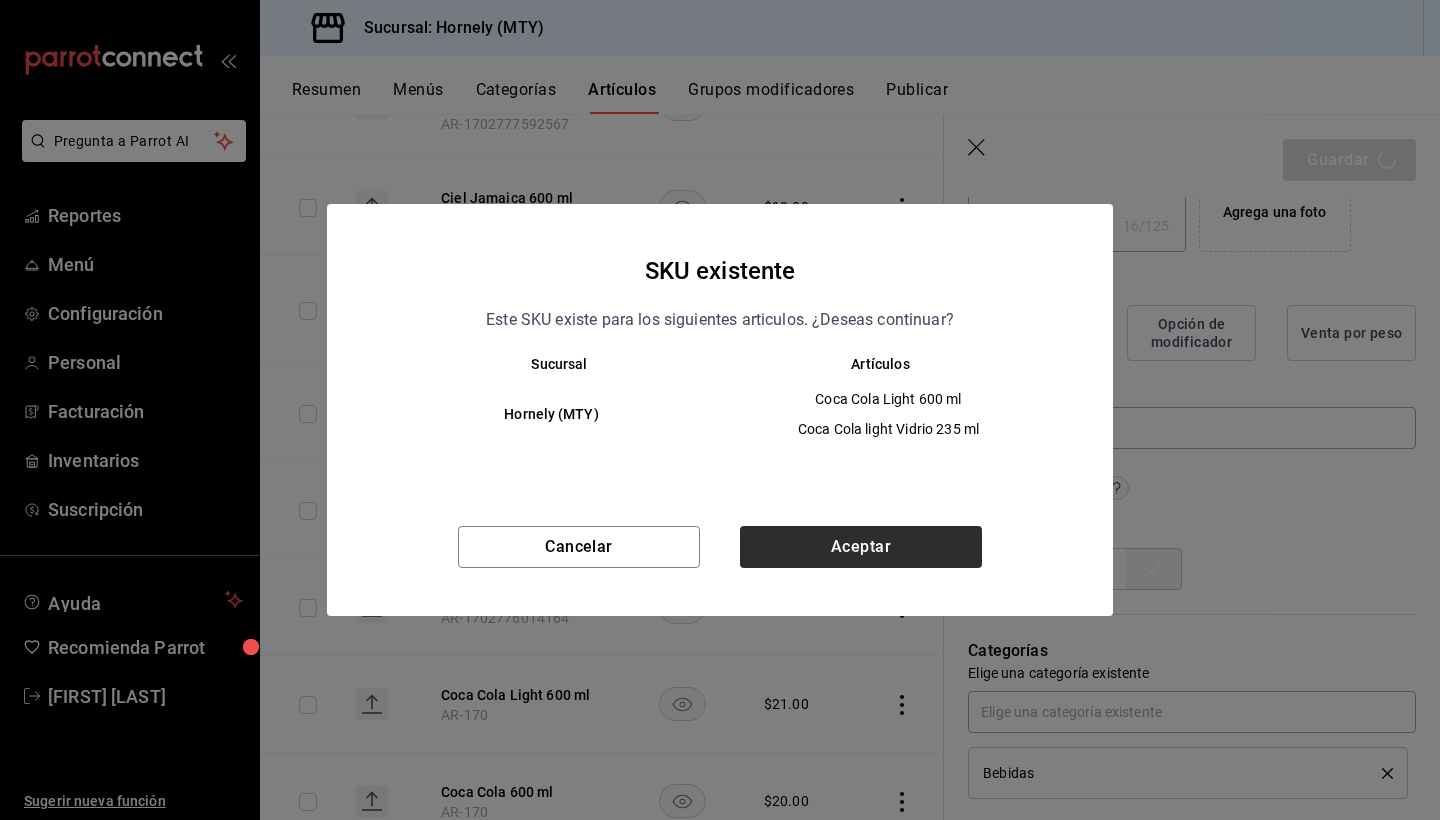type on "x" 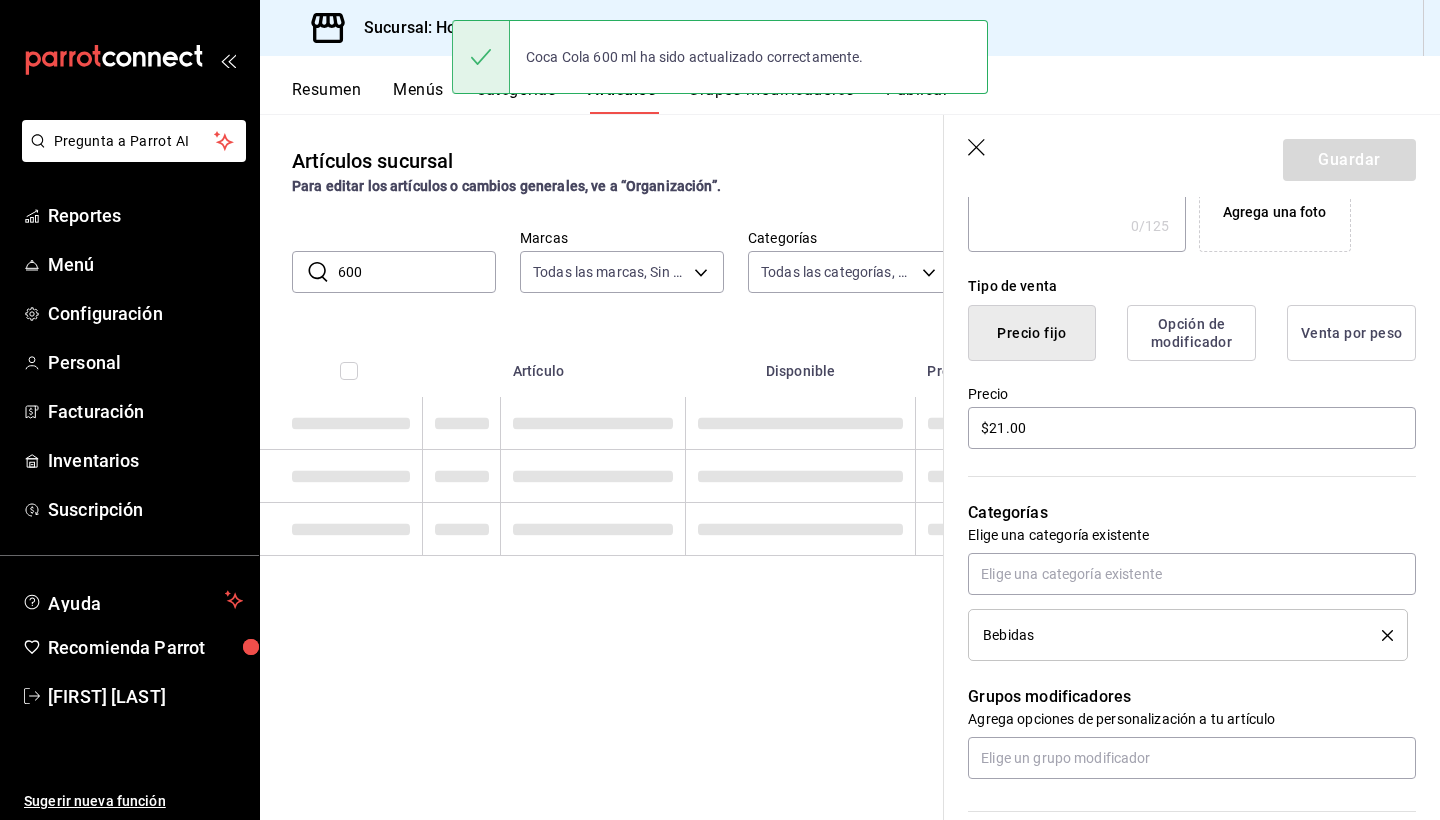 scroll, scrollTop: 0, scrollLeft: 0, axis: both 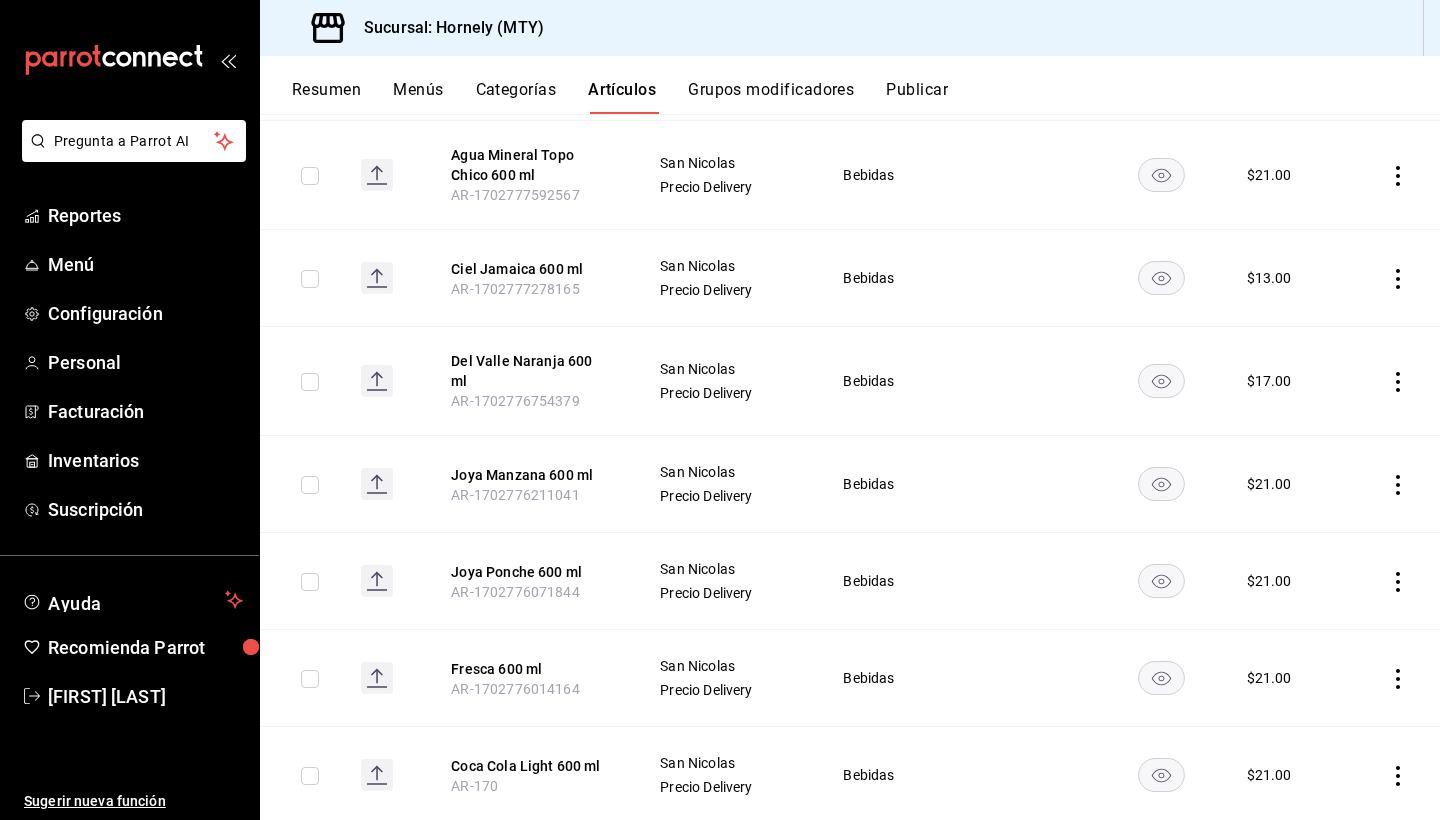 click 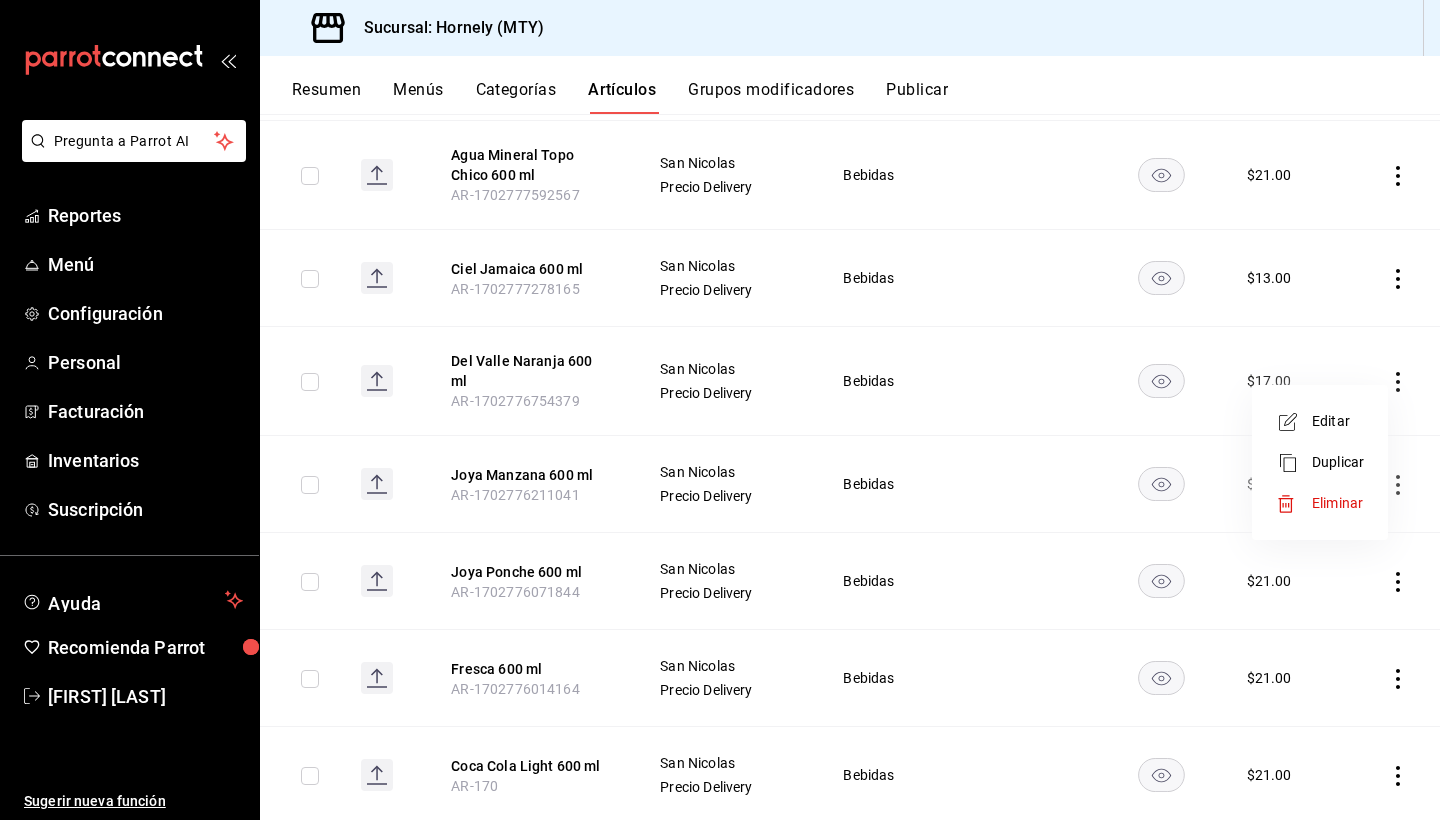 click on "Editar" at bounding box center [1338, 421] 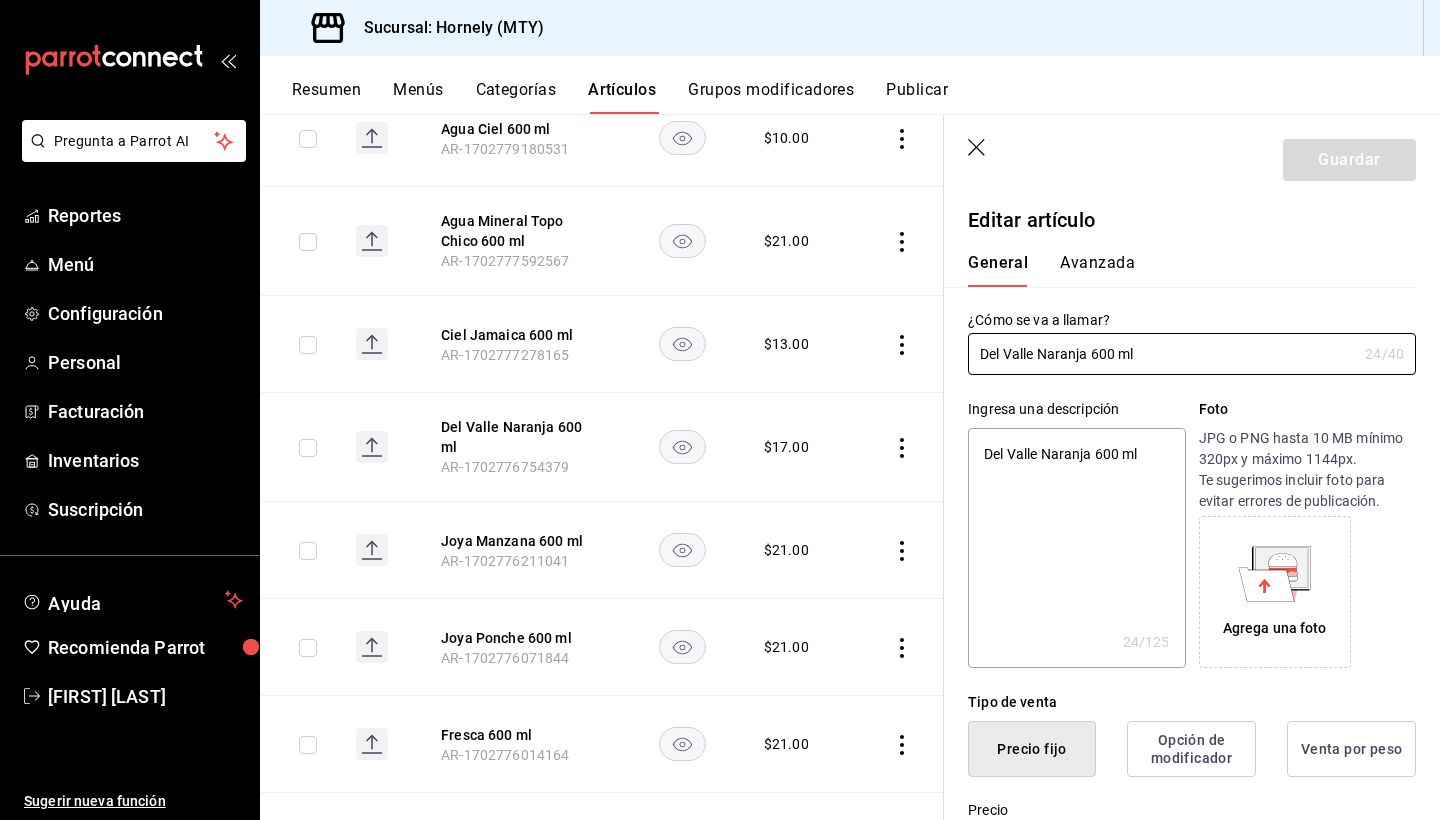 type on "x" 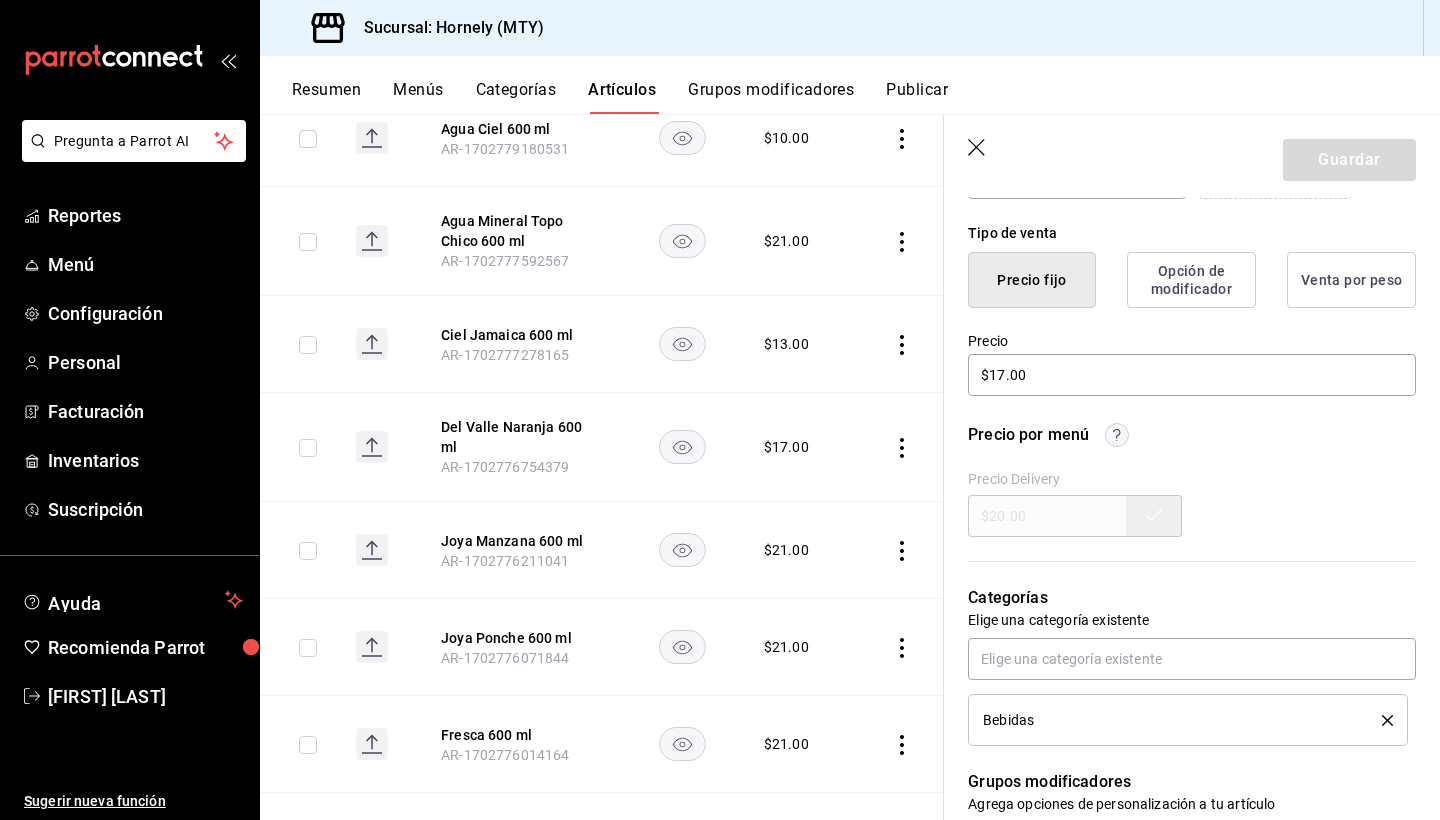 scroll, scrollTop: 470, scrollLeft: 0, axis: vertical 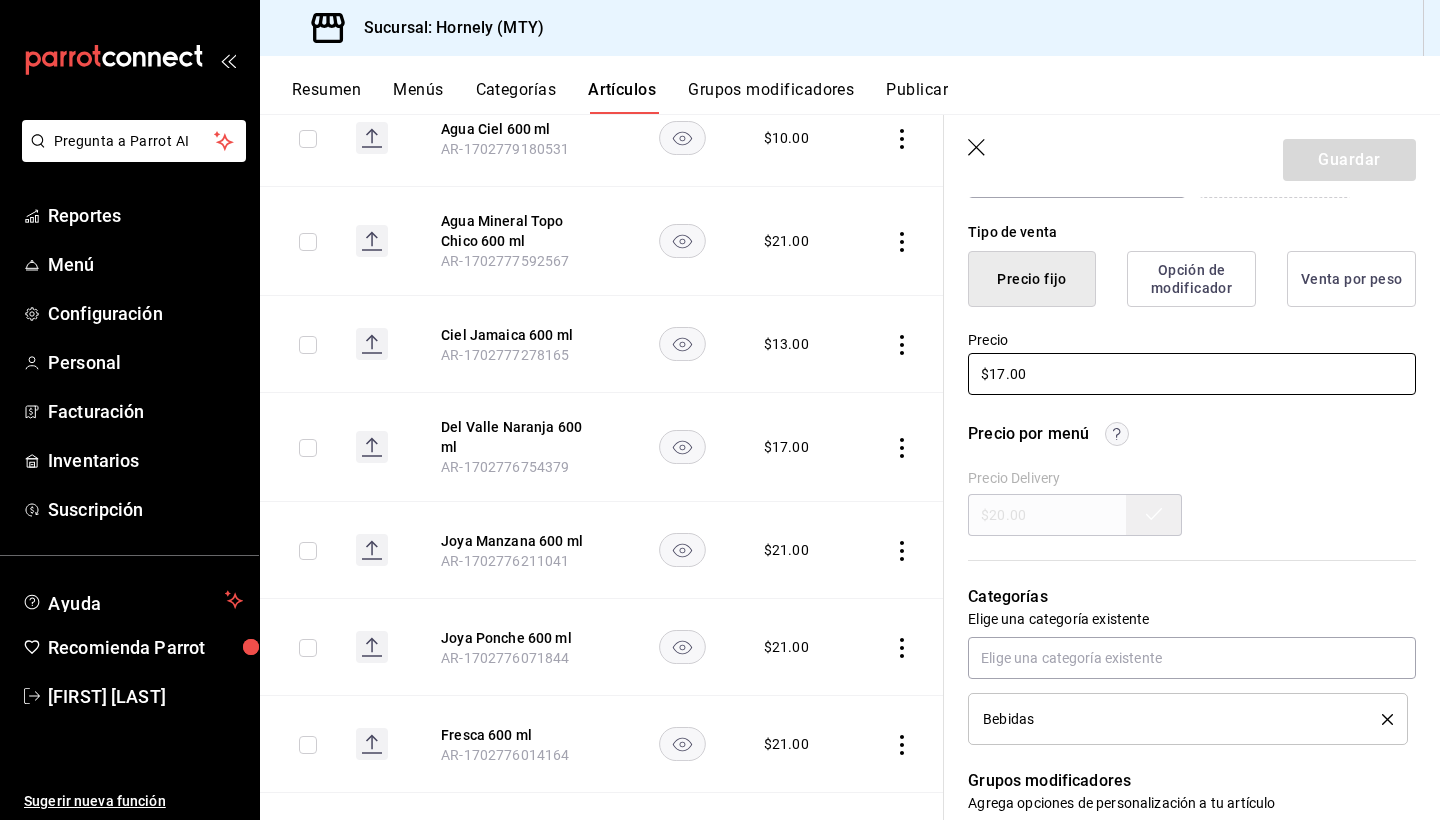 click on "$17.00" at bounding box center (1192, 374) 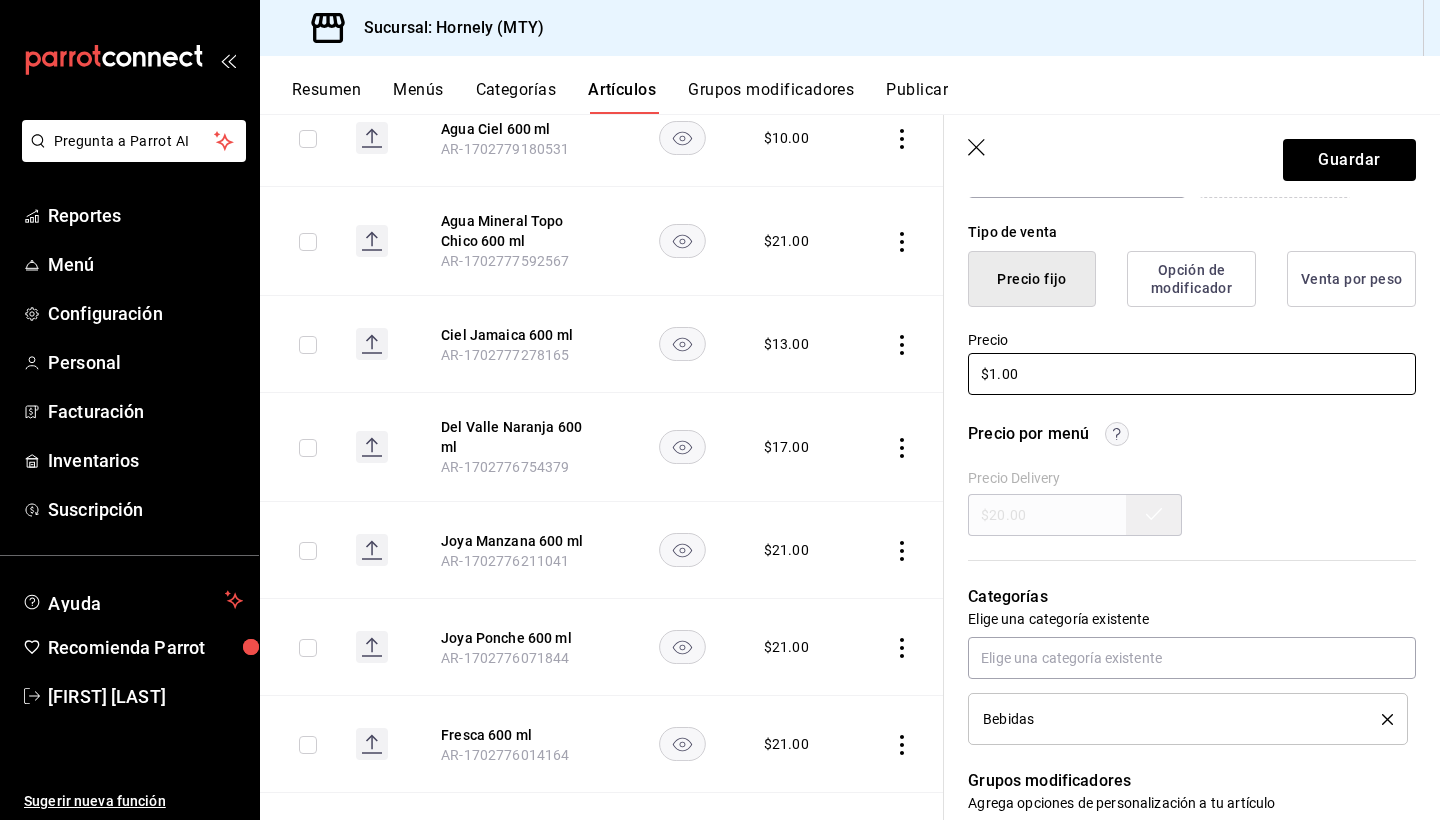 type on "x" 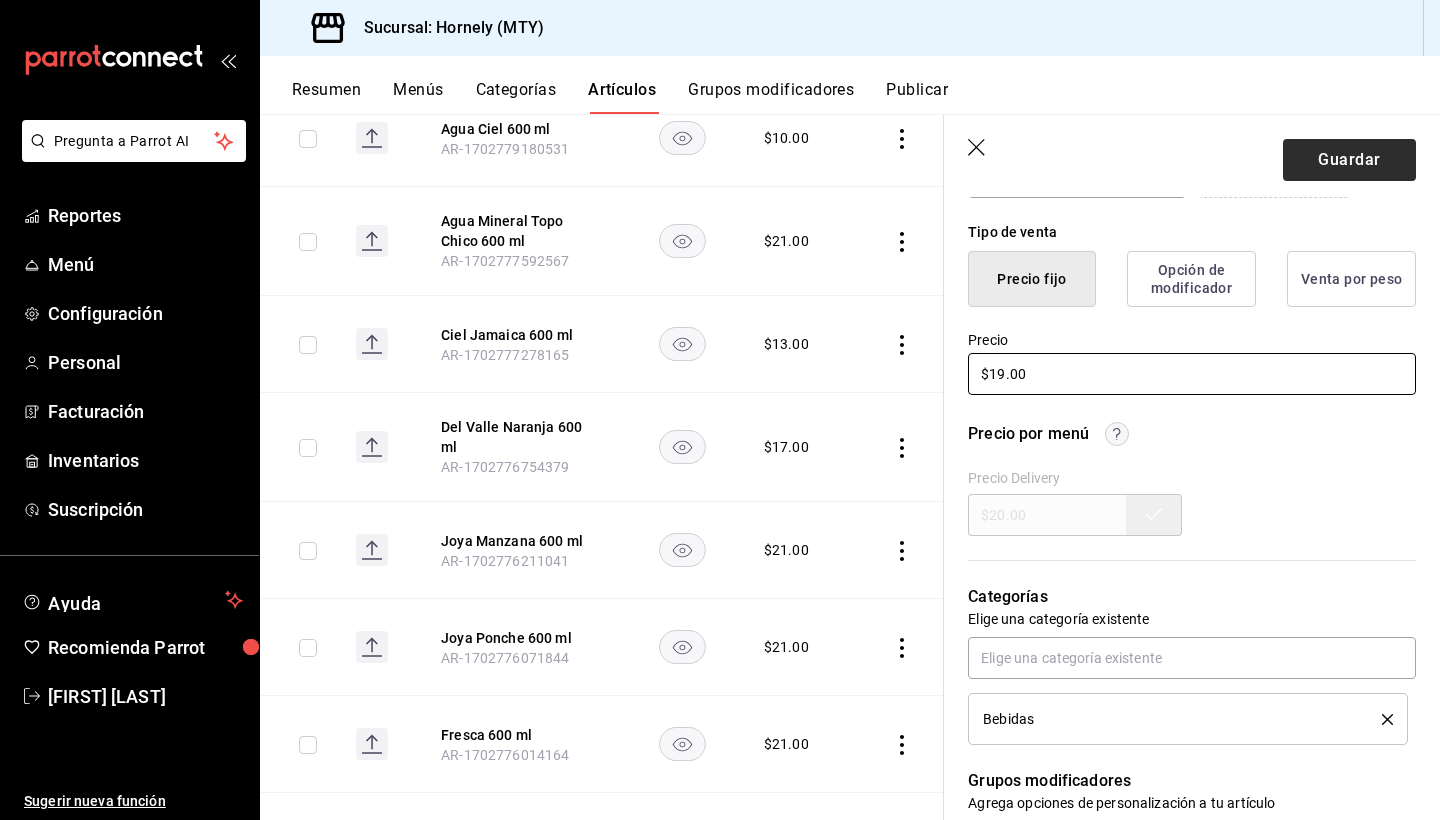 type on "$19.00" 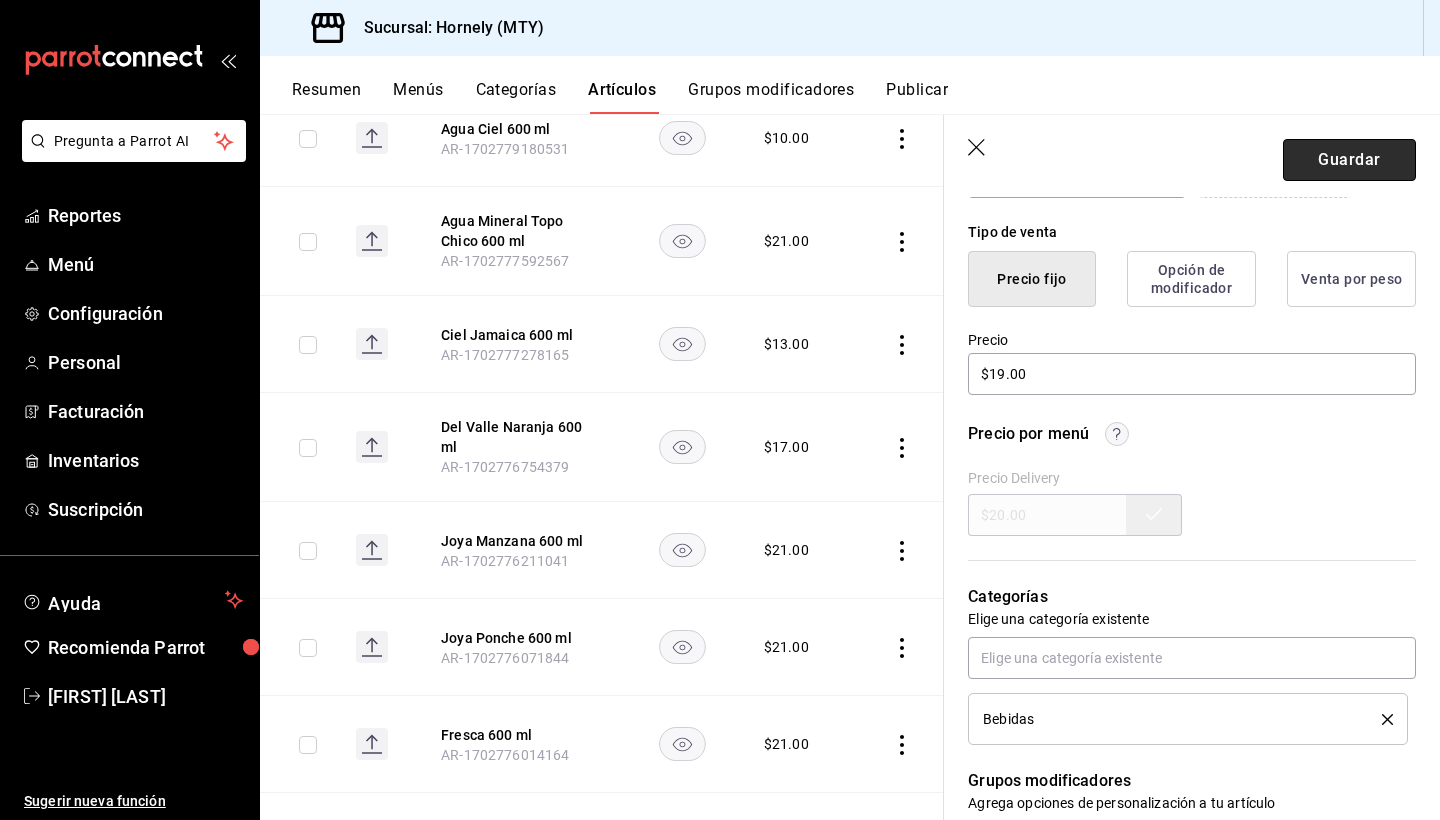 click on "Guardar" at bounding box center [1349, 160] 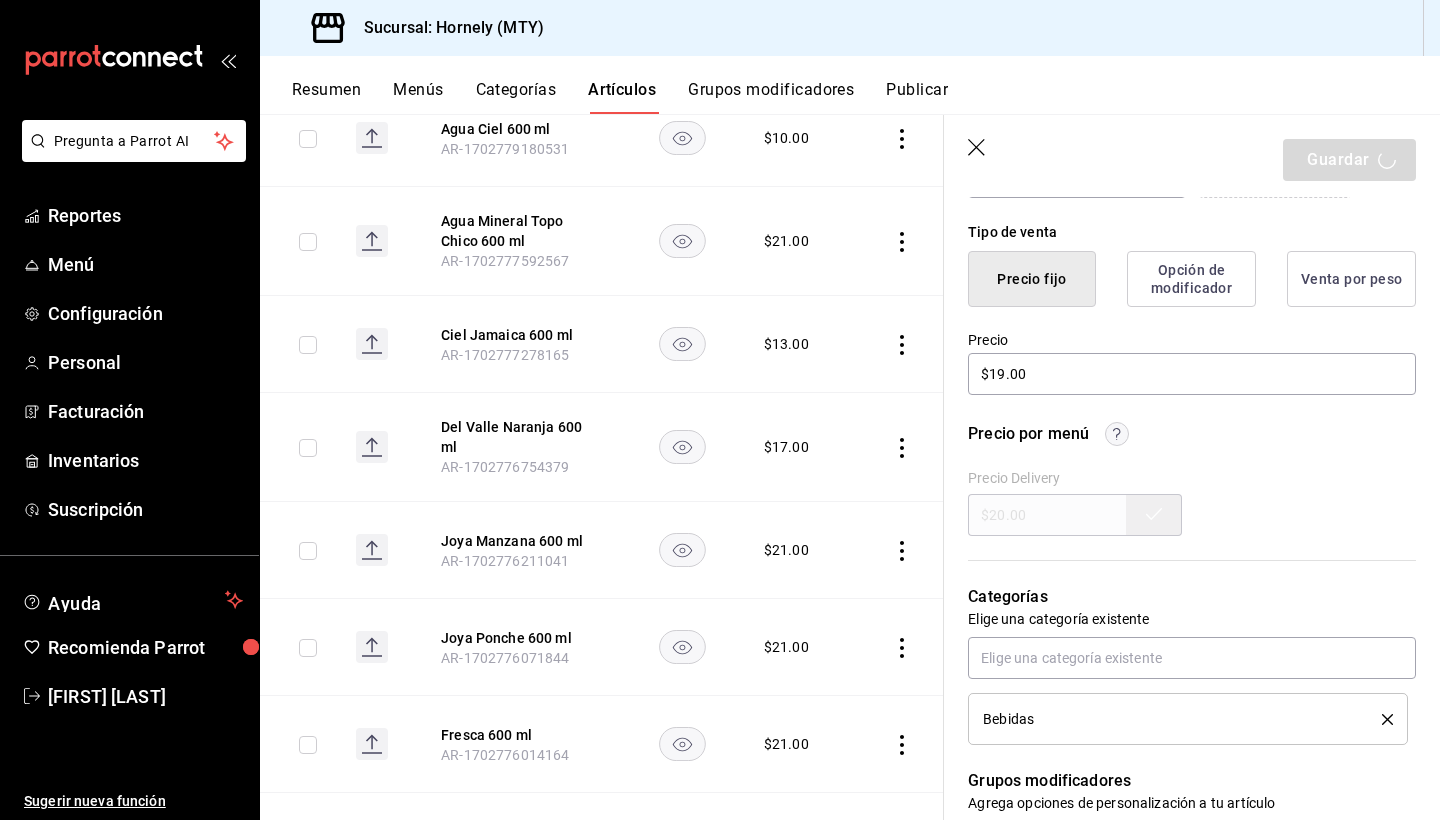 type on "x" 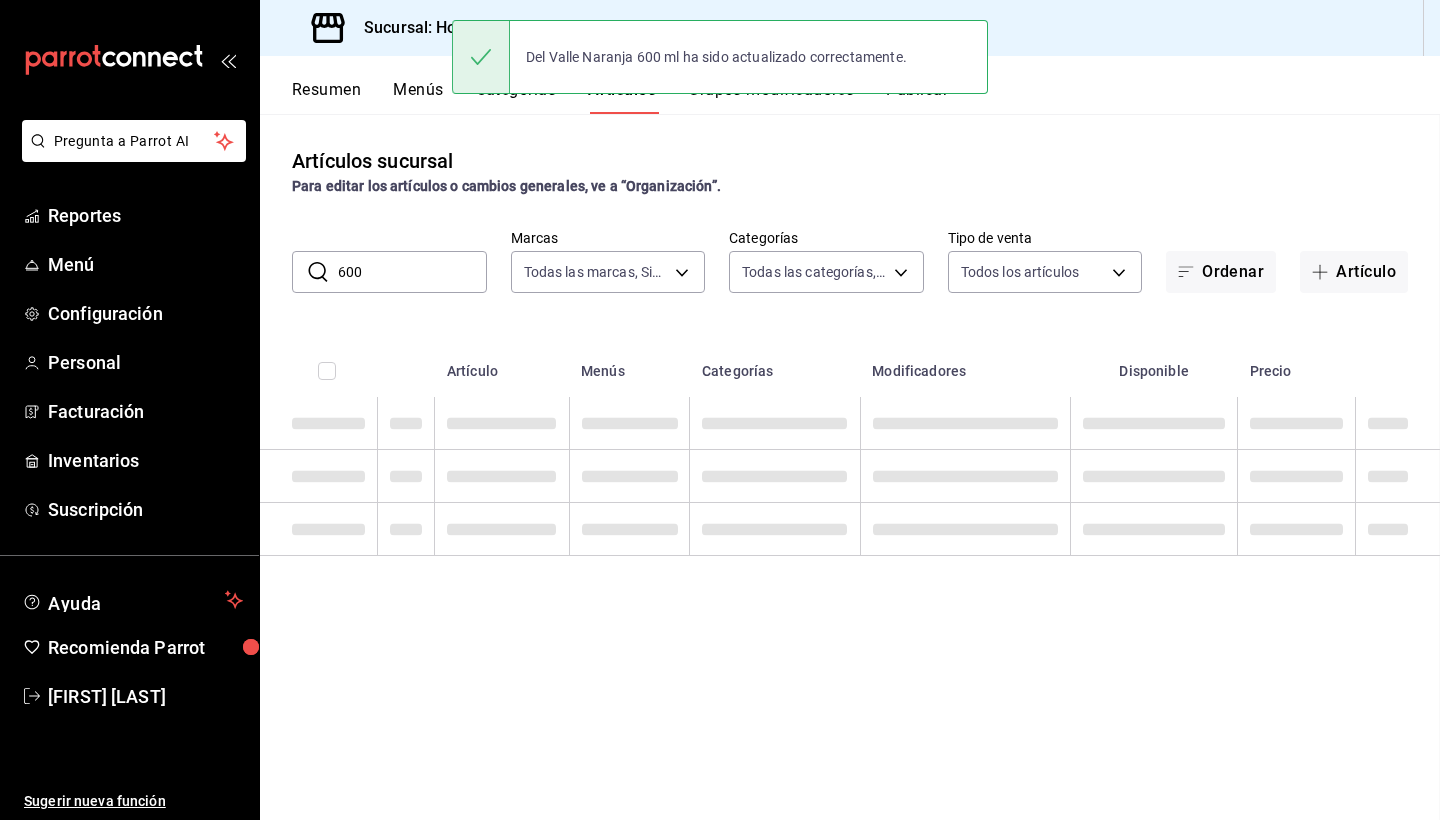 scroll, scrollTop: 0, scrollLeft: 0, axis: both 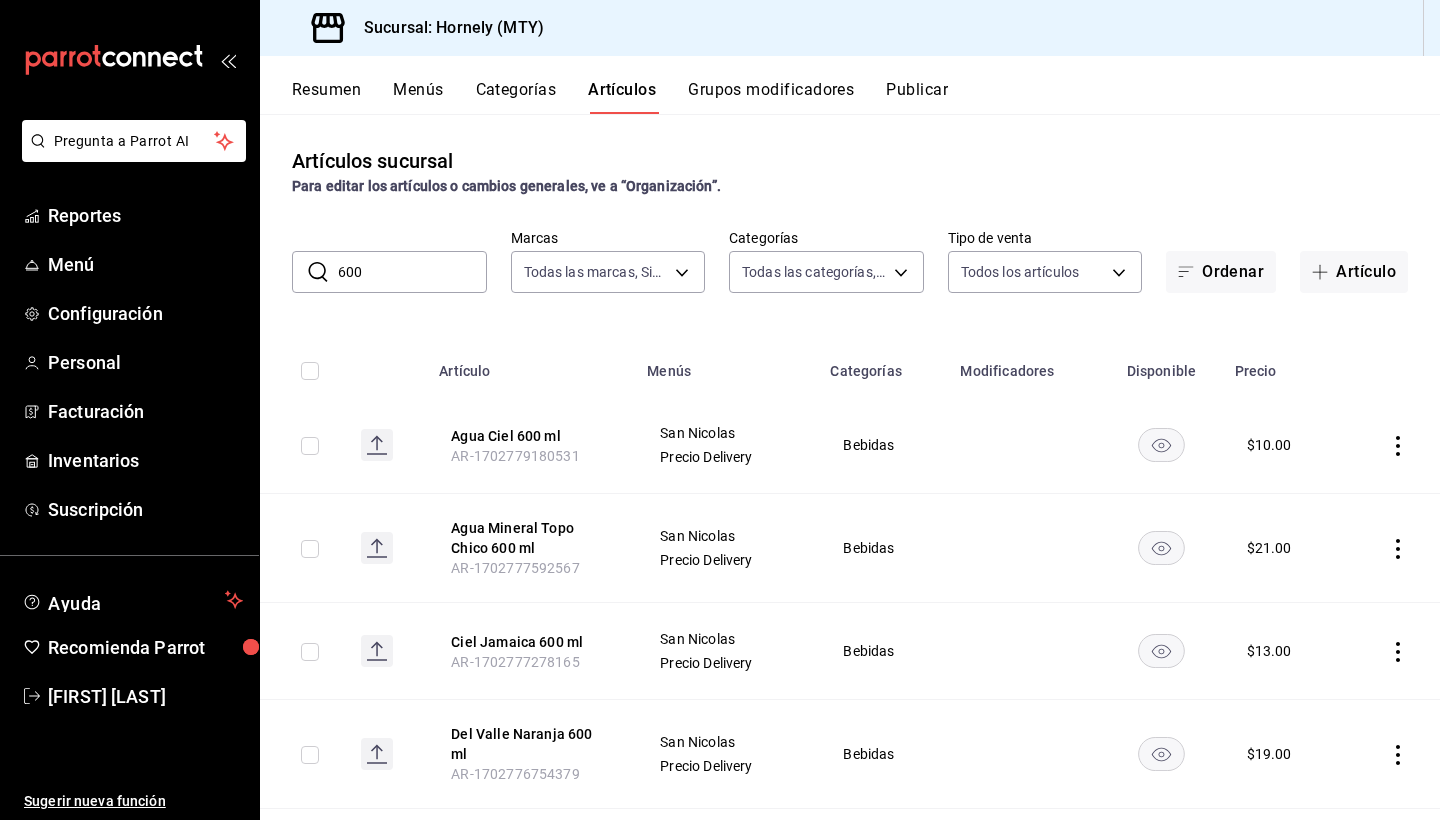 click on "600" at bounding box center [412, 272] 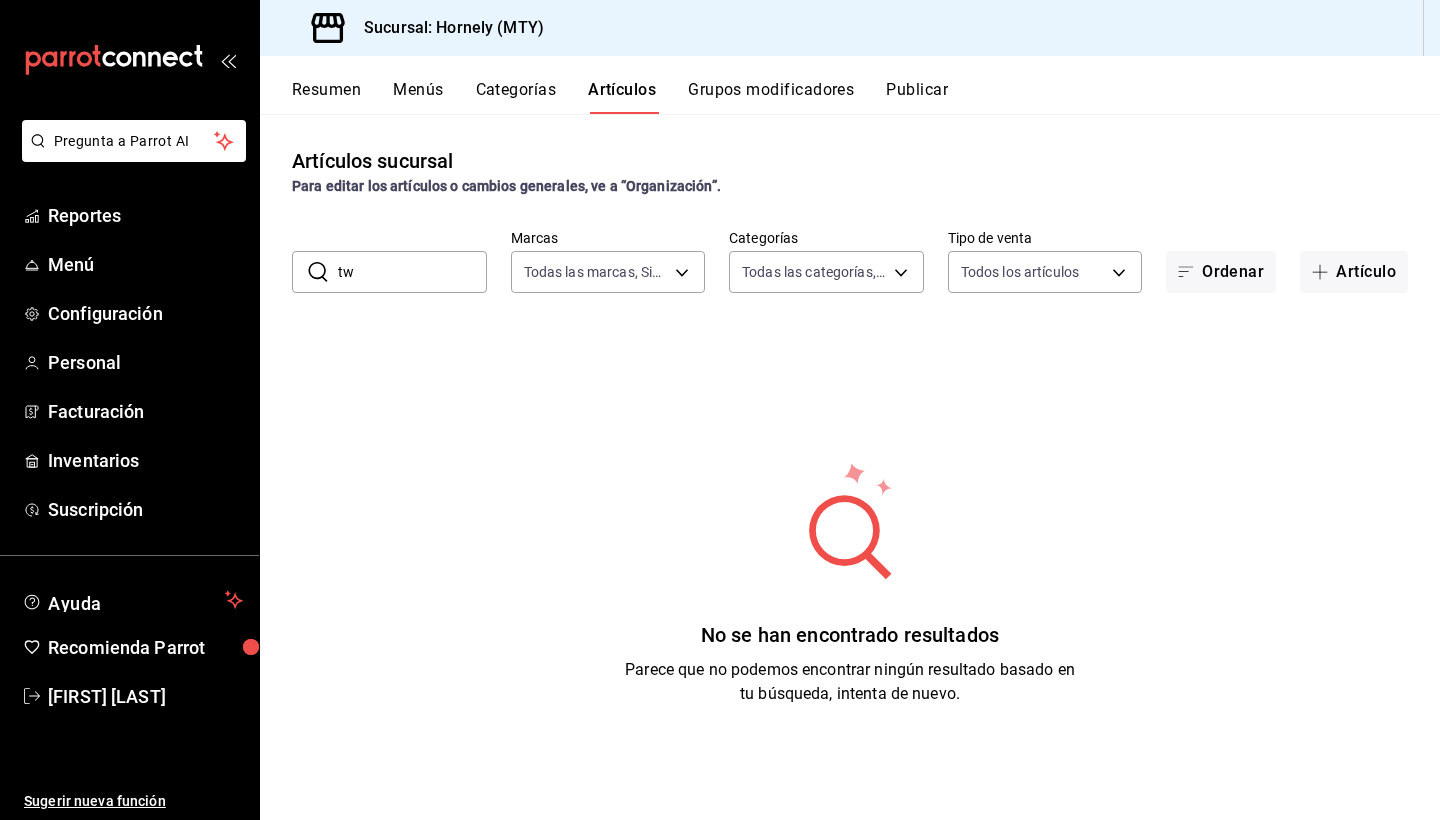 type on "t" 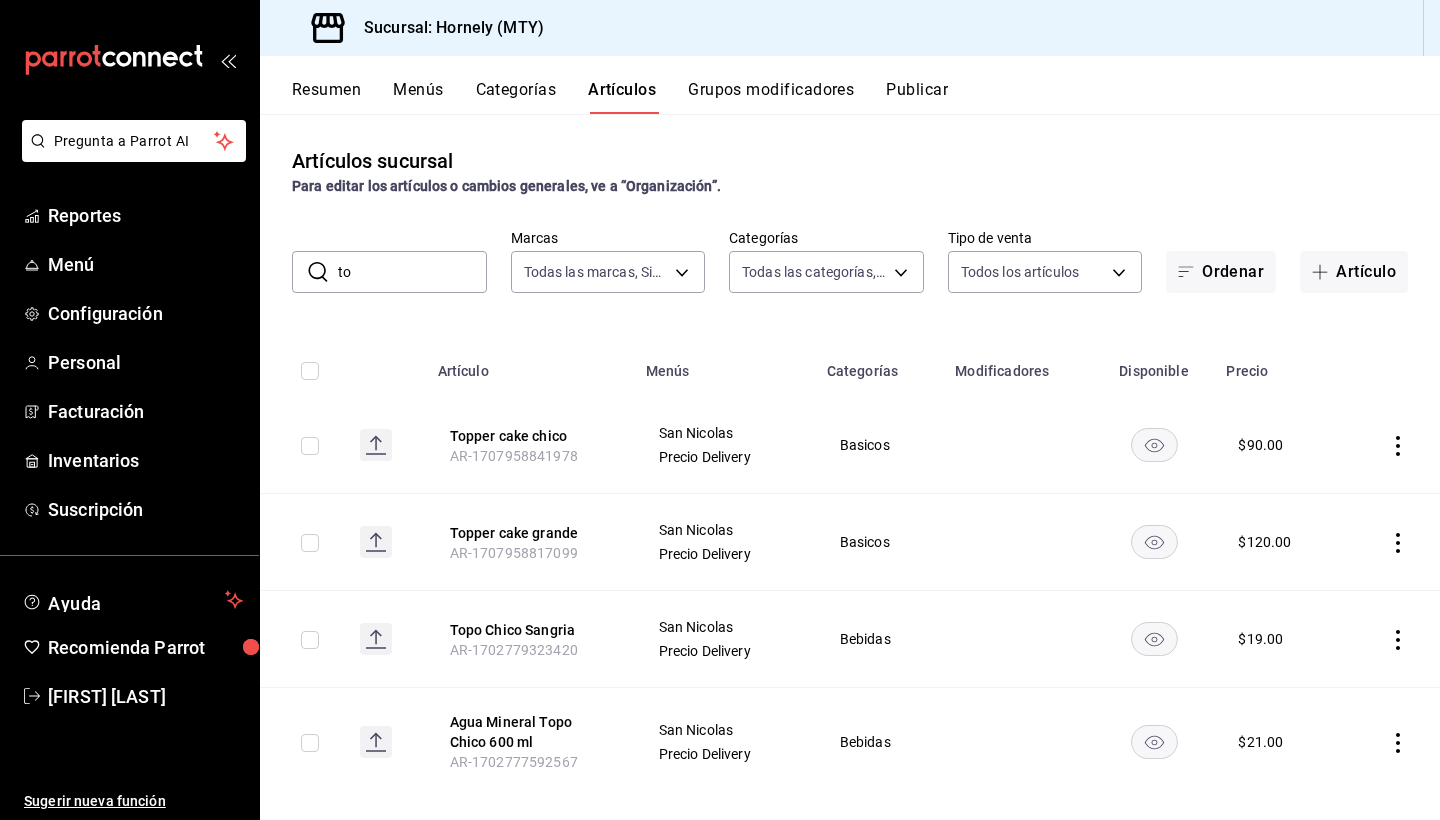 type on "t" 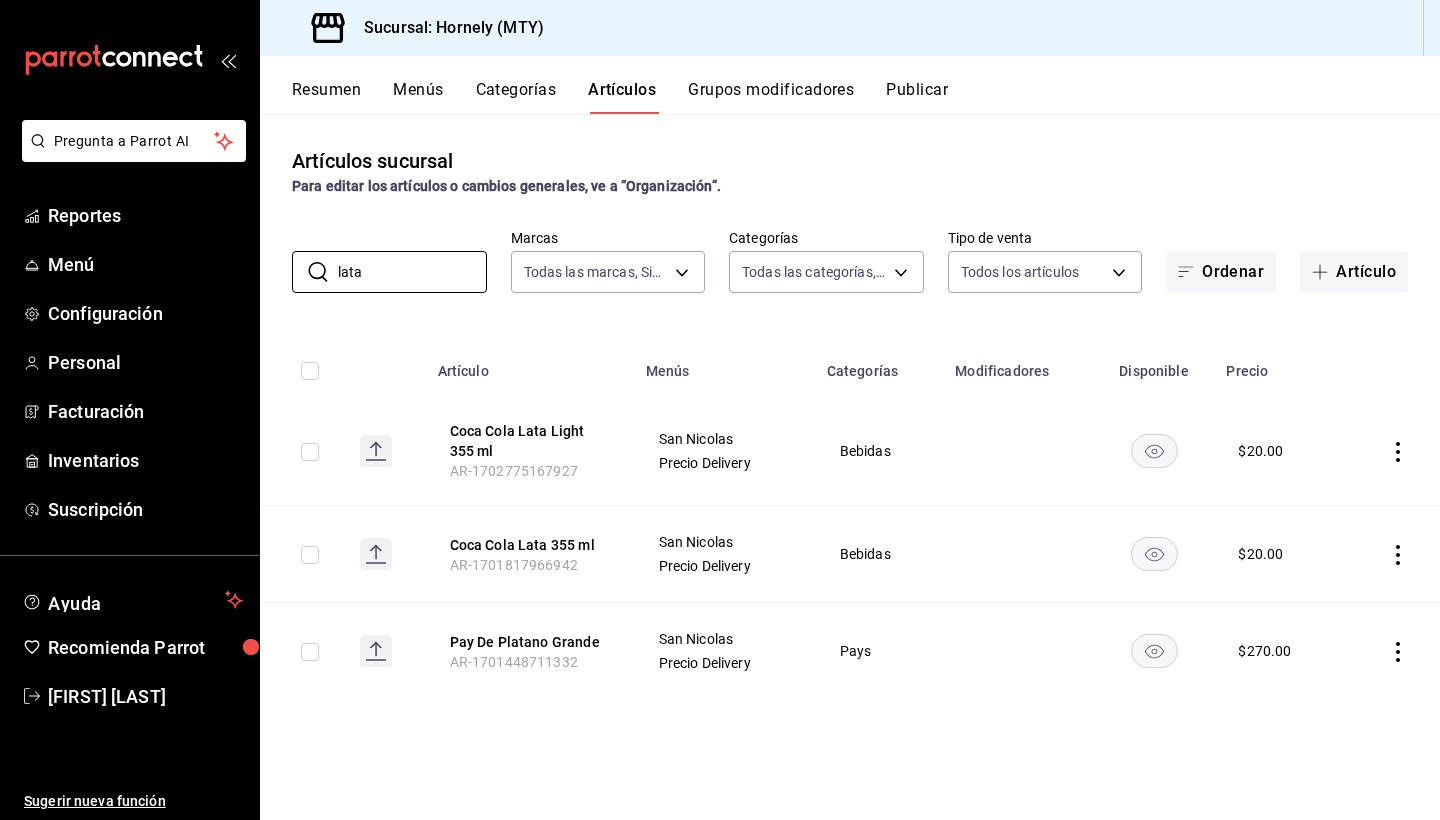 type on "lata" 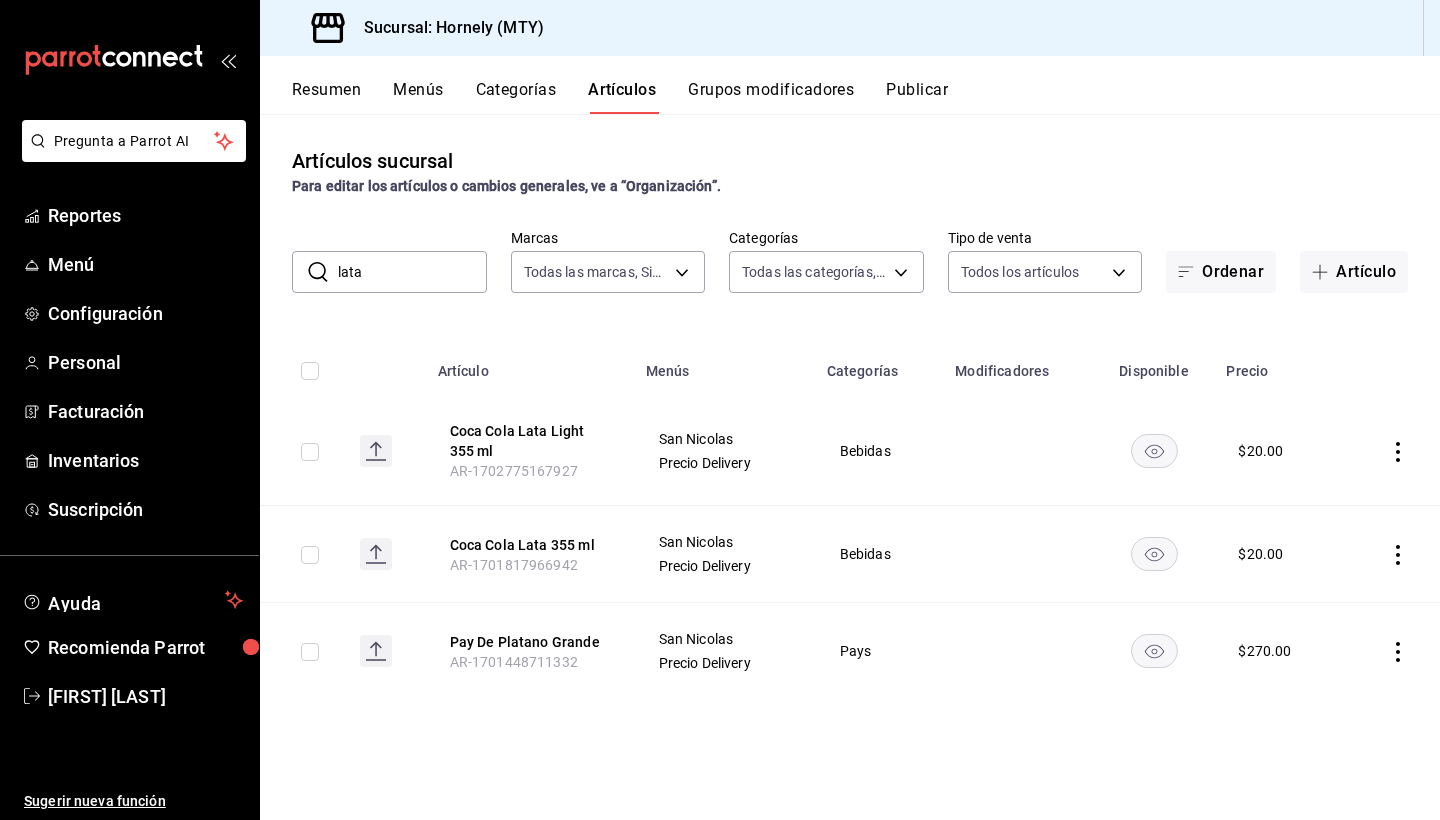 click 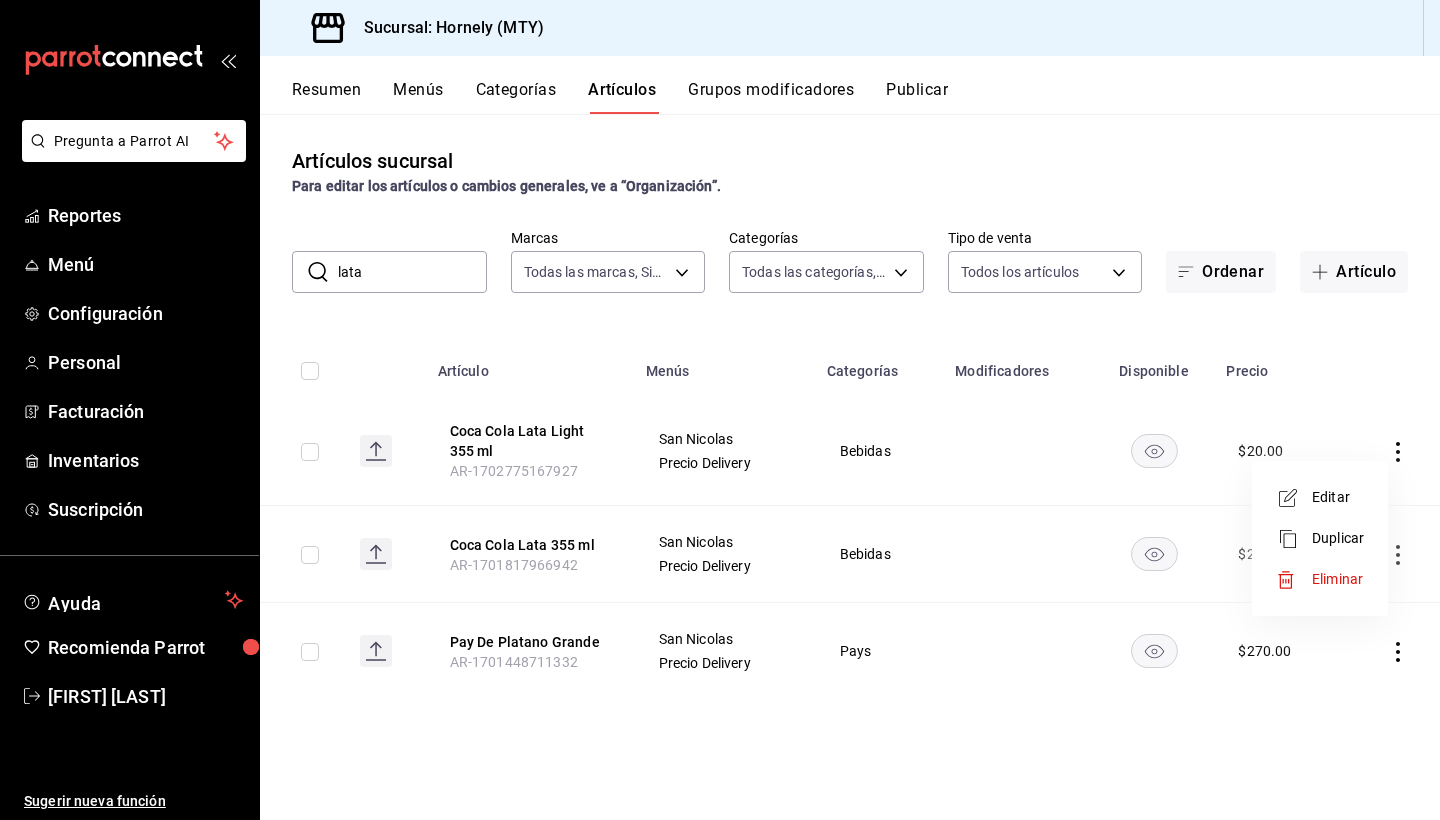 click on "Editar" at bounding box center (1338, 497) 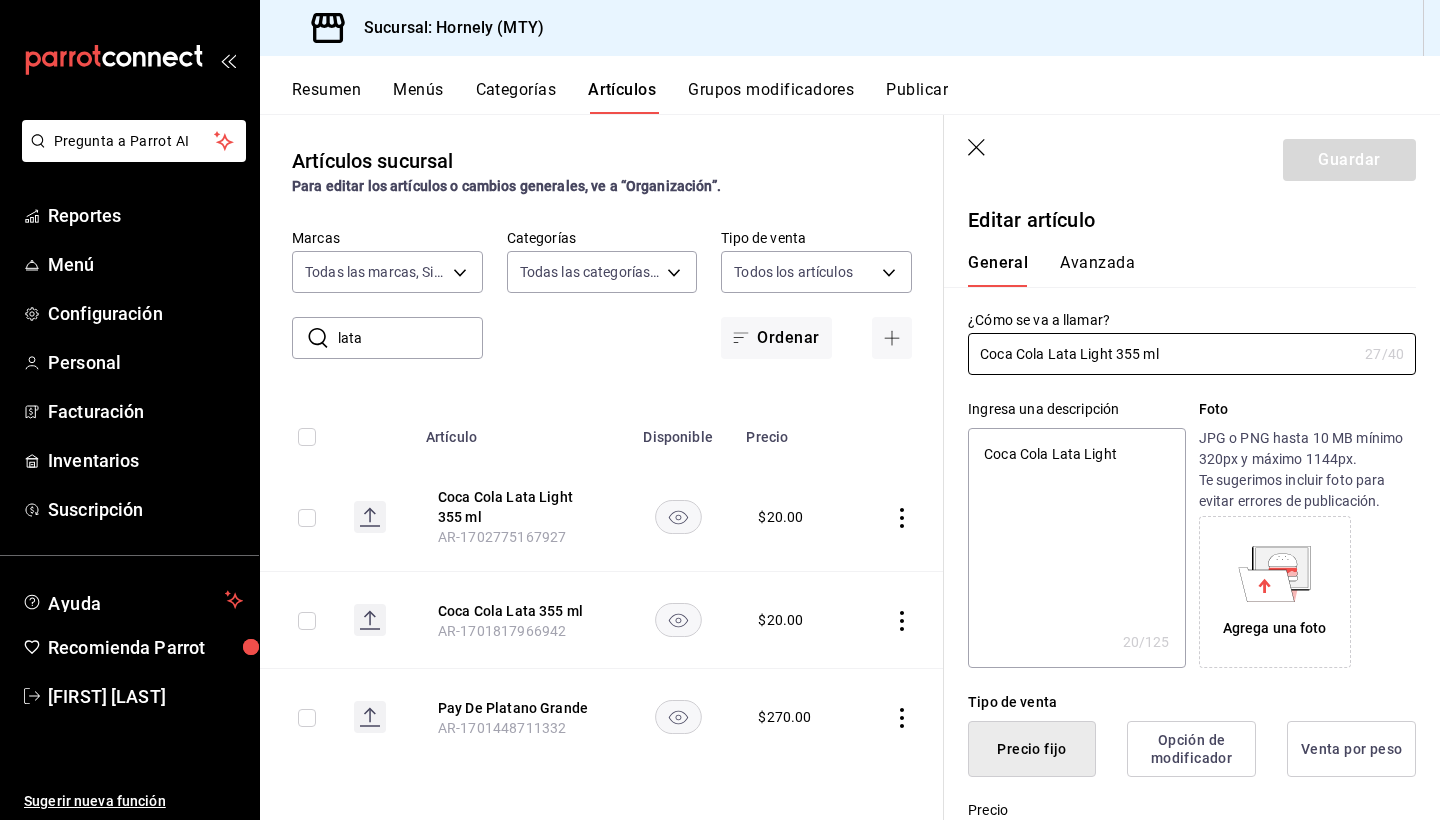 type on "x" 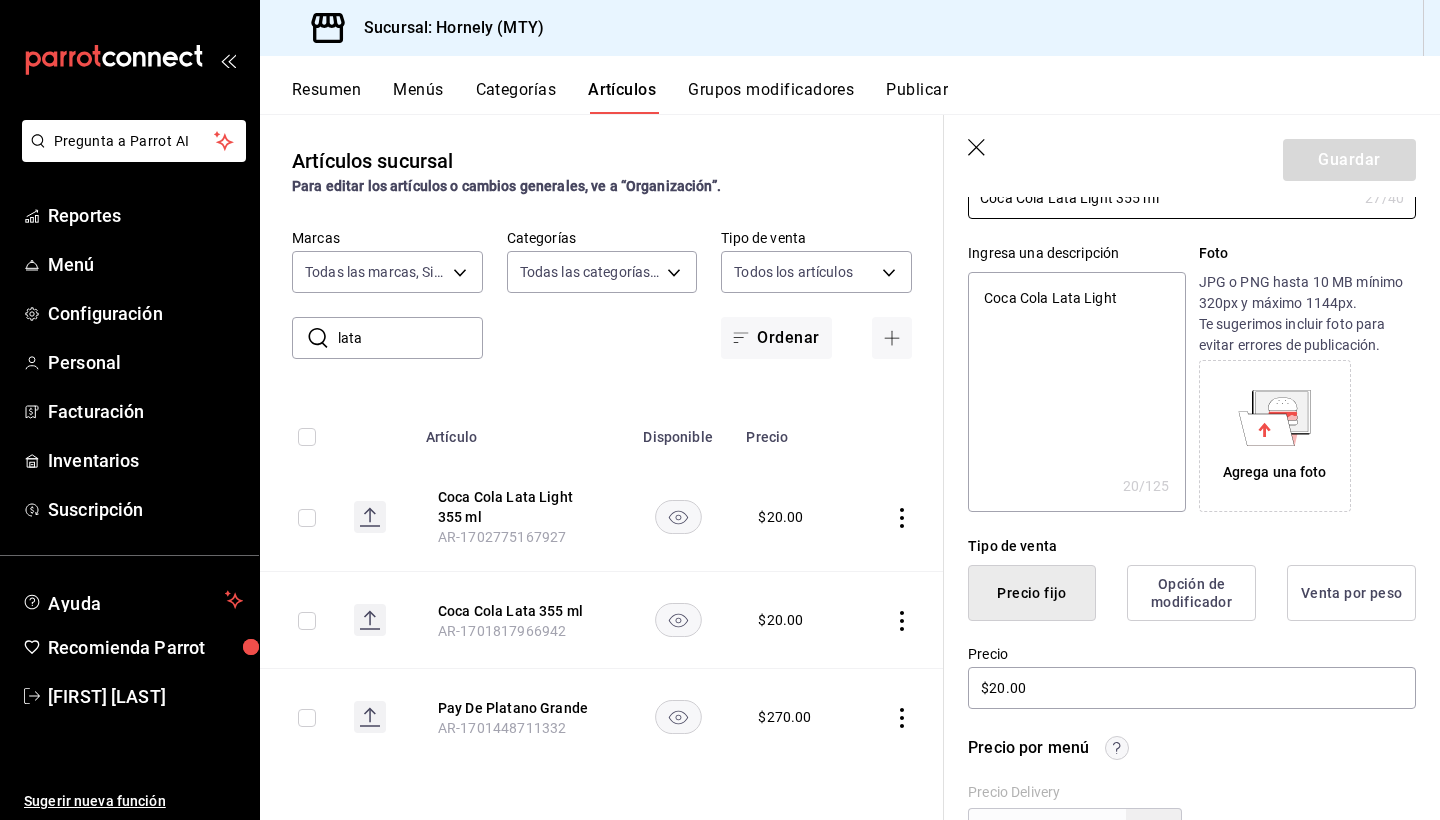 scroll, scrollTop: 178, scrollLeft: 0, axis: vertical 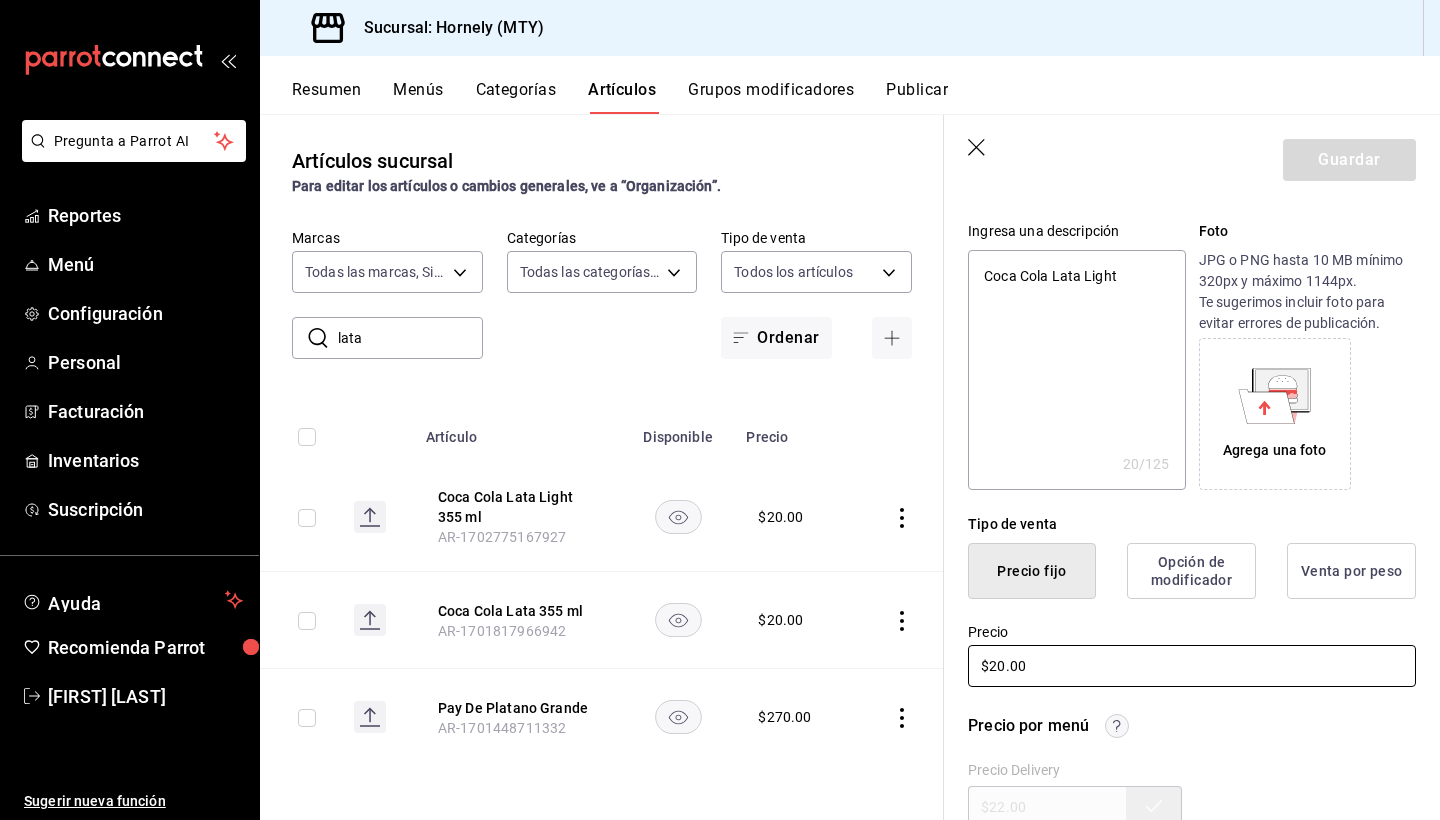 click on "$20.00" at bounding box center (1192, 666) 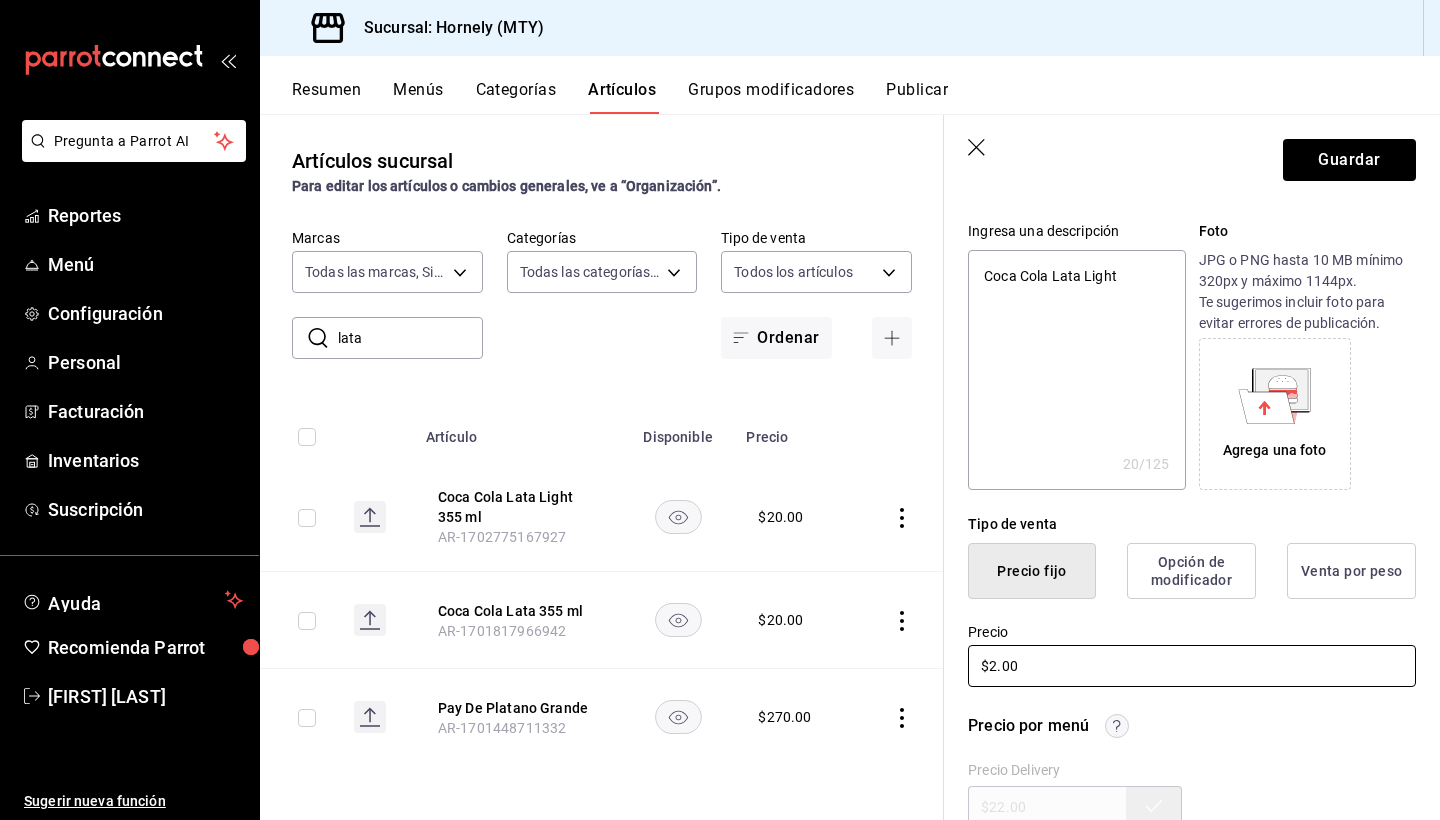 type on "x" 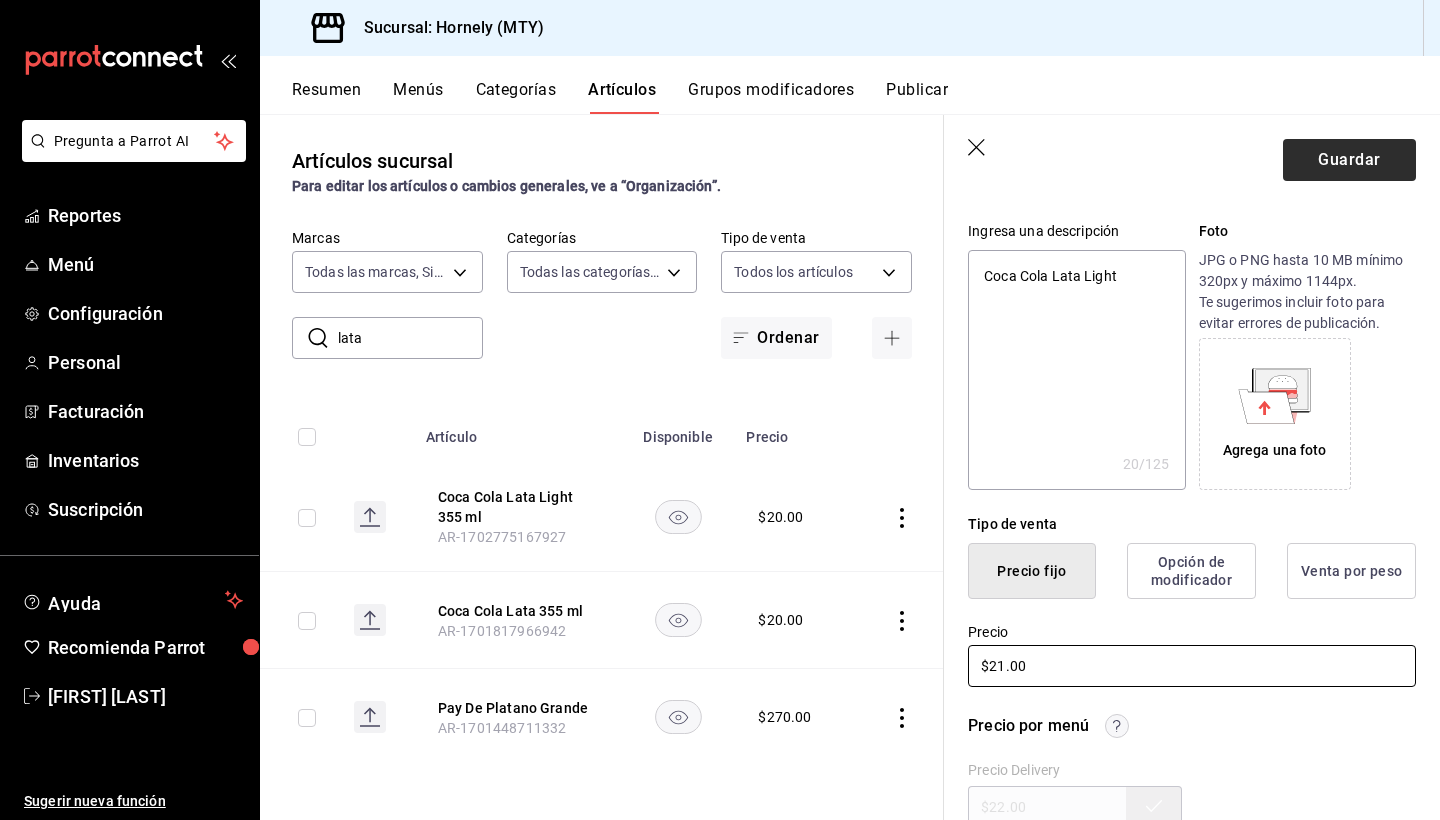 type on "$21.00" 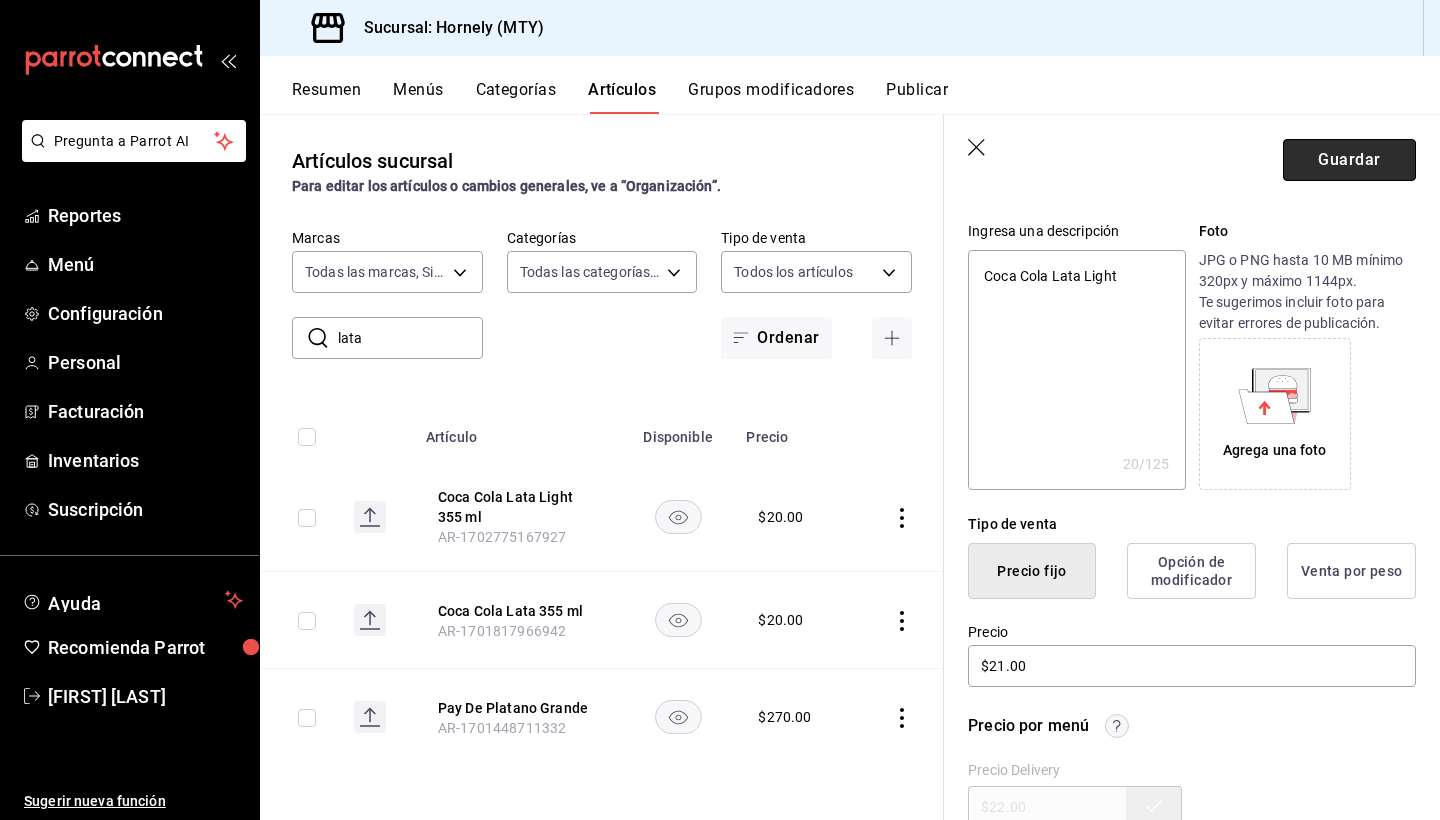 click on "Guardar" at bounding box center (1349, 160) 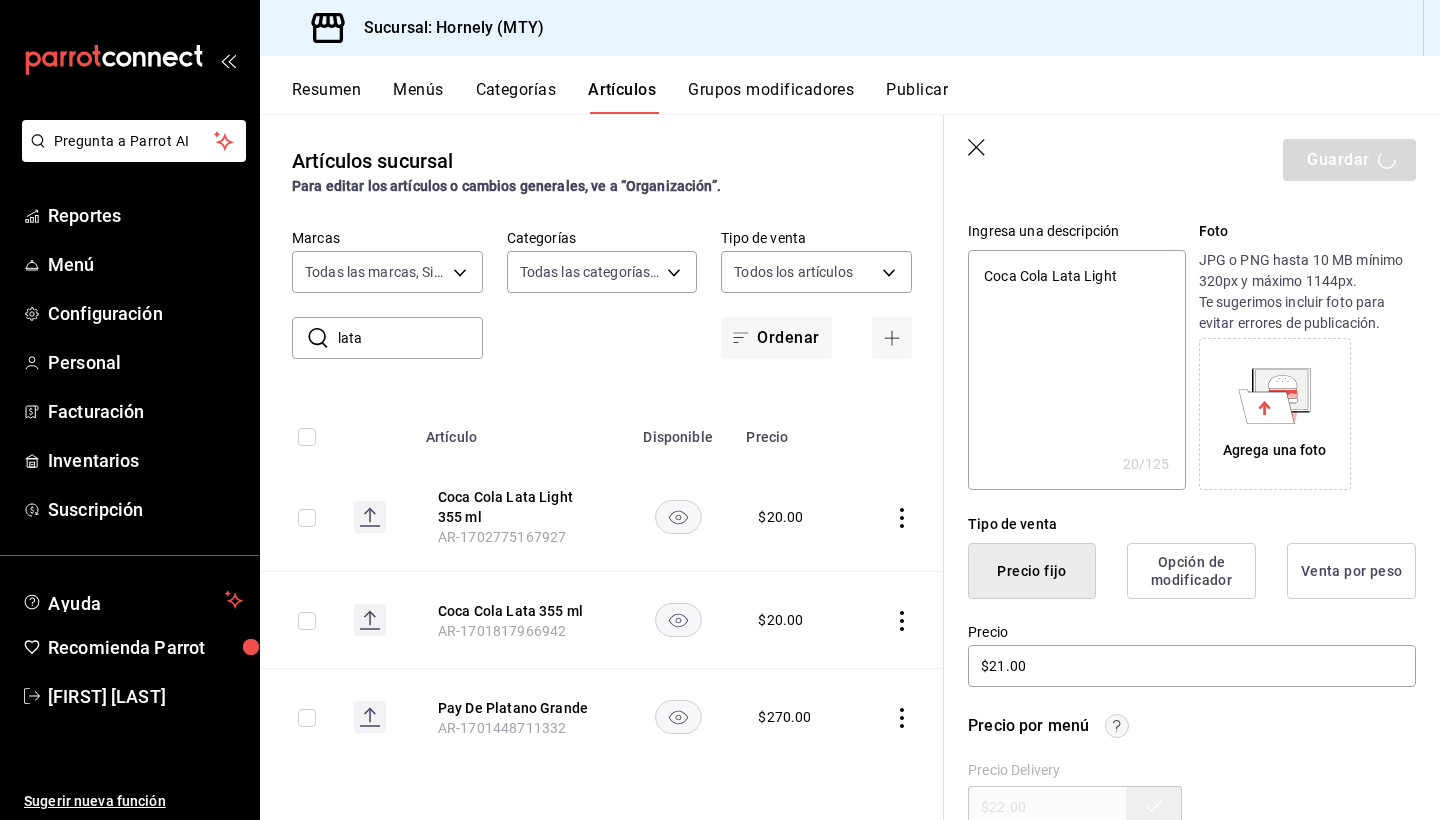 type on "x" 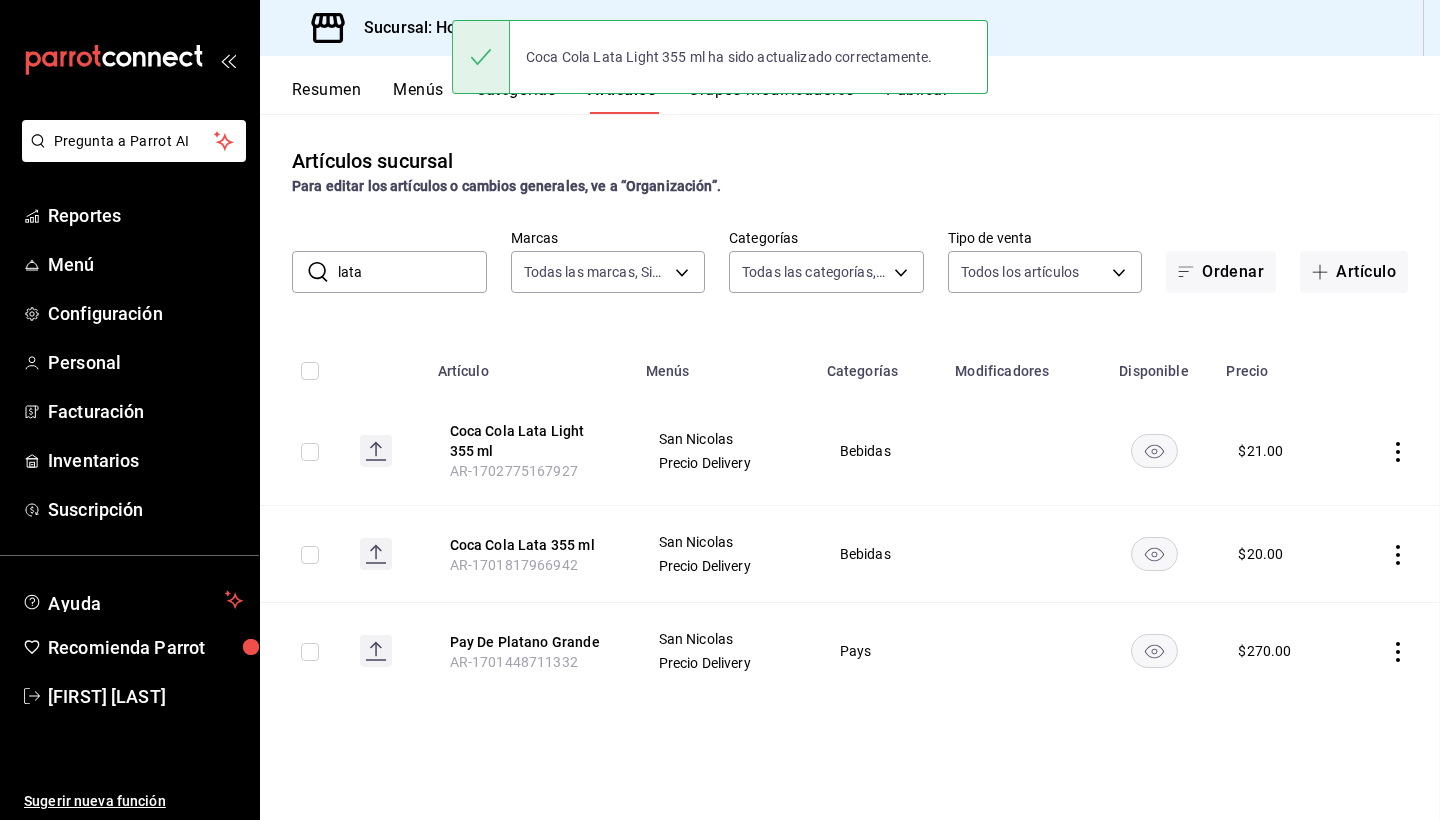 scroll, scrollTop: 0, scrollLeft: 0, axis: both 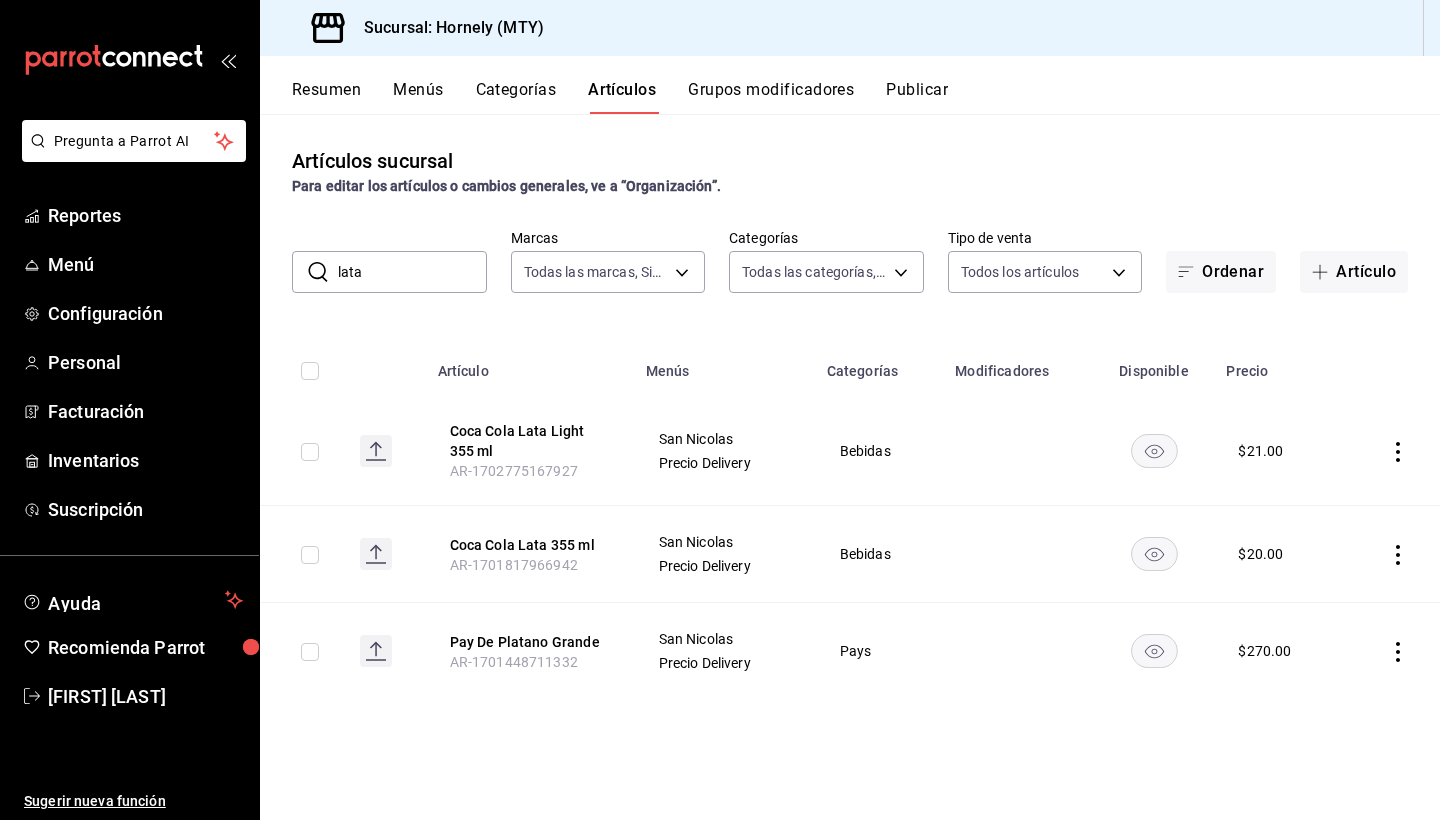 click 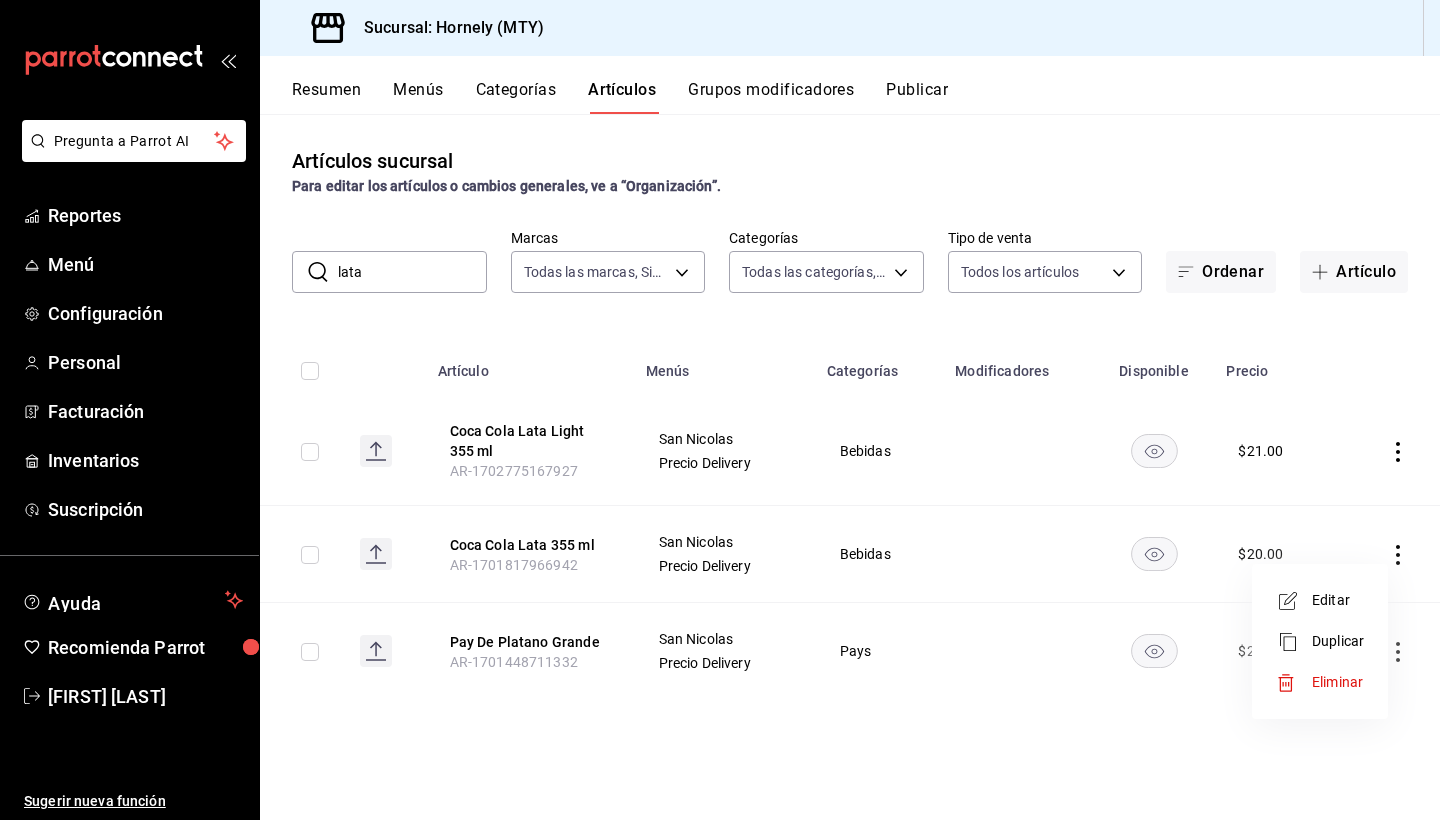 click on "Editar" at bounding box center (1320, 600) 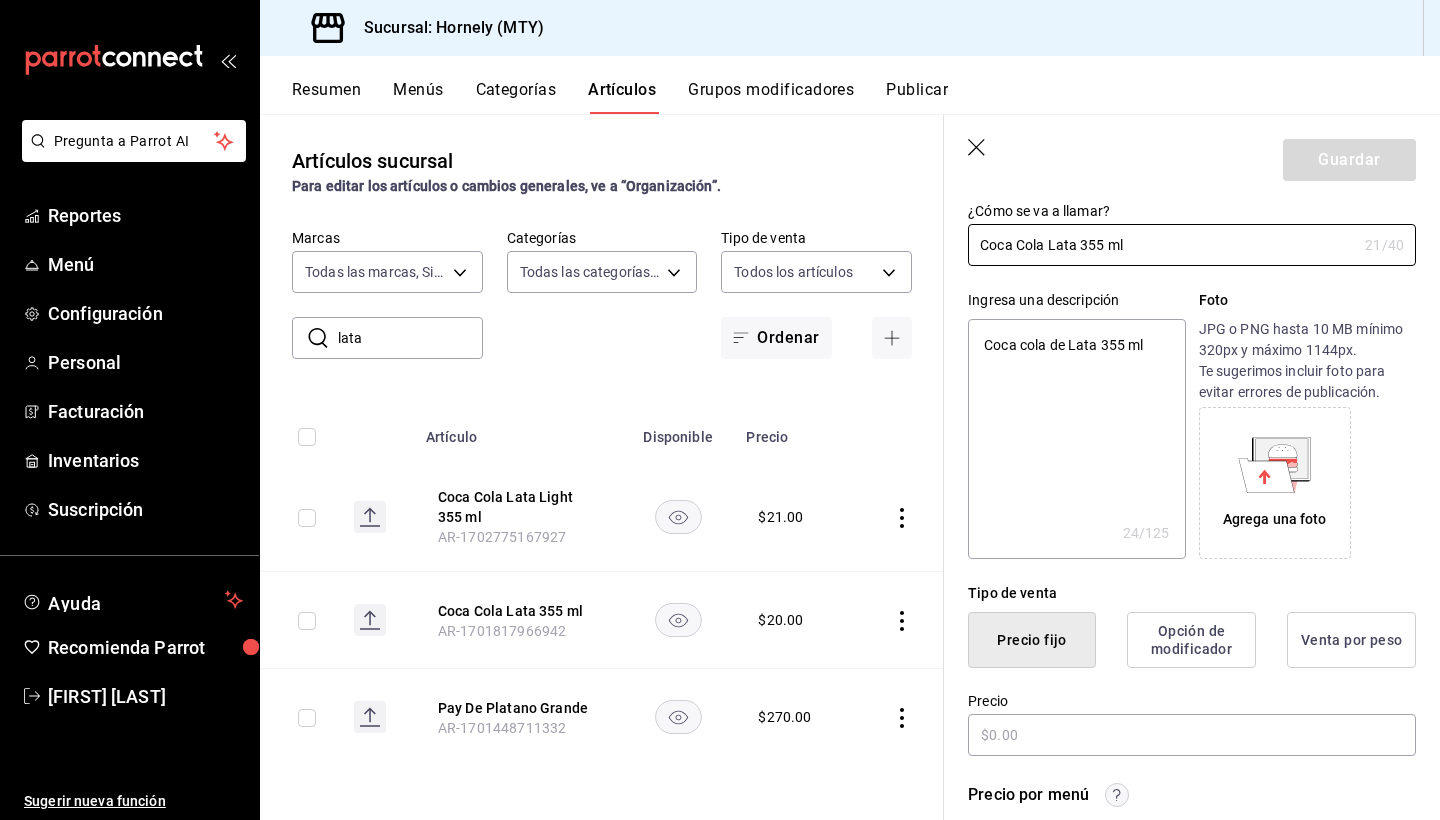 type on "x" 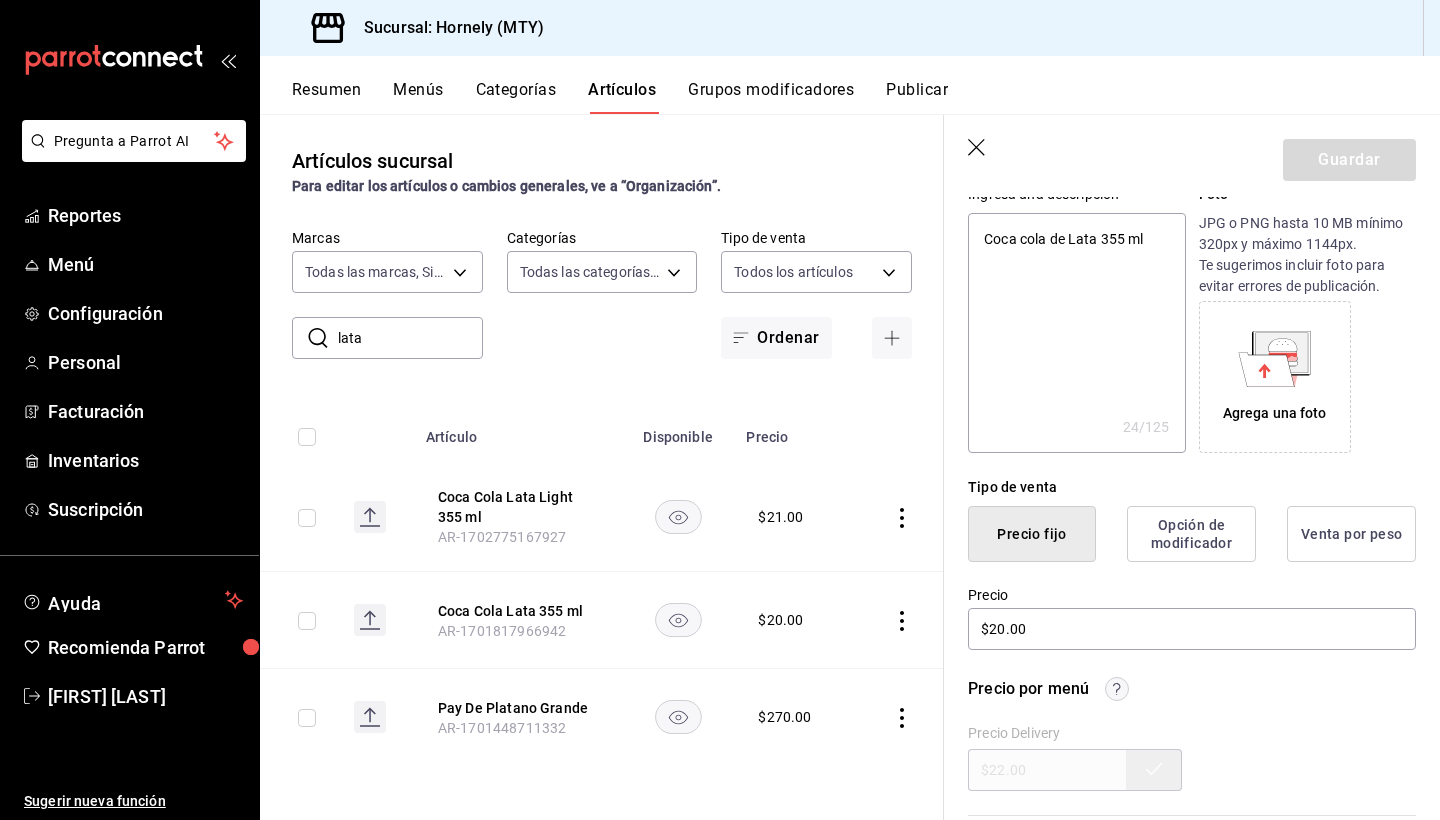 scroll, scrollTop: 222, scrollLeft: 0, axis: vertical 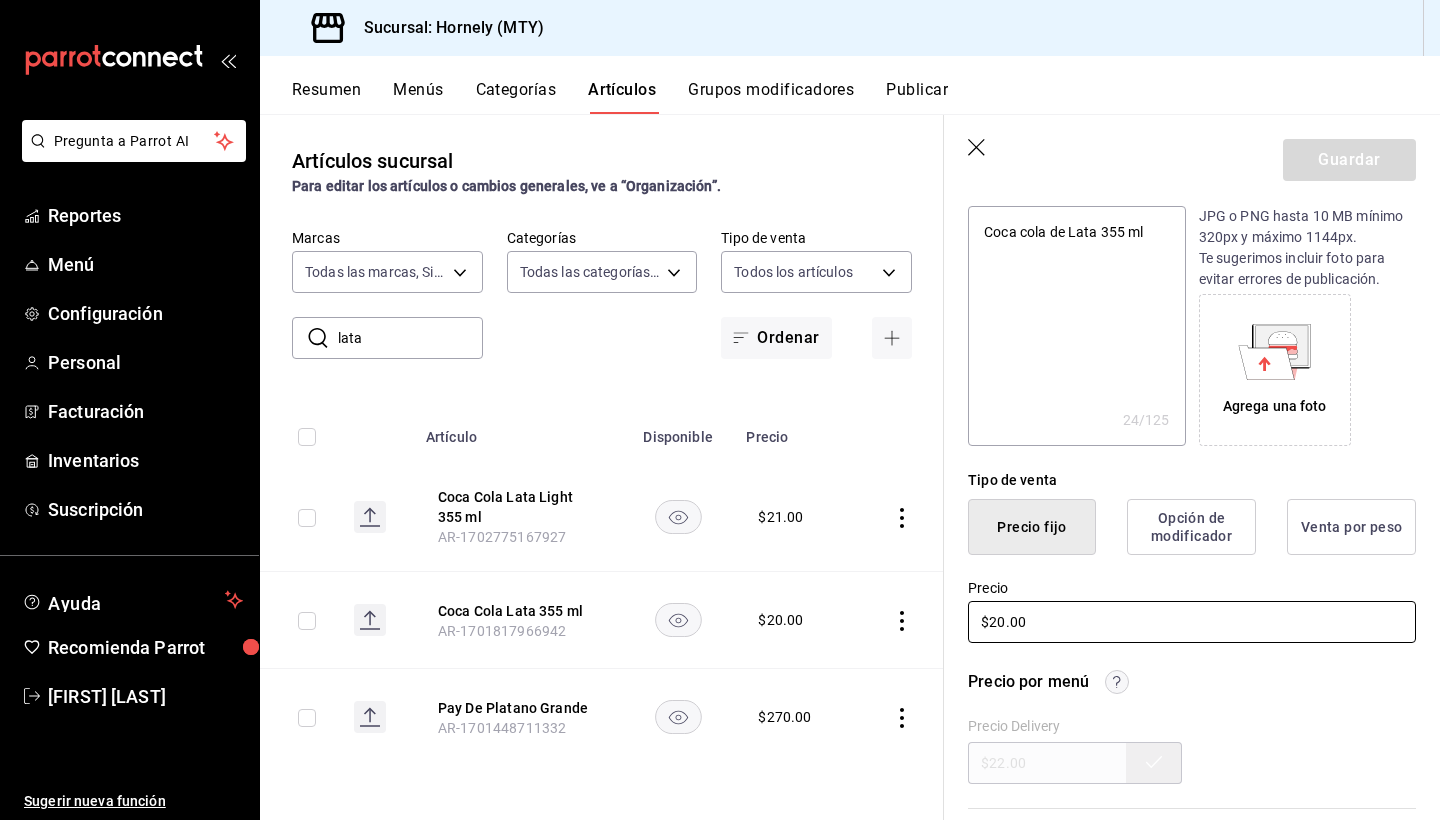 click on "$20.00" at bounding box center [1192, 622] 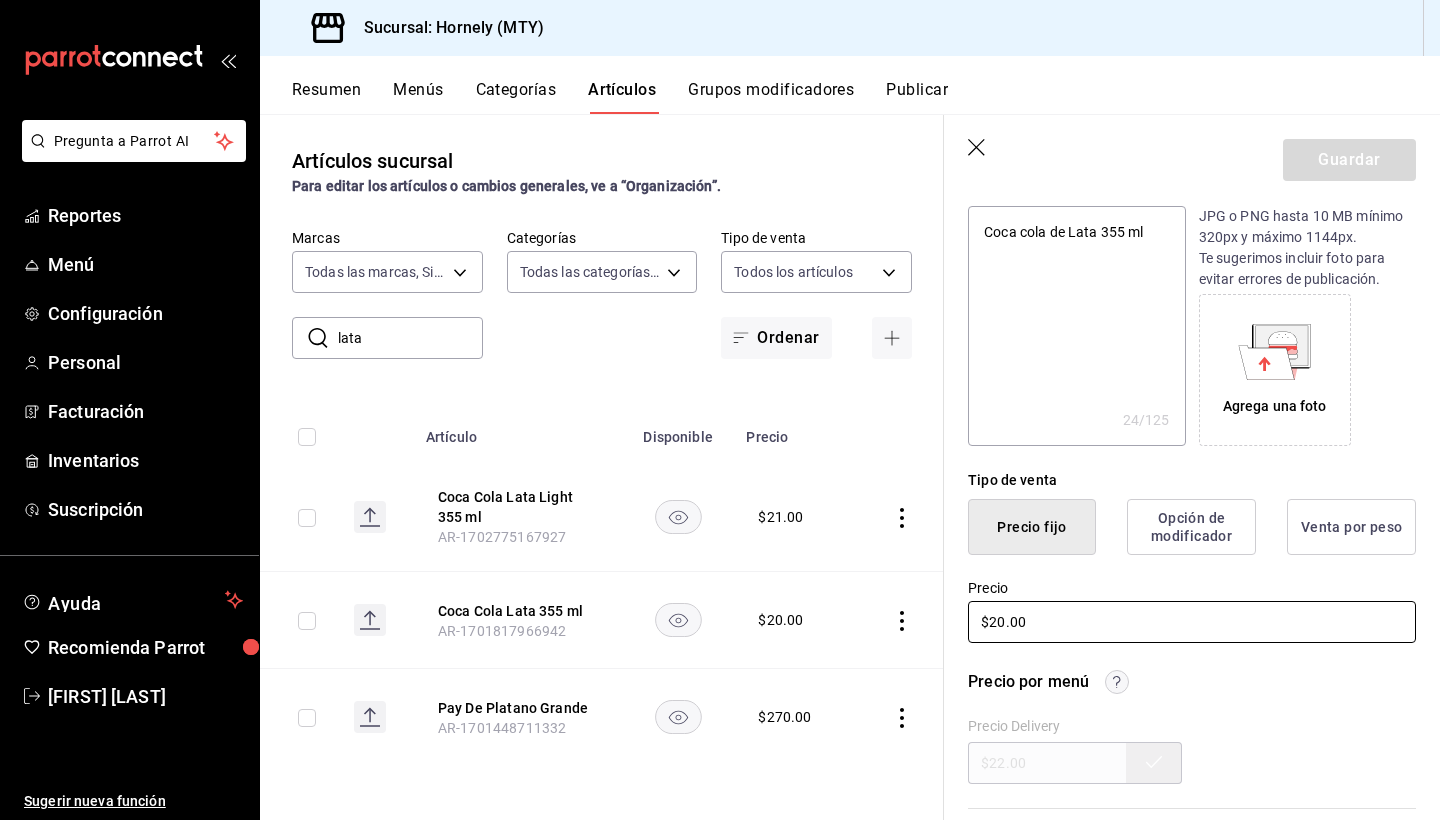 type on "x" 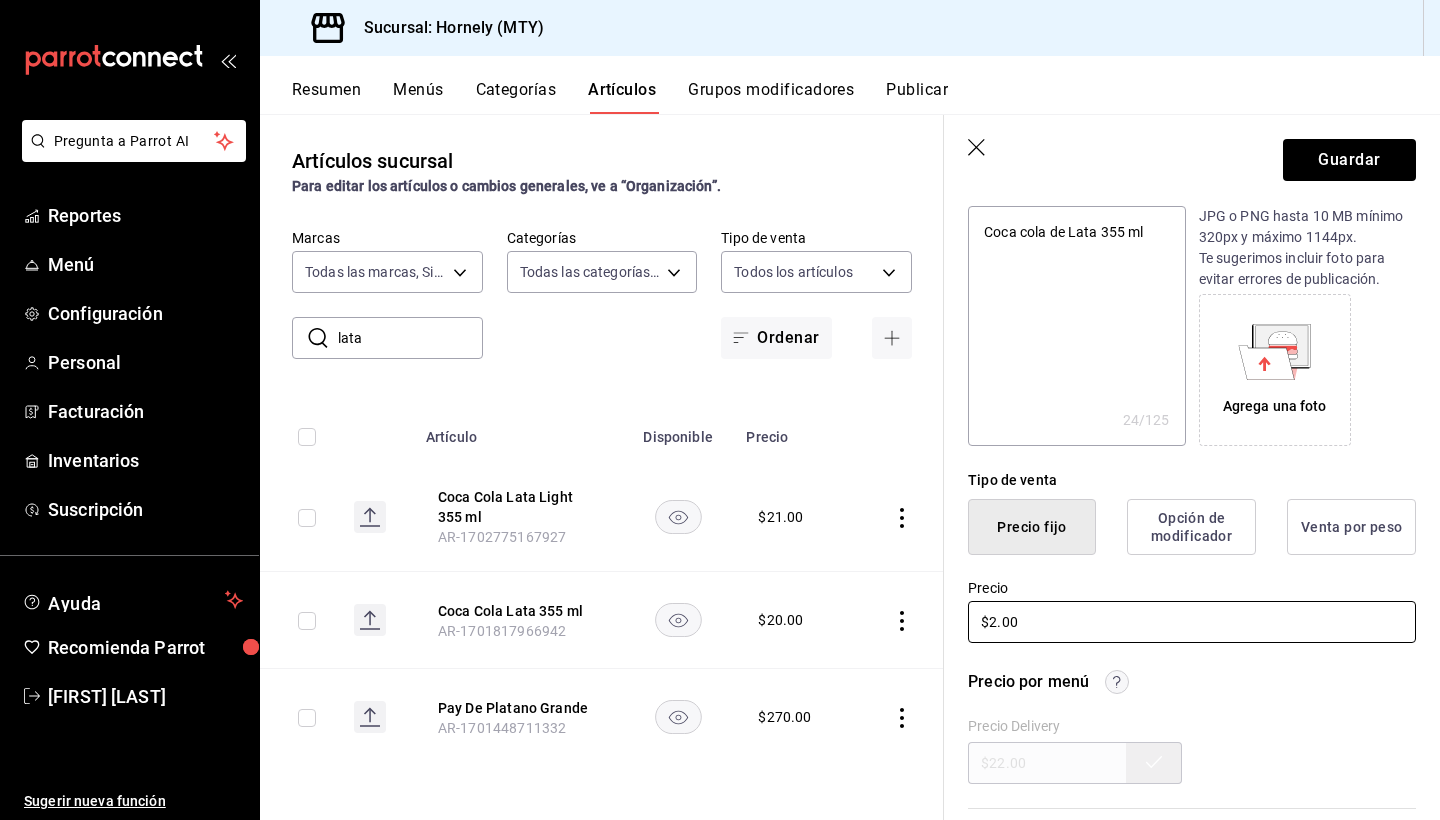 type on "x" 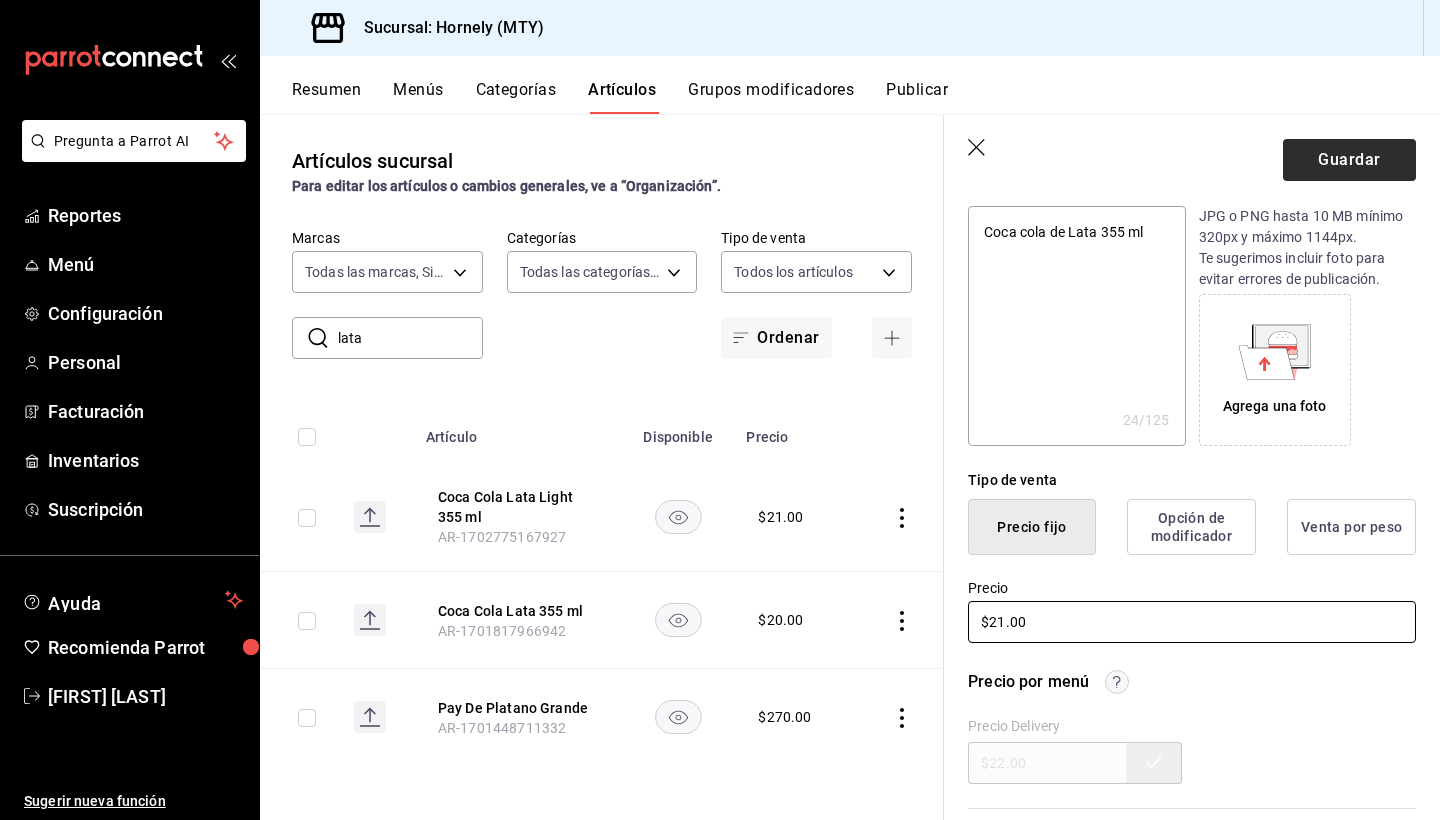 type on "$21.00" 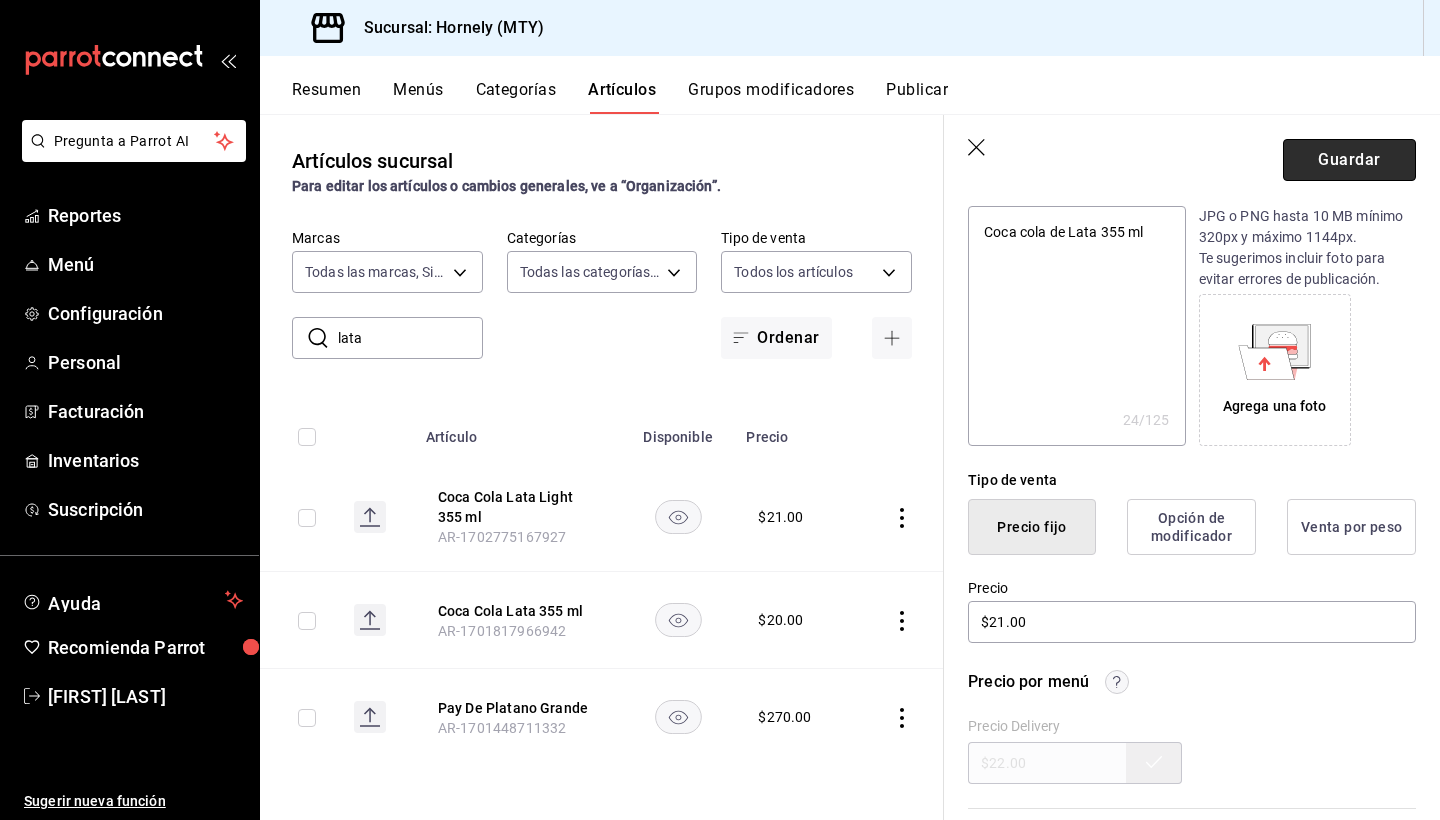 click on "Guardar" at bounding box center (1349, 160) 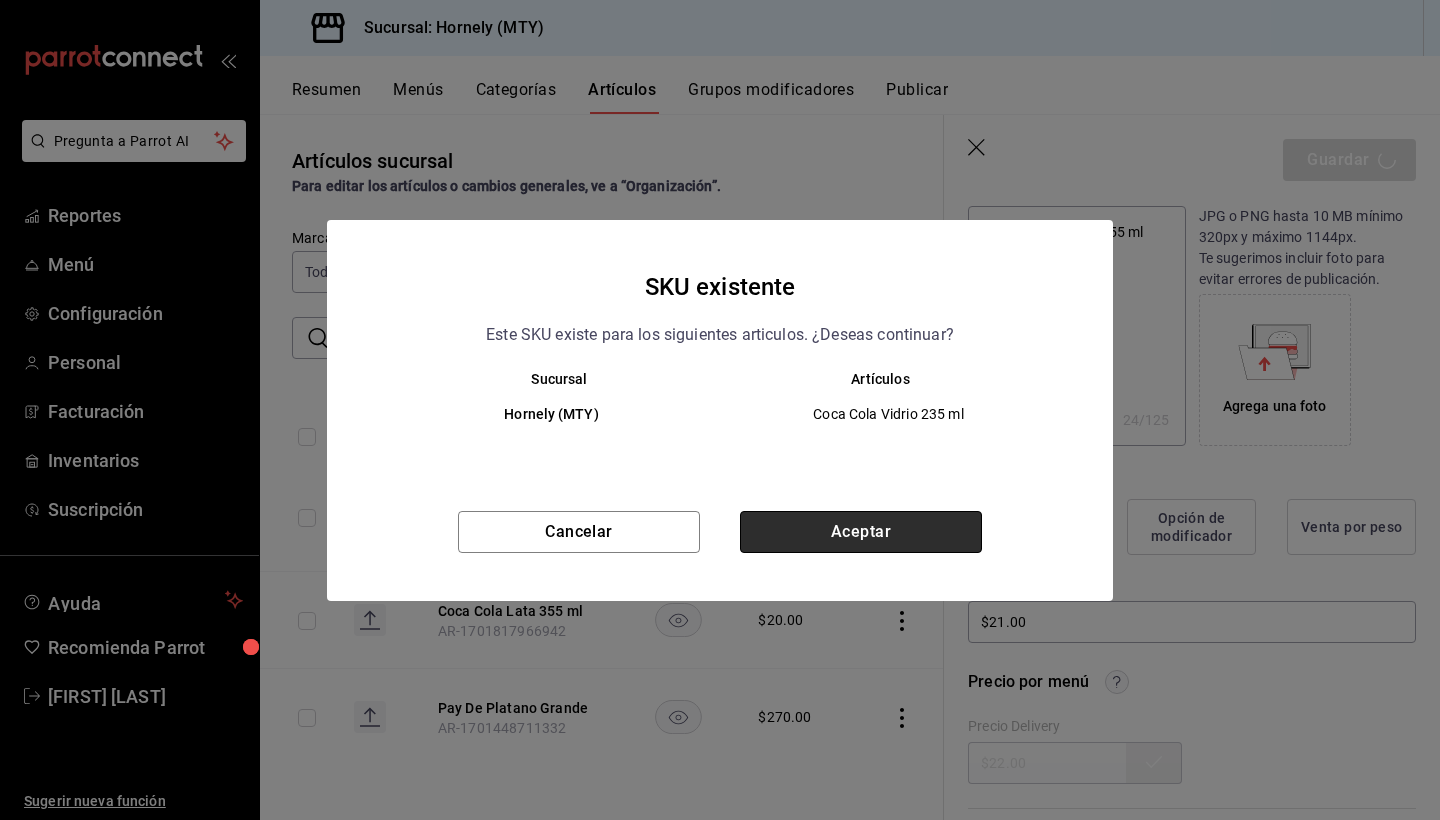 click on "Aceptar" at bounding box center (861, 532) 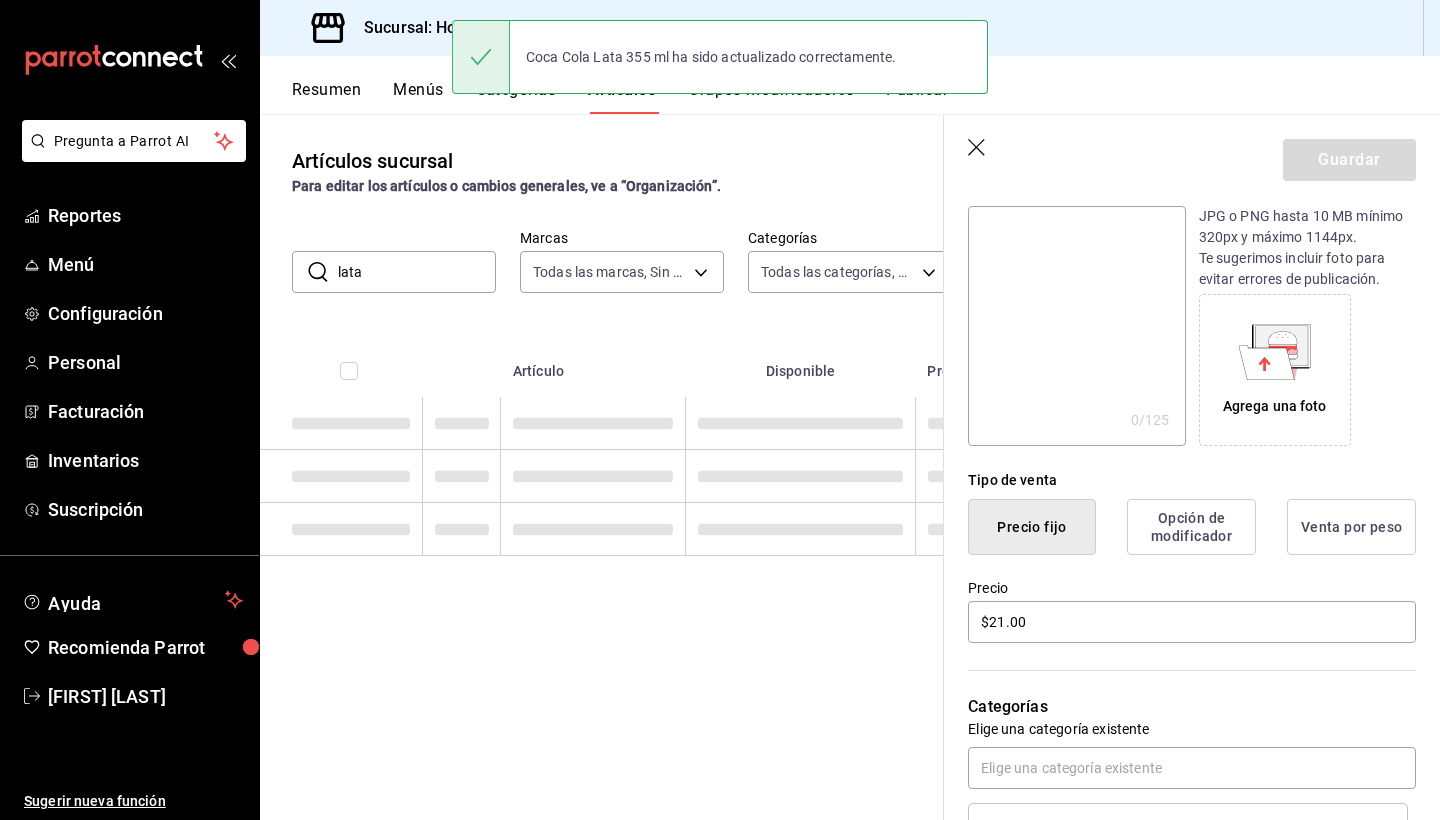 scroll, scrollTop: 0, scrollLeft: 0, axis: both 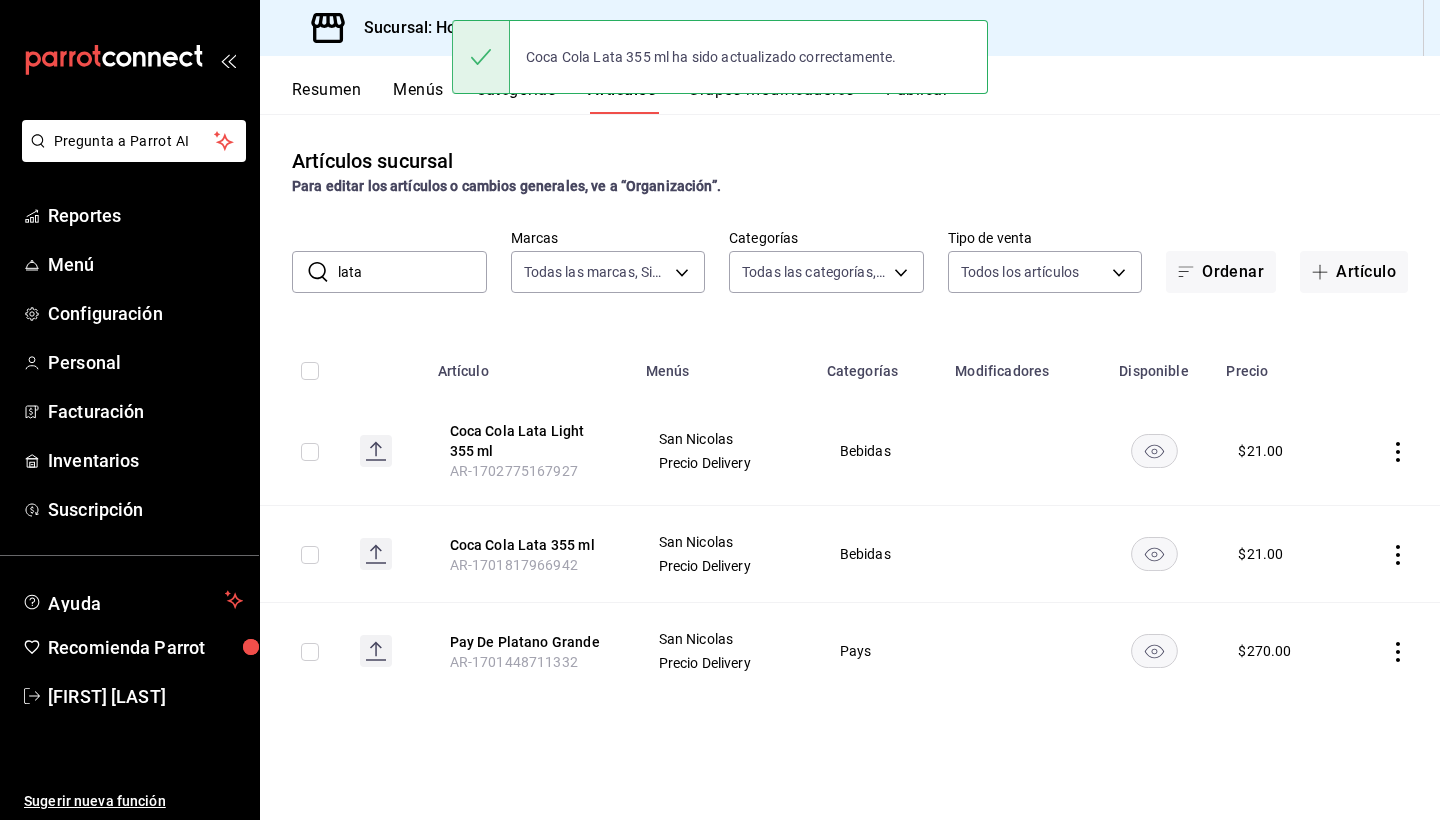 click on "lata" at bounding box center (412, 272) 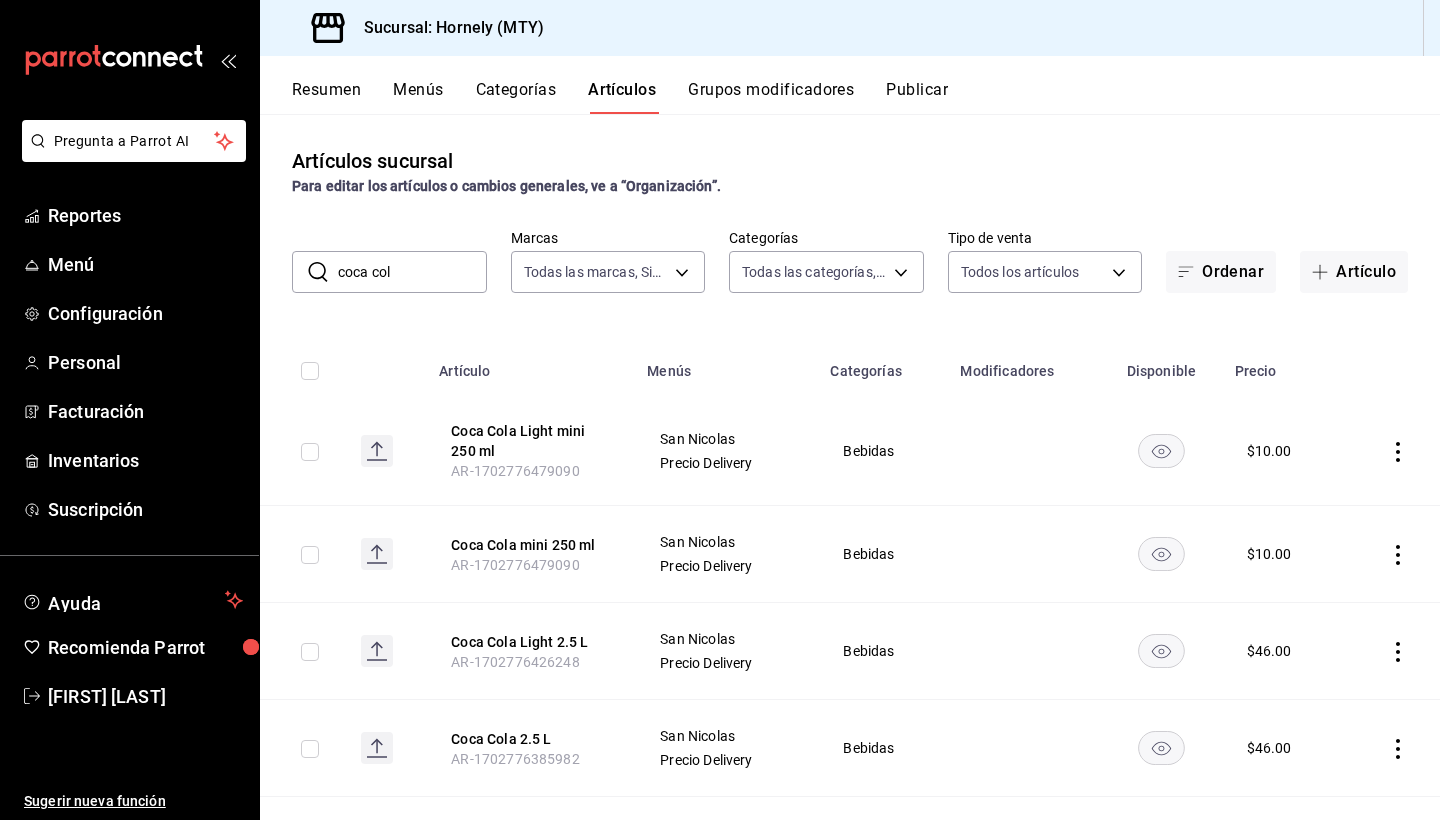 type on "coca cola" 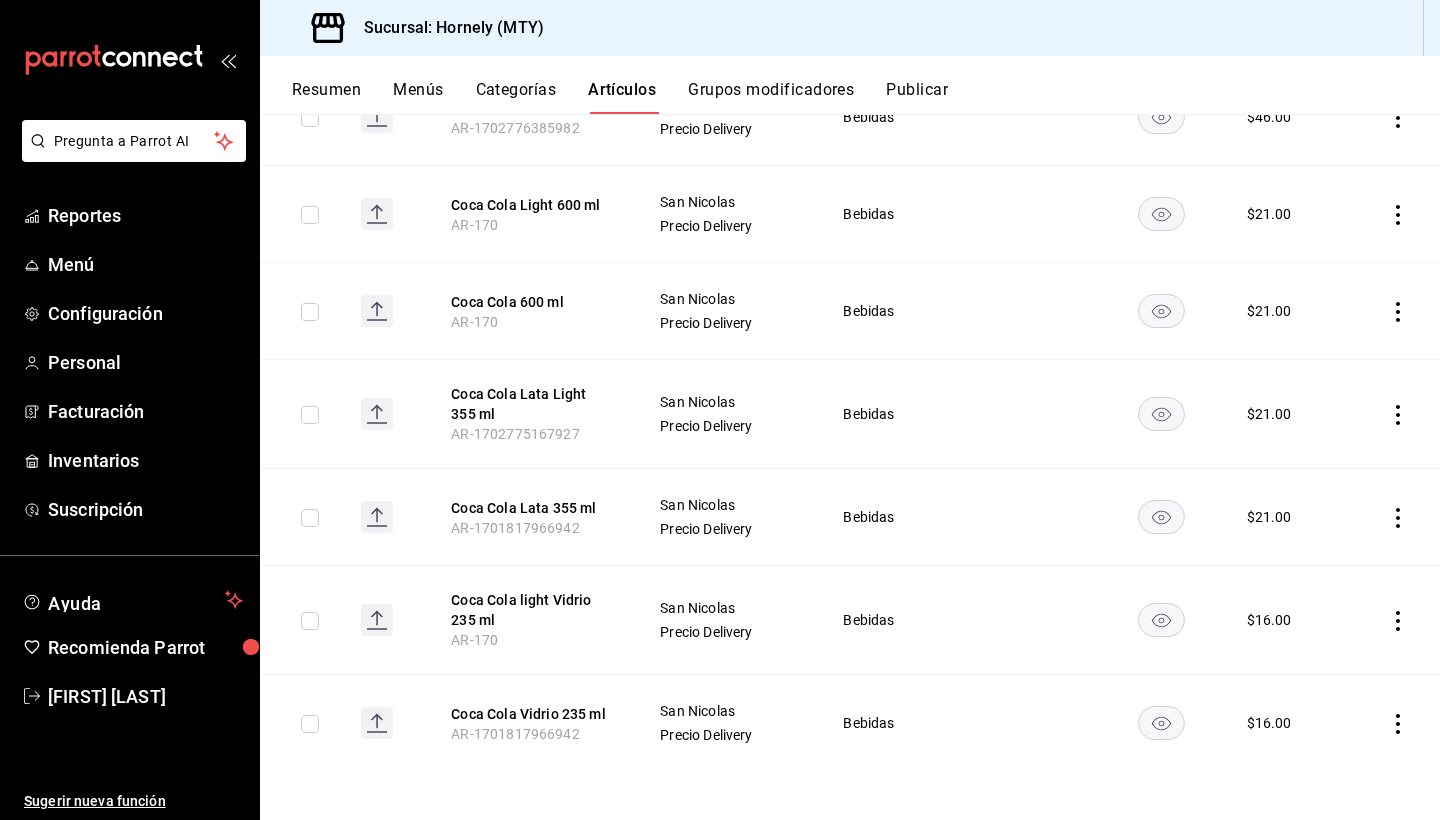 scroll, scrollTop: 631, scrollLeft: 0, axis: vertical 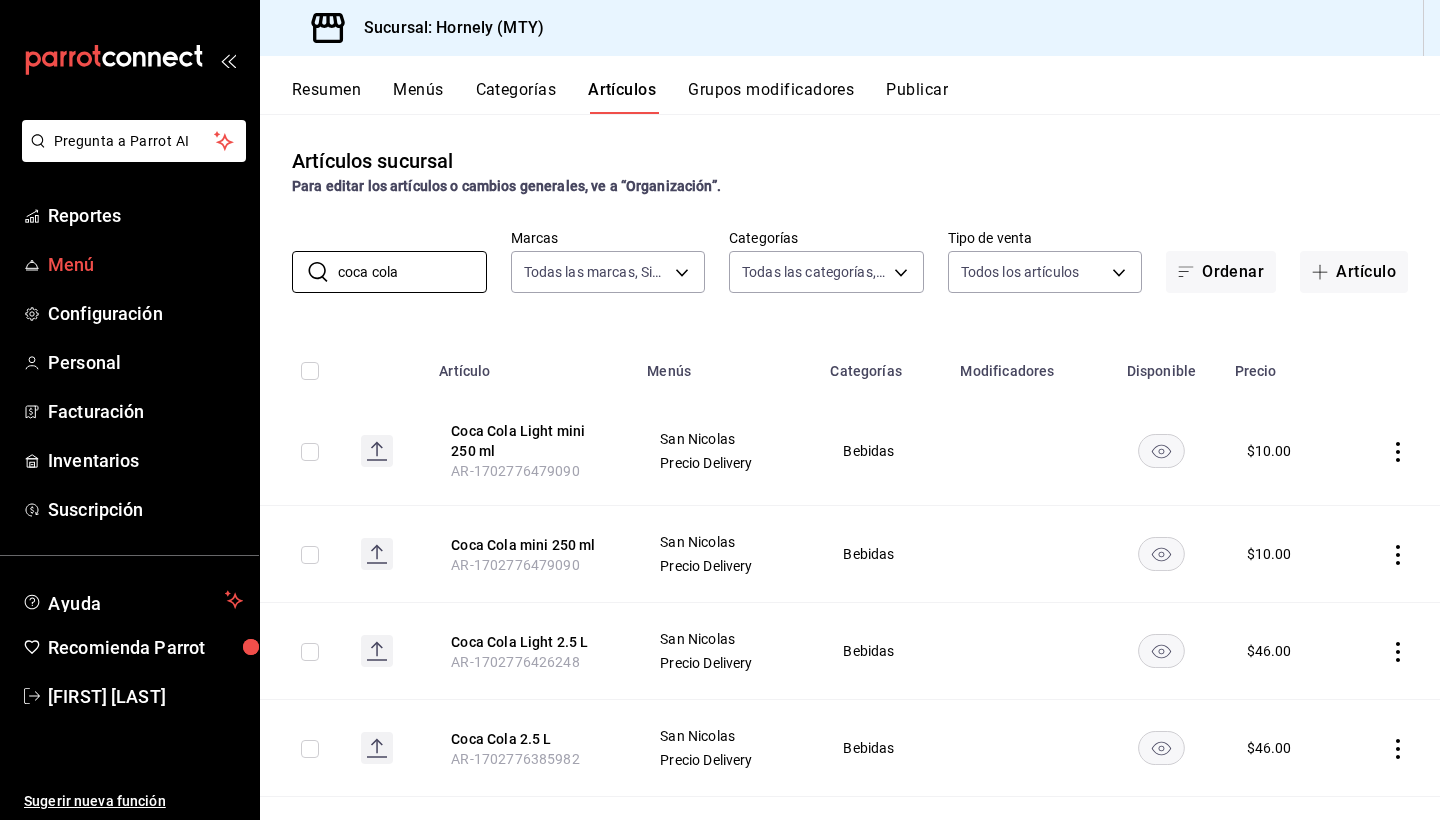 drag, startPoint x: 438, startPoint y: 267, endPoint x: 104, endPoint y: 263, distance: 334.02396 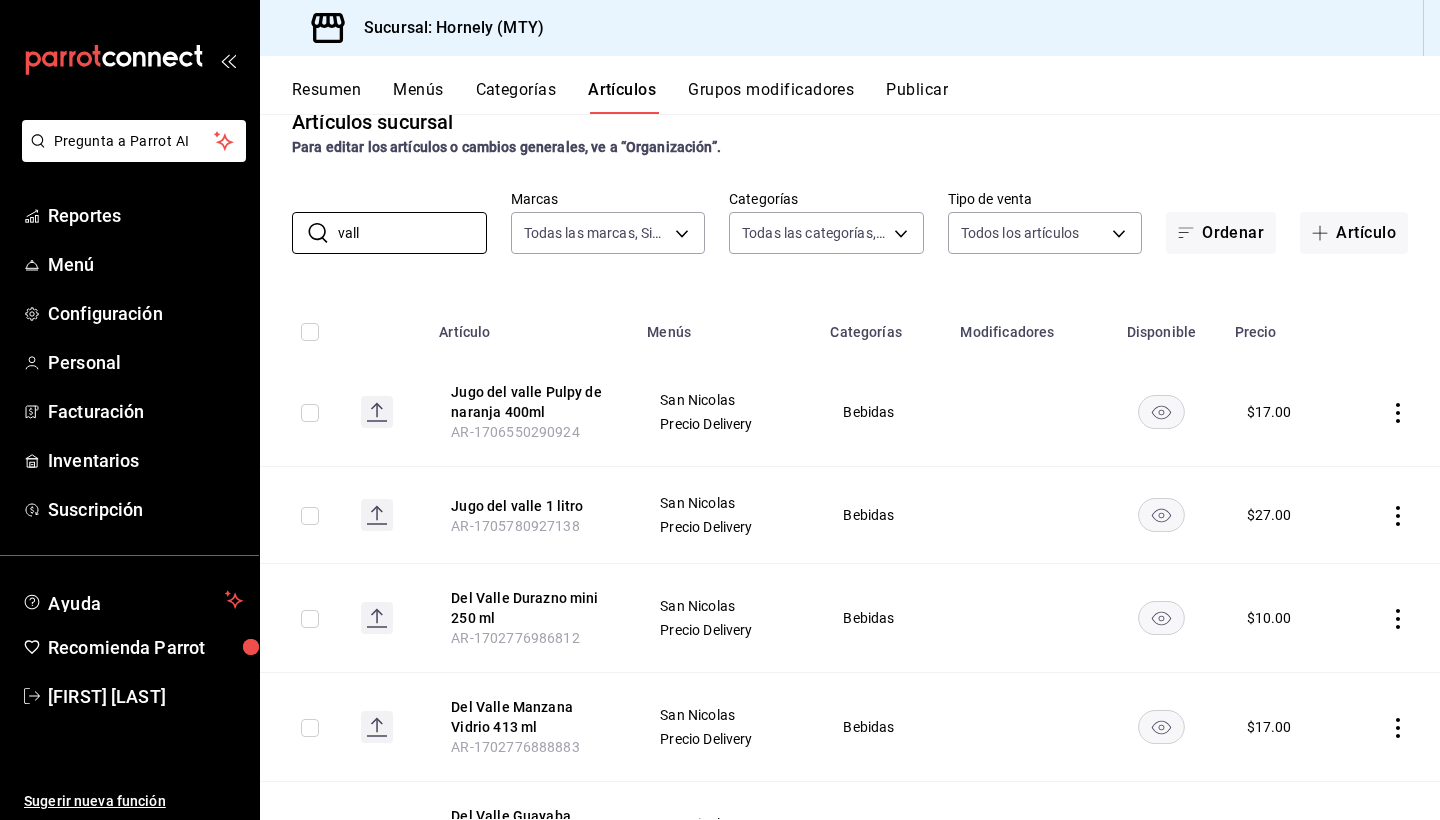 scroll, scrollTop: 42, scrollLeft: 0, axis: vertical 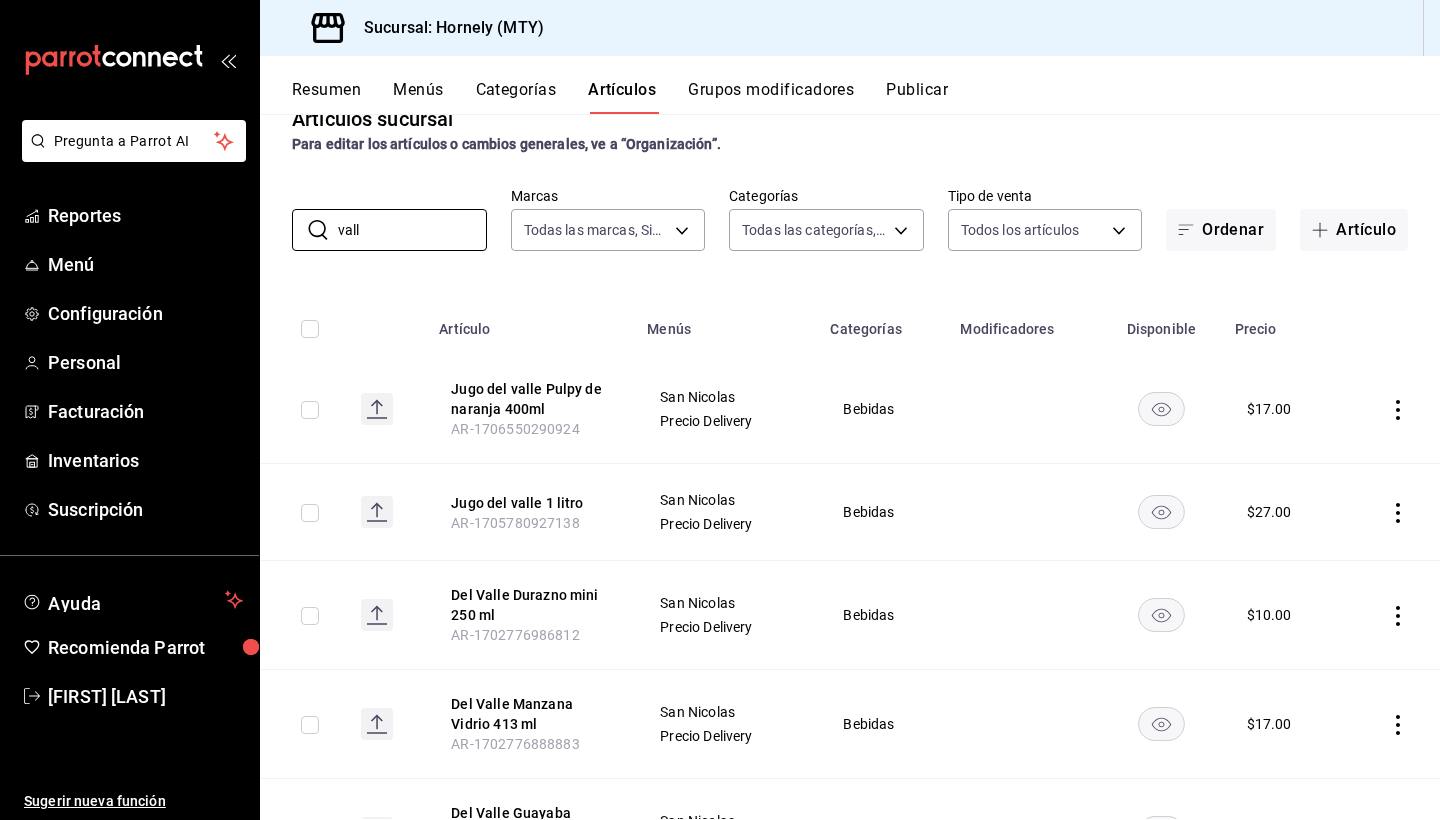 type on "vall" 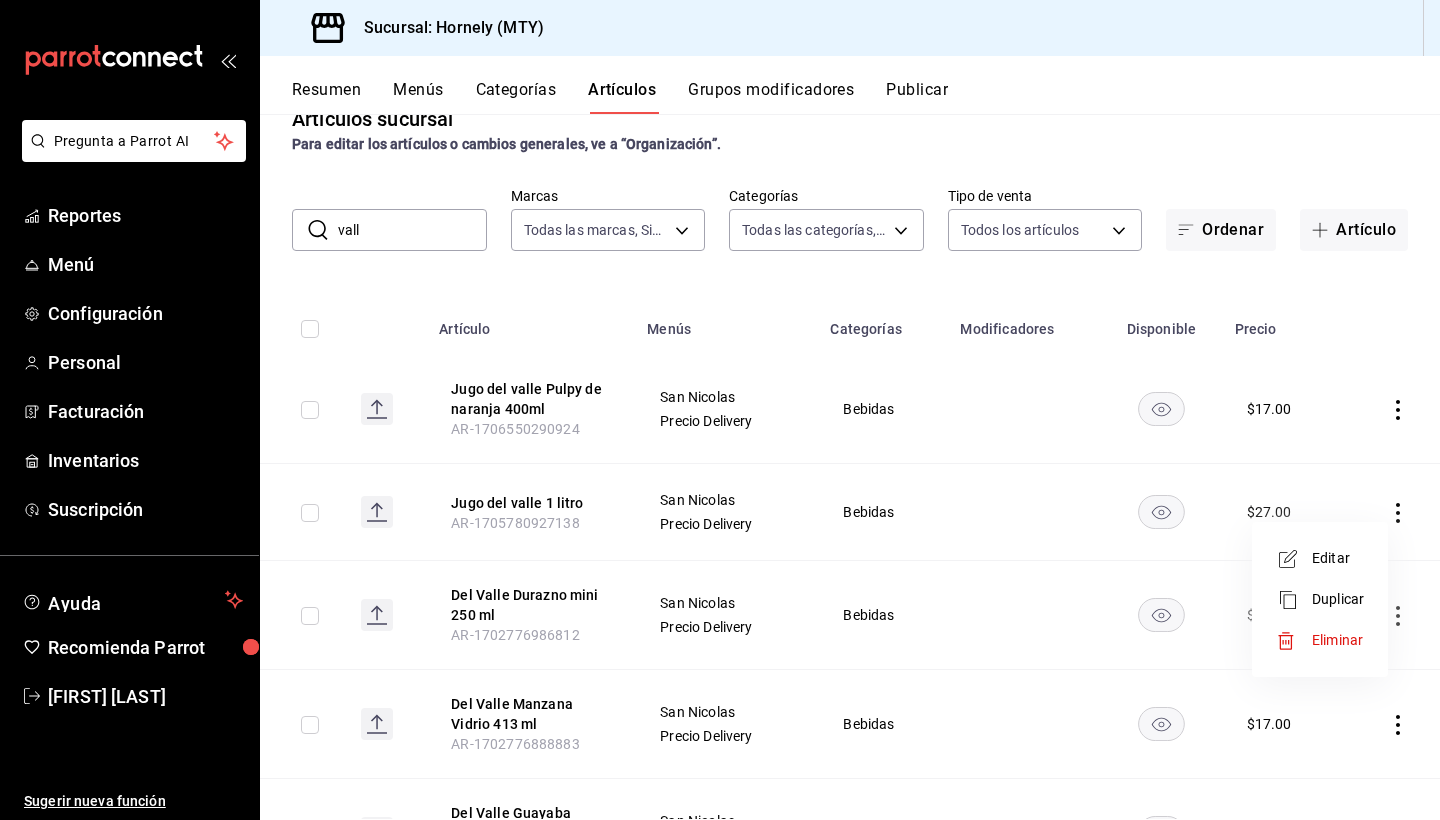 click on "Editar" at bounding box center [1320, 558] 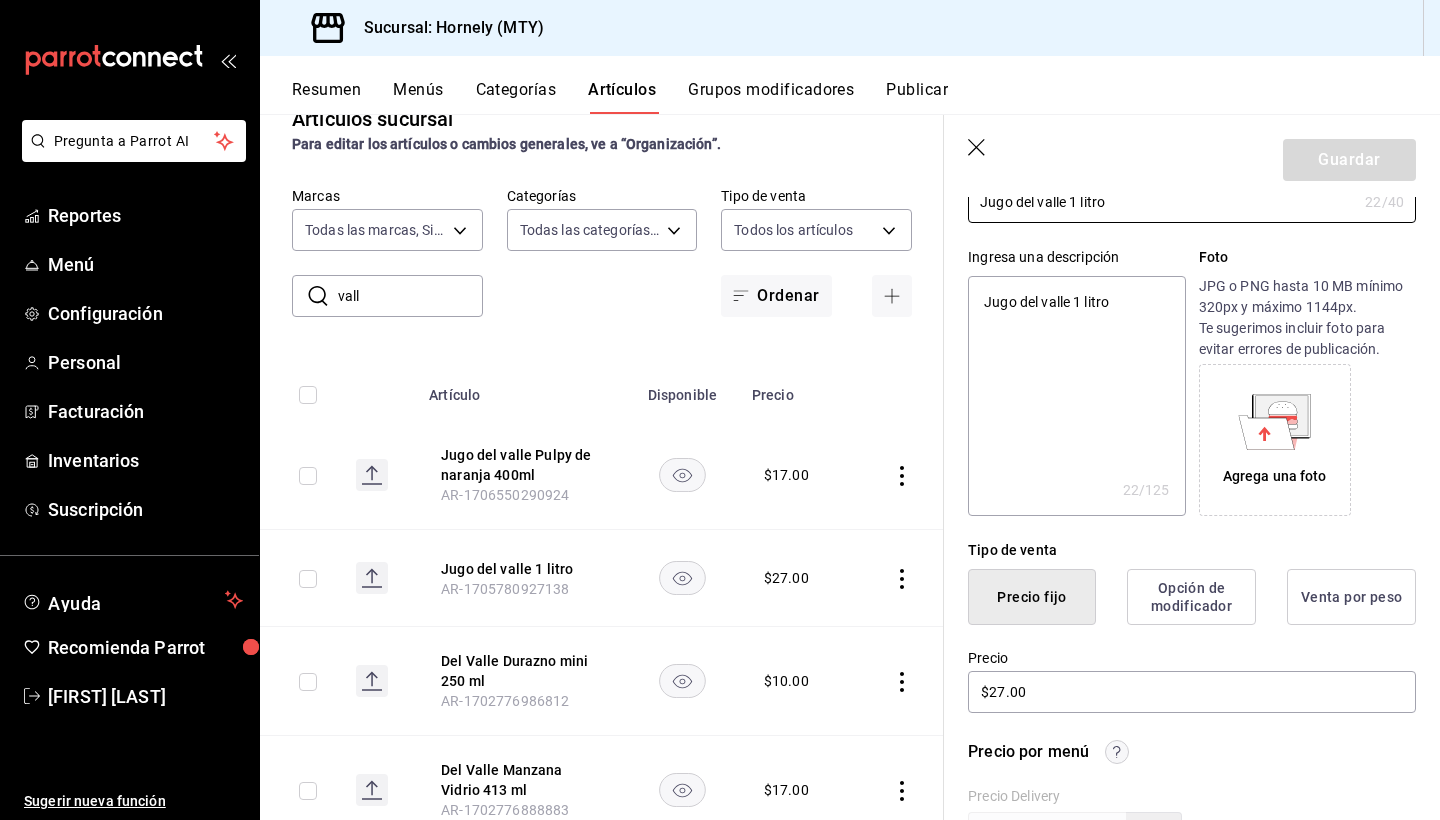 scroll, scrollTop: 252, scrollLeft: 0, axis: vertical 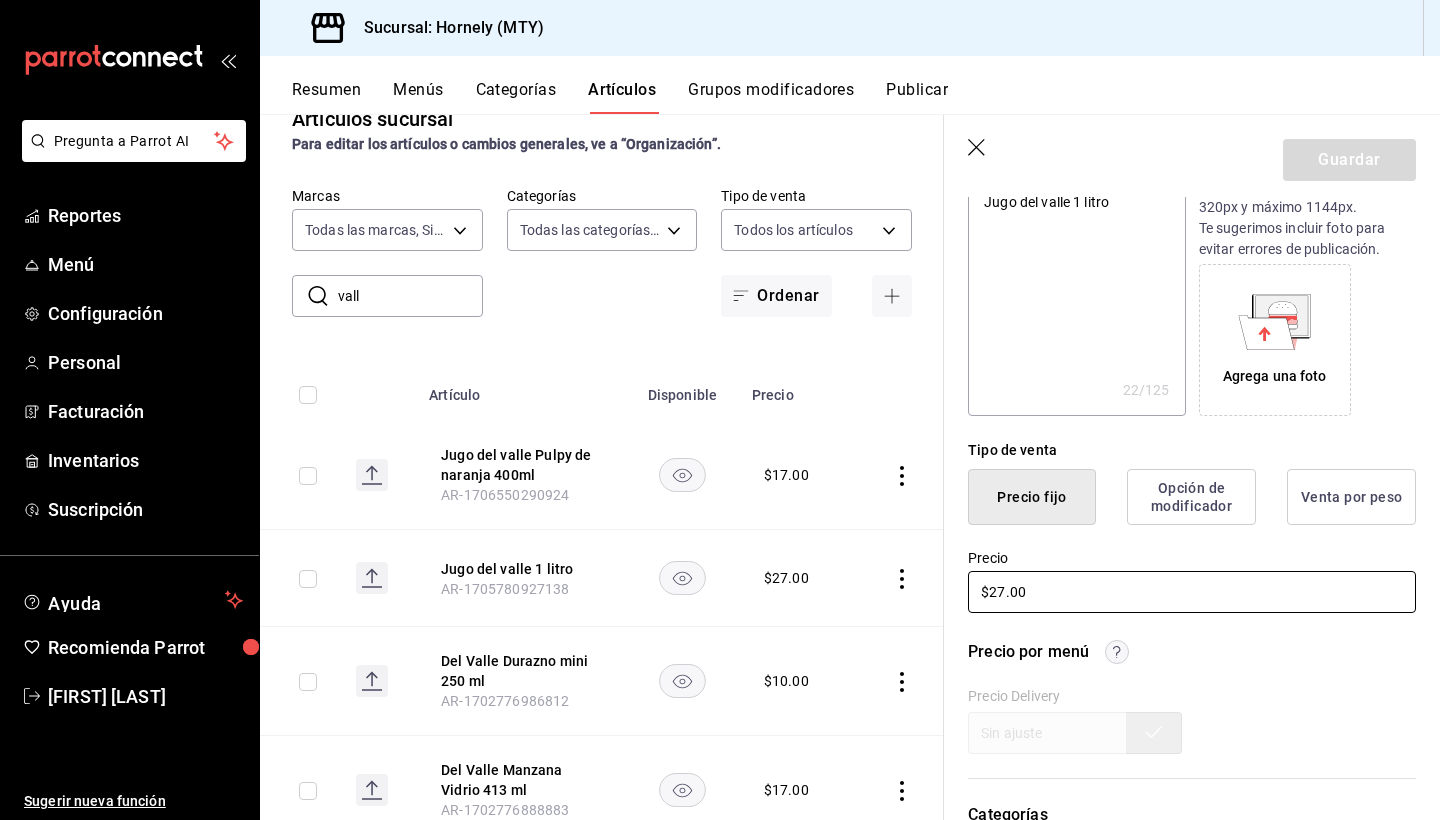 click on "$27.00" at bounding box center (1192, 592) 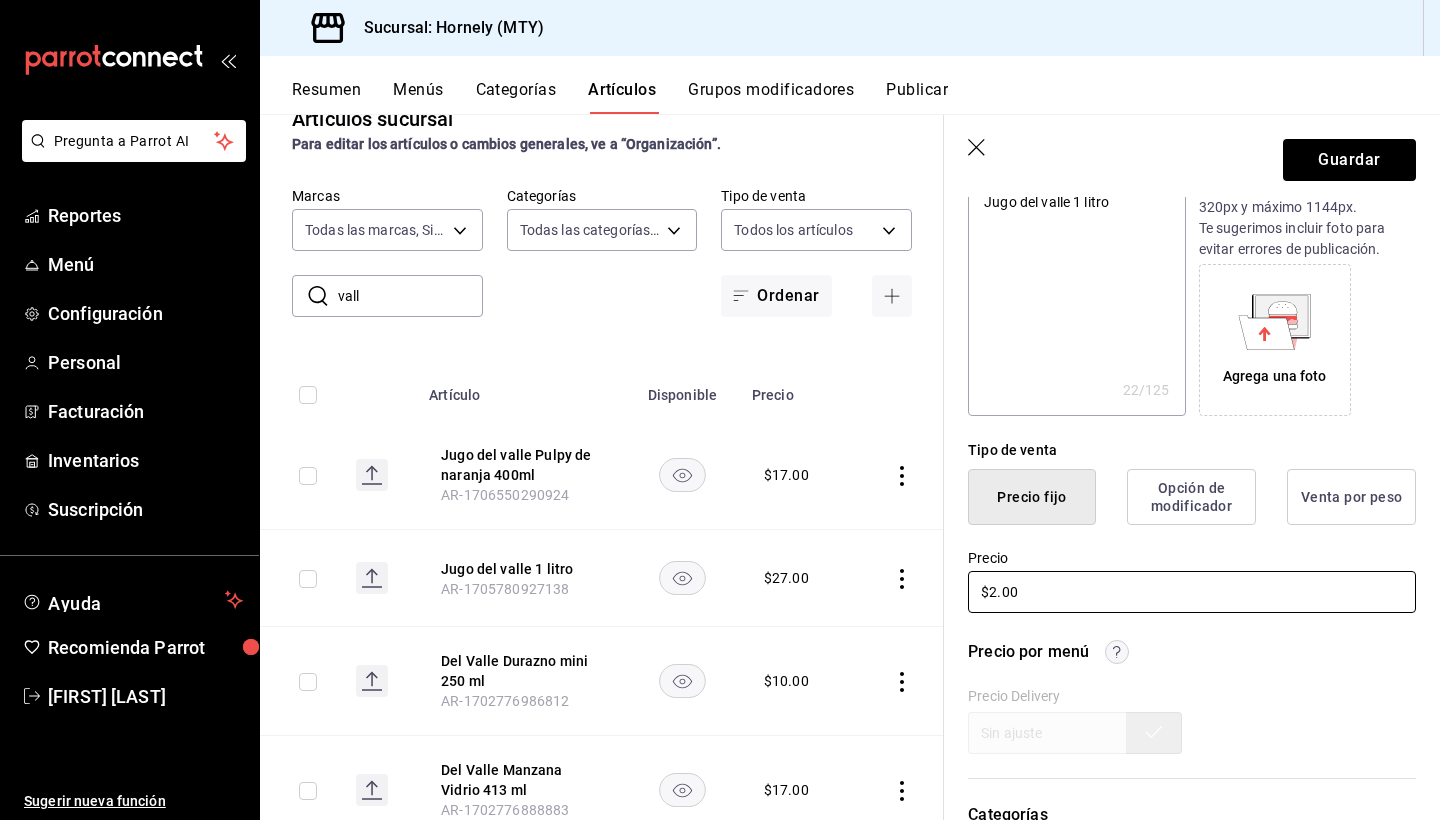 type on "x" 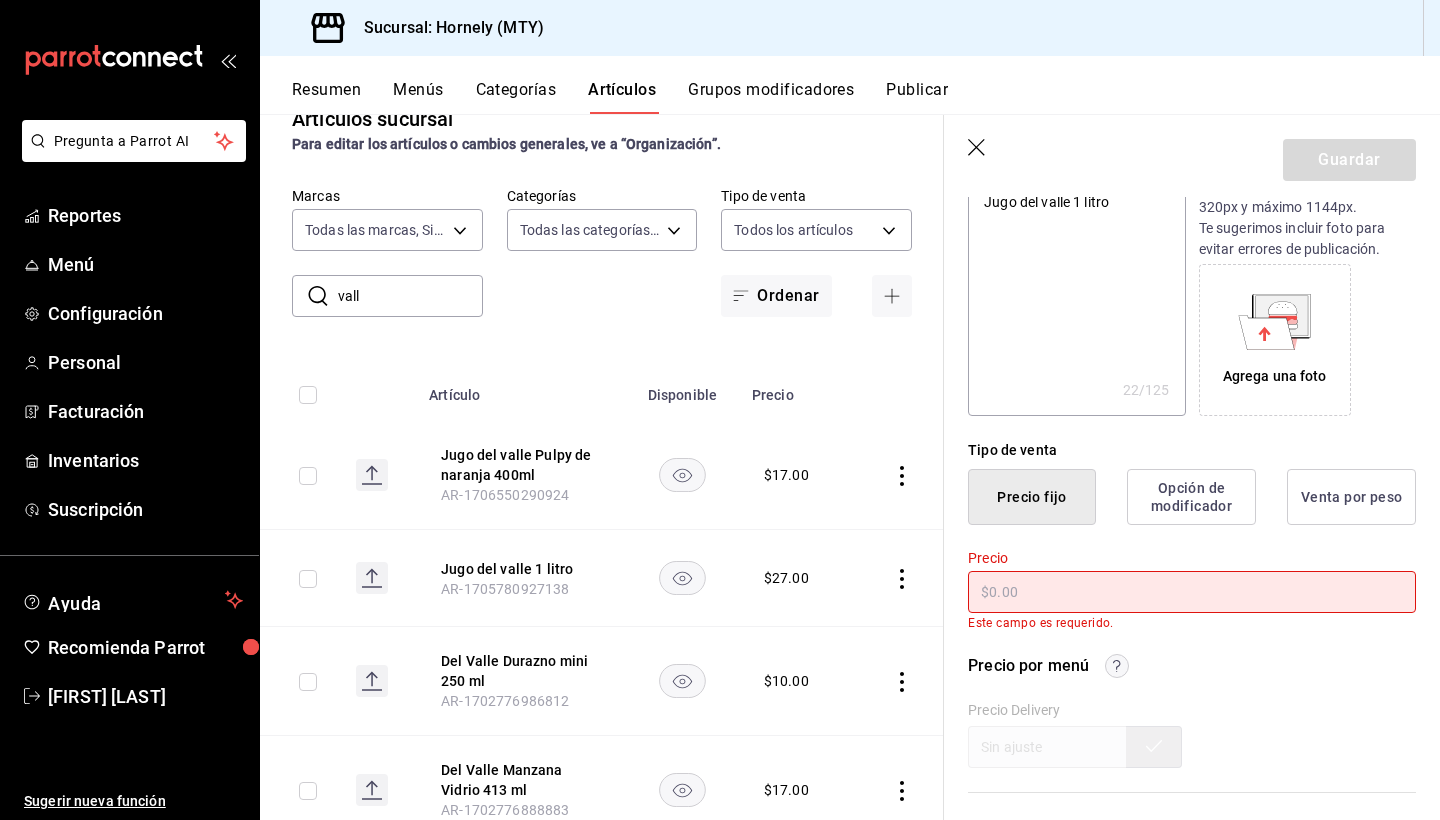 type on "x" 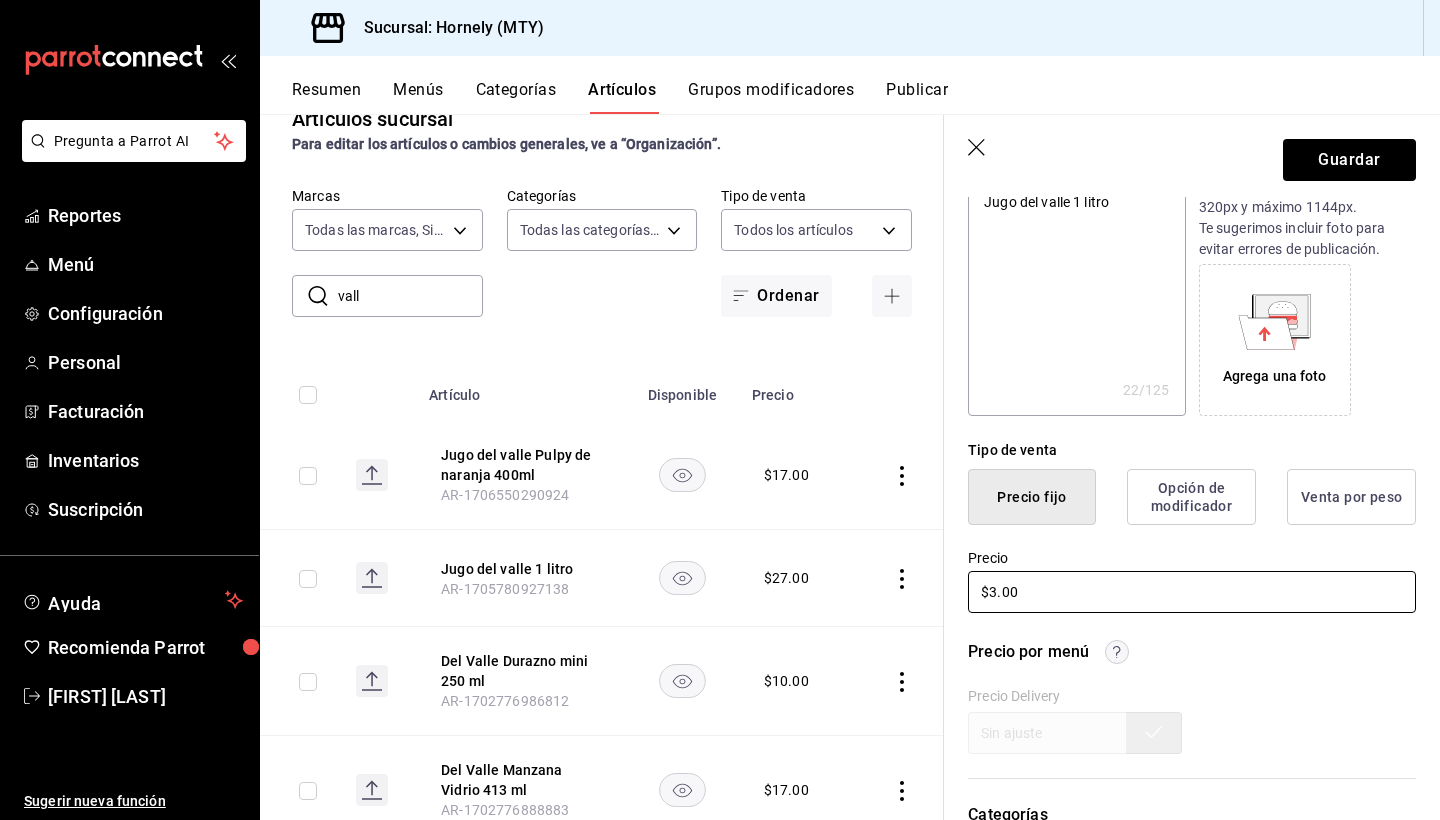 type on "x" 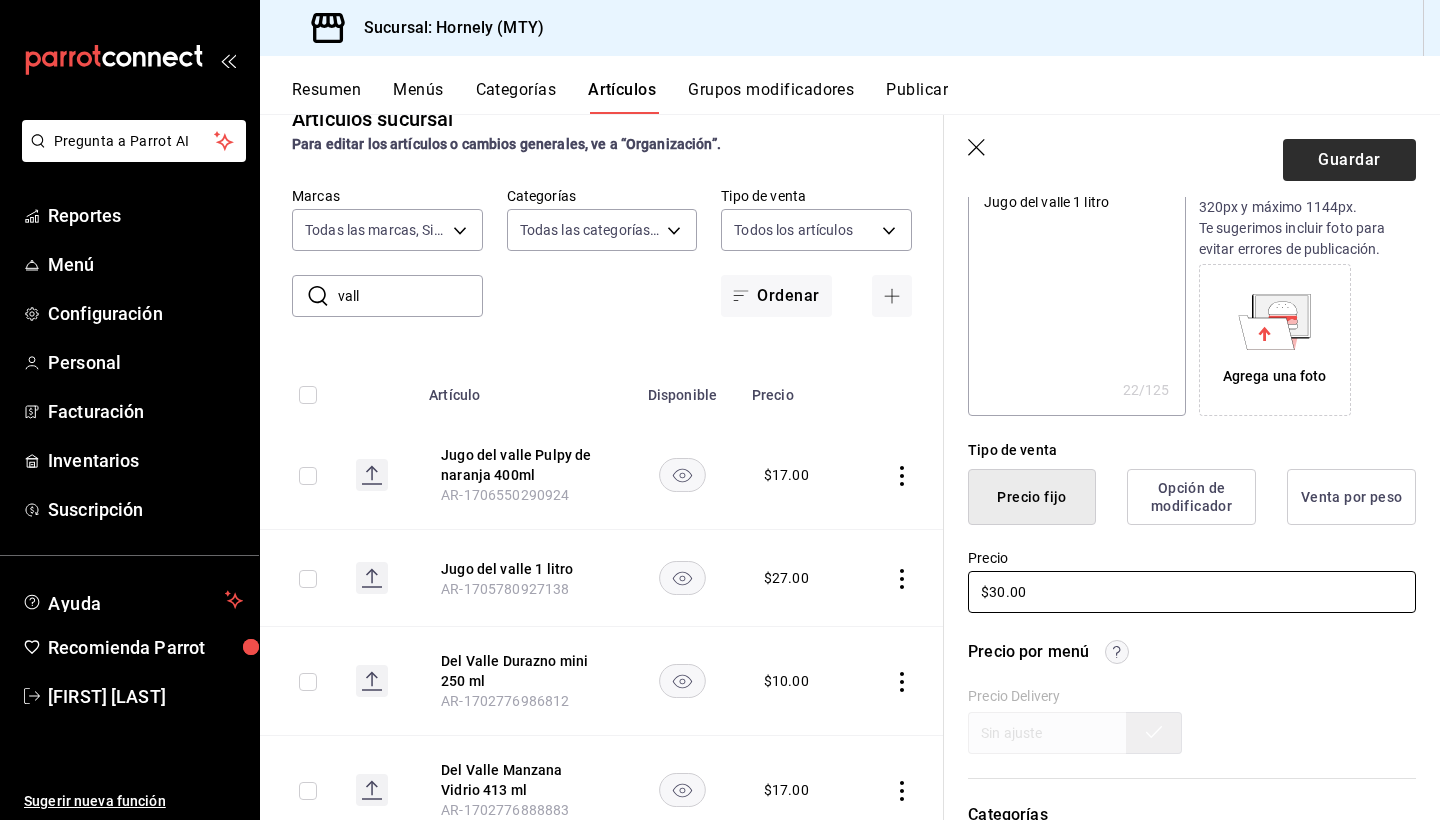 type on "$30.00" 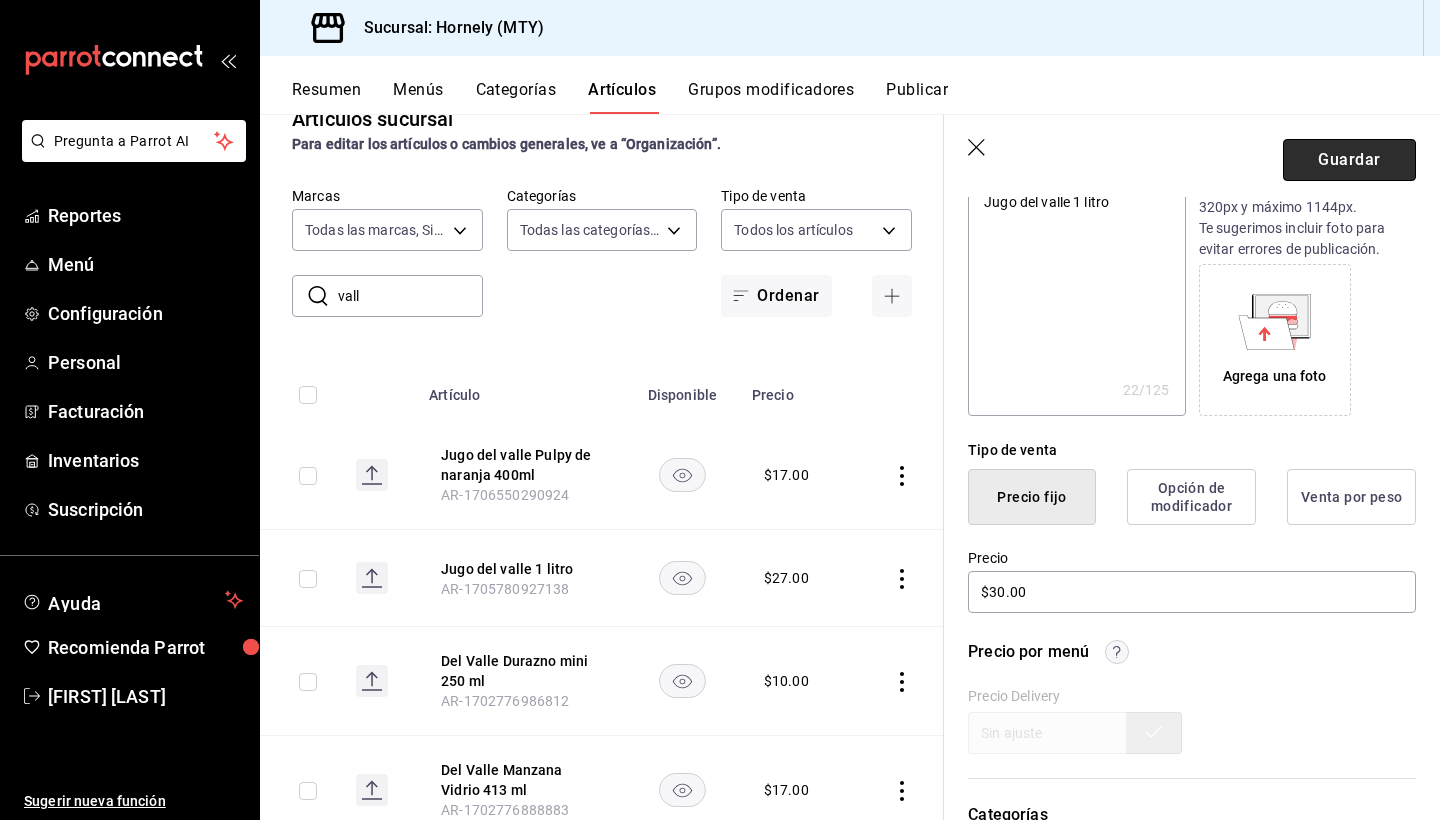 click on "Guardar" at bounding box center (1349, 160) 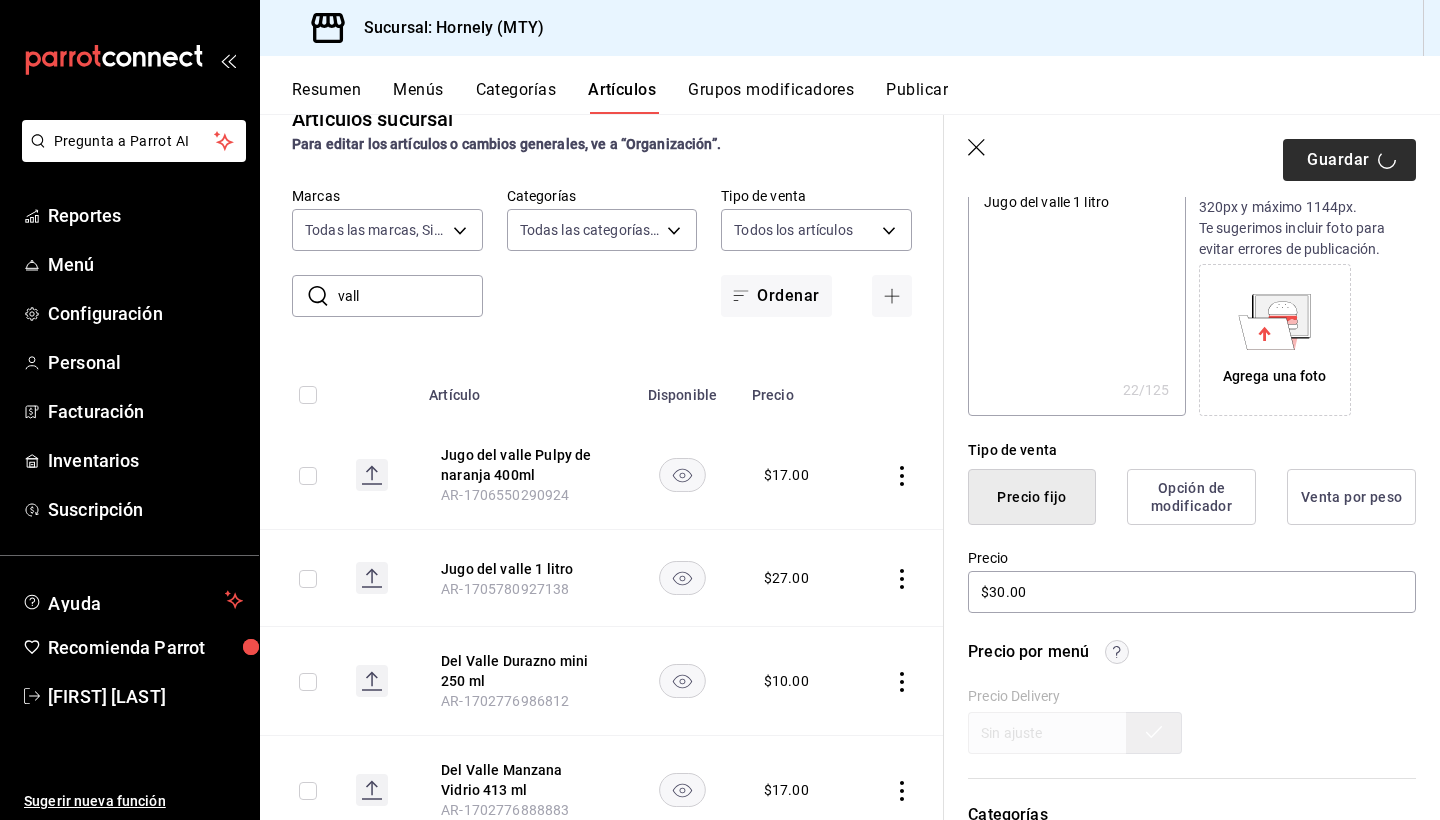 type on "x" 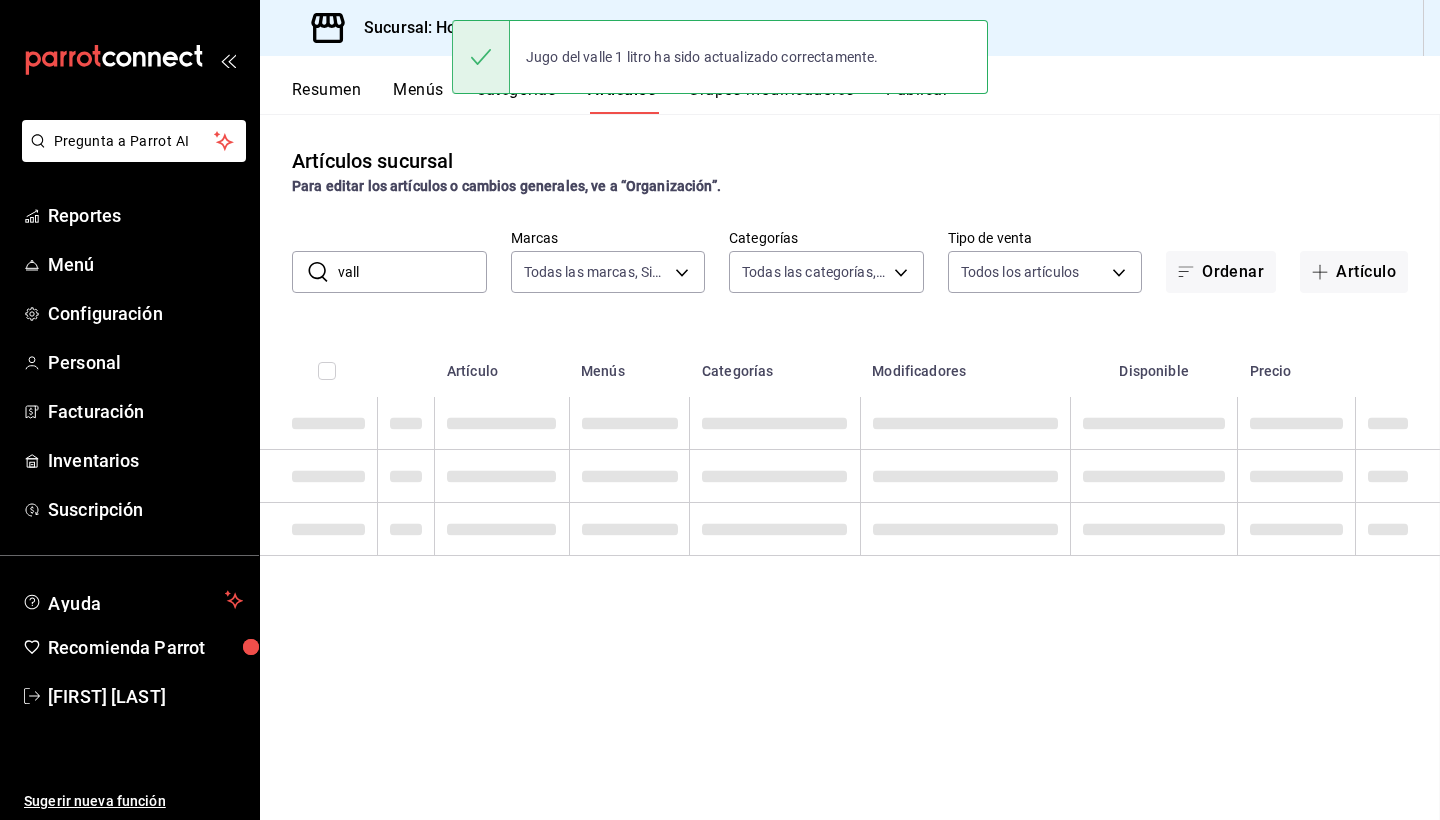 scroll, scrollTop: 0, scrollLeft: 0, axis: both 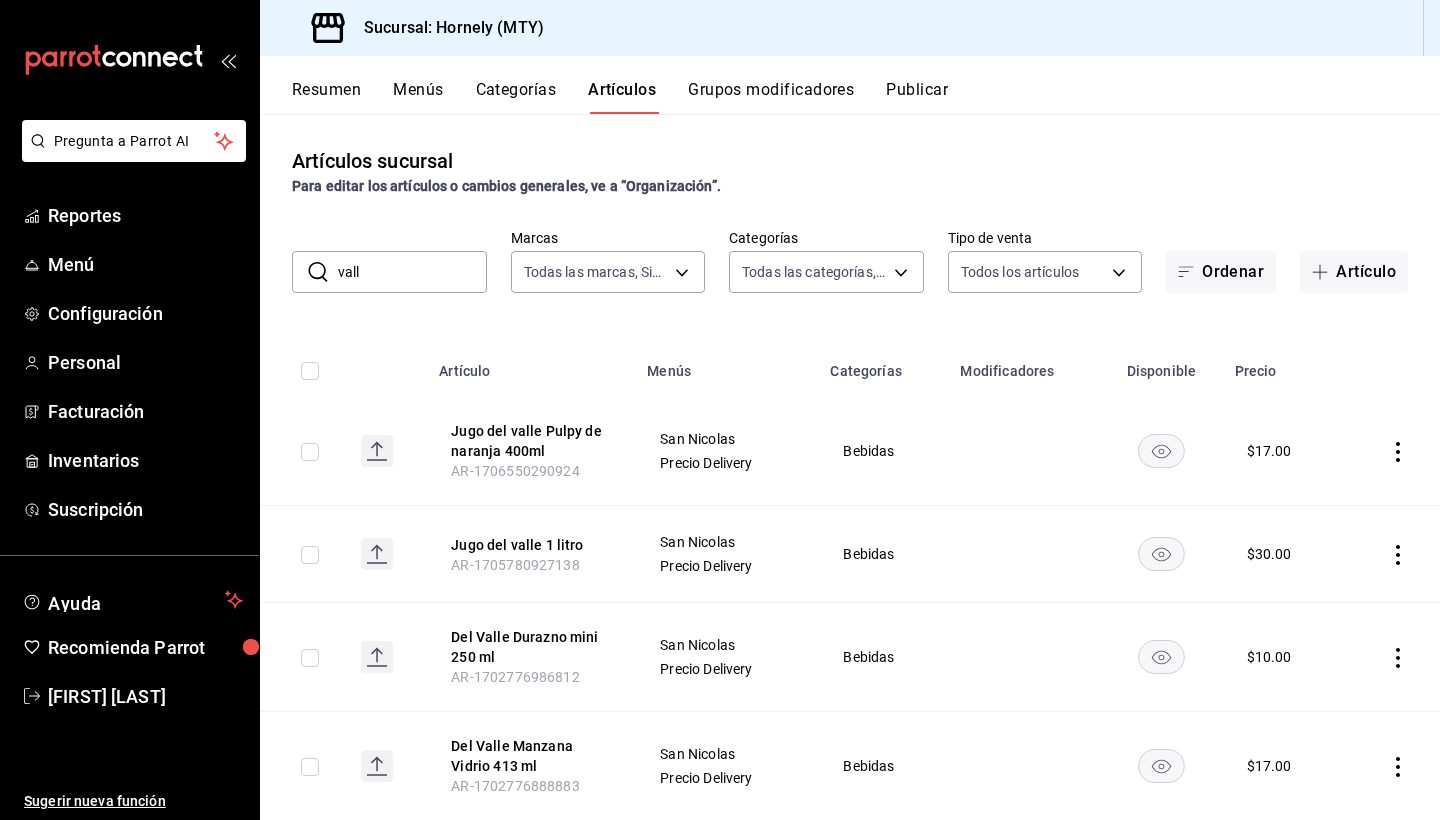 click 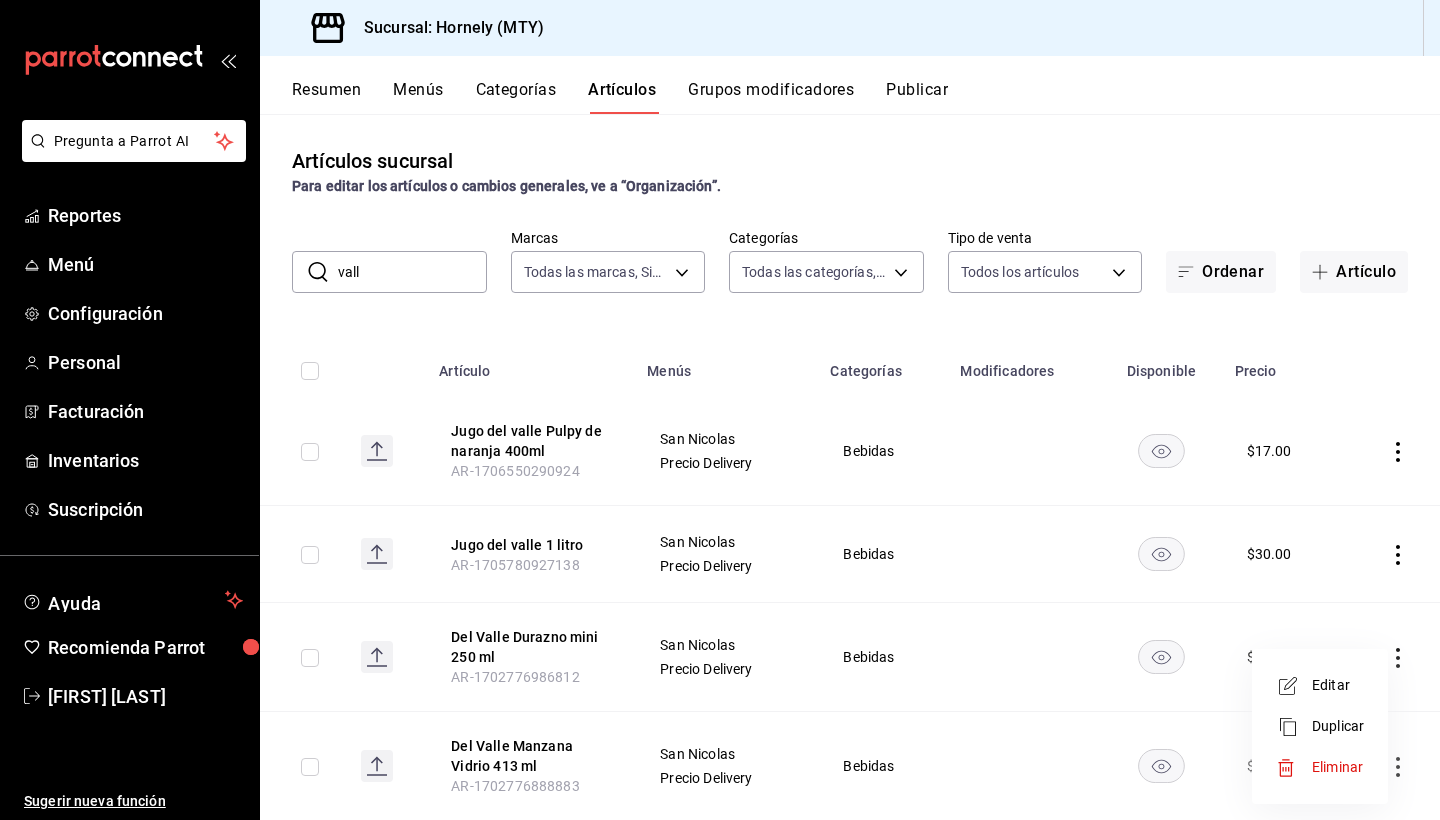 click on "Editar" at bounding box center (1338, 685) 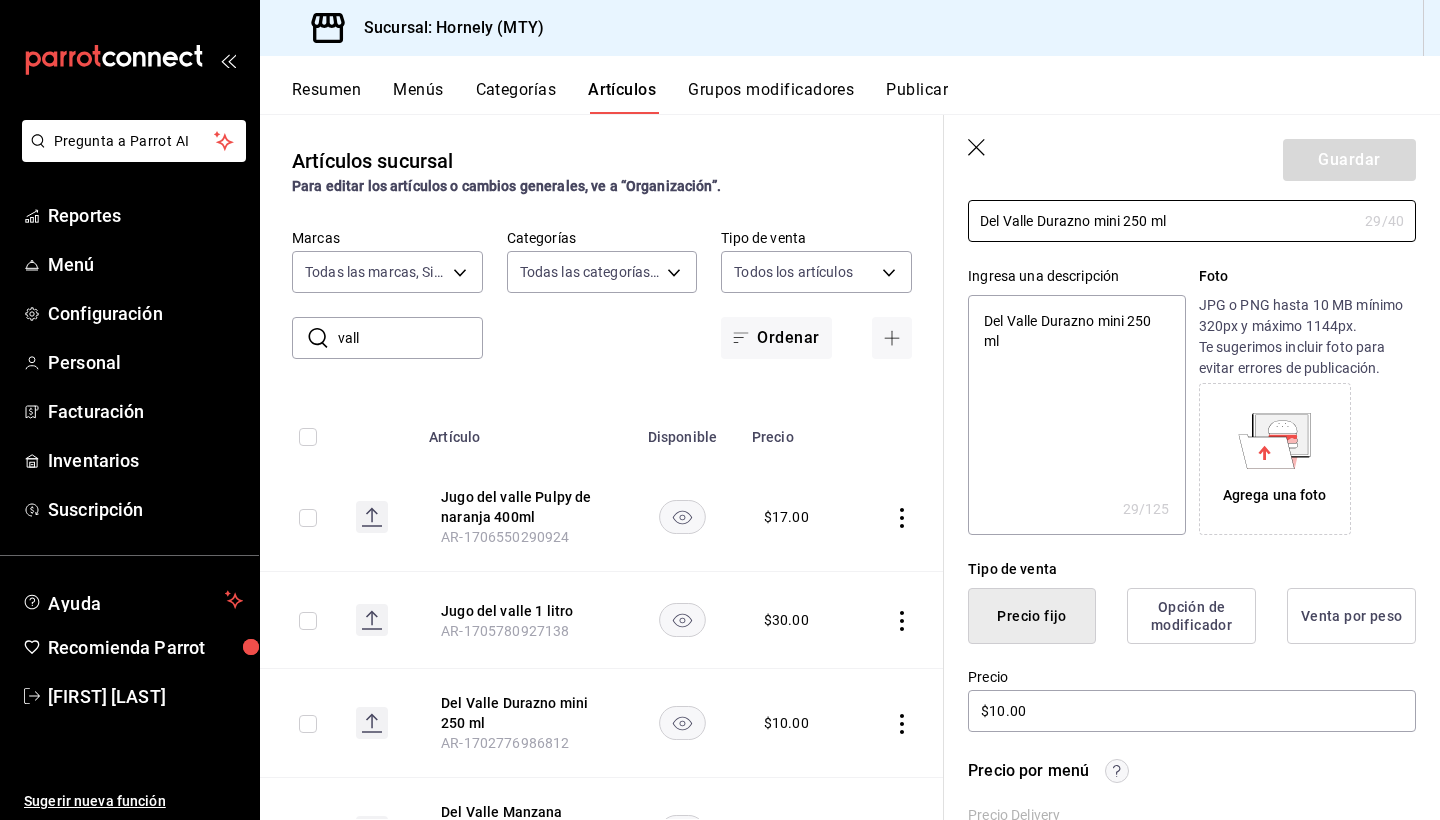 scroll, scrollTop: 175, scrollLeft: 0, axis: vertical 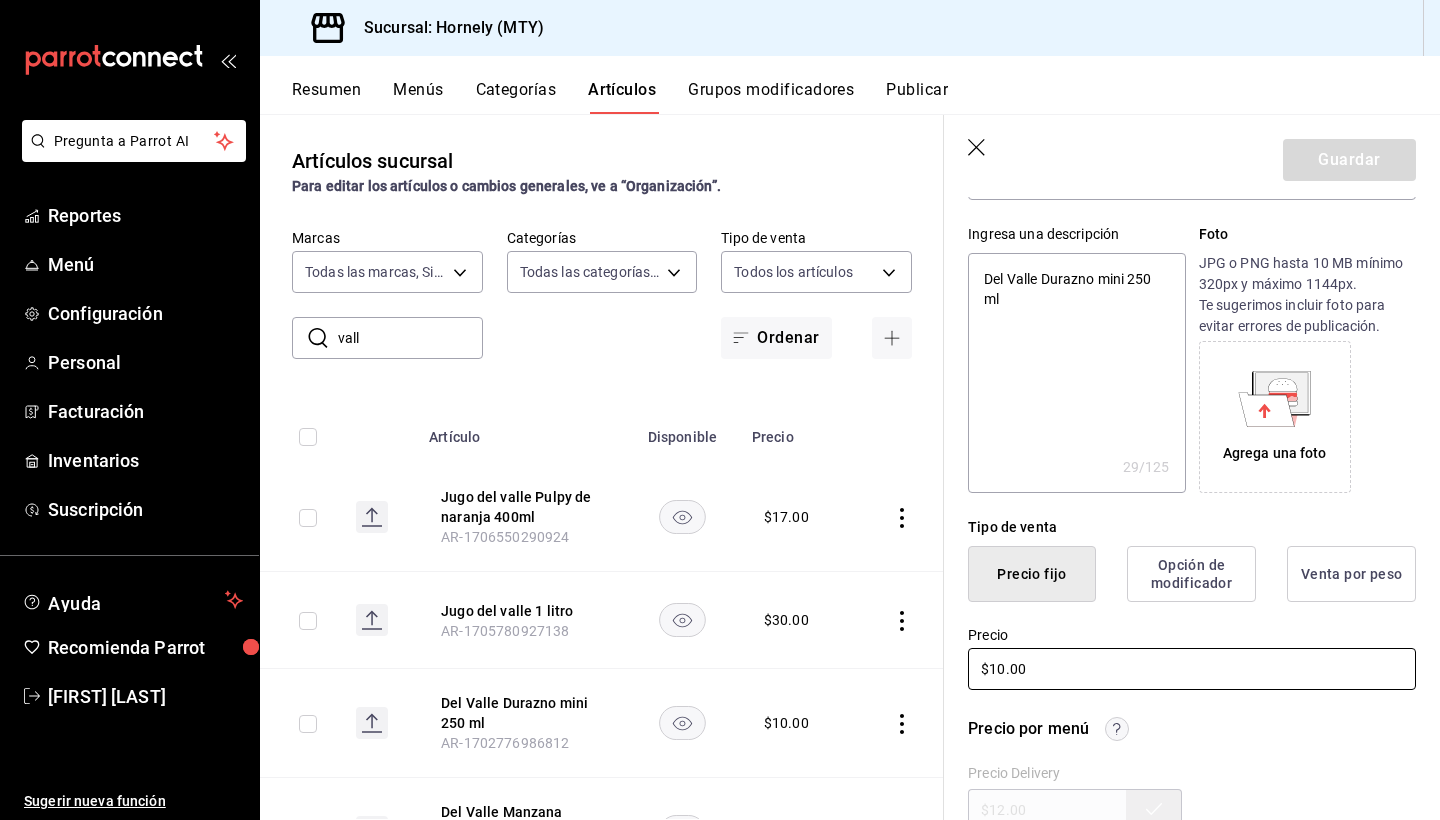click on "$10.00" at bounding box center [1192, 669] 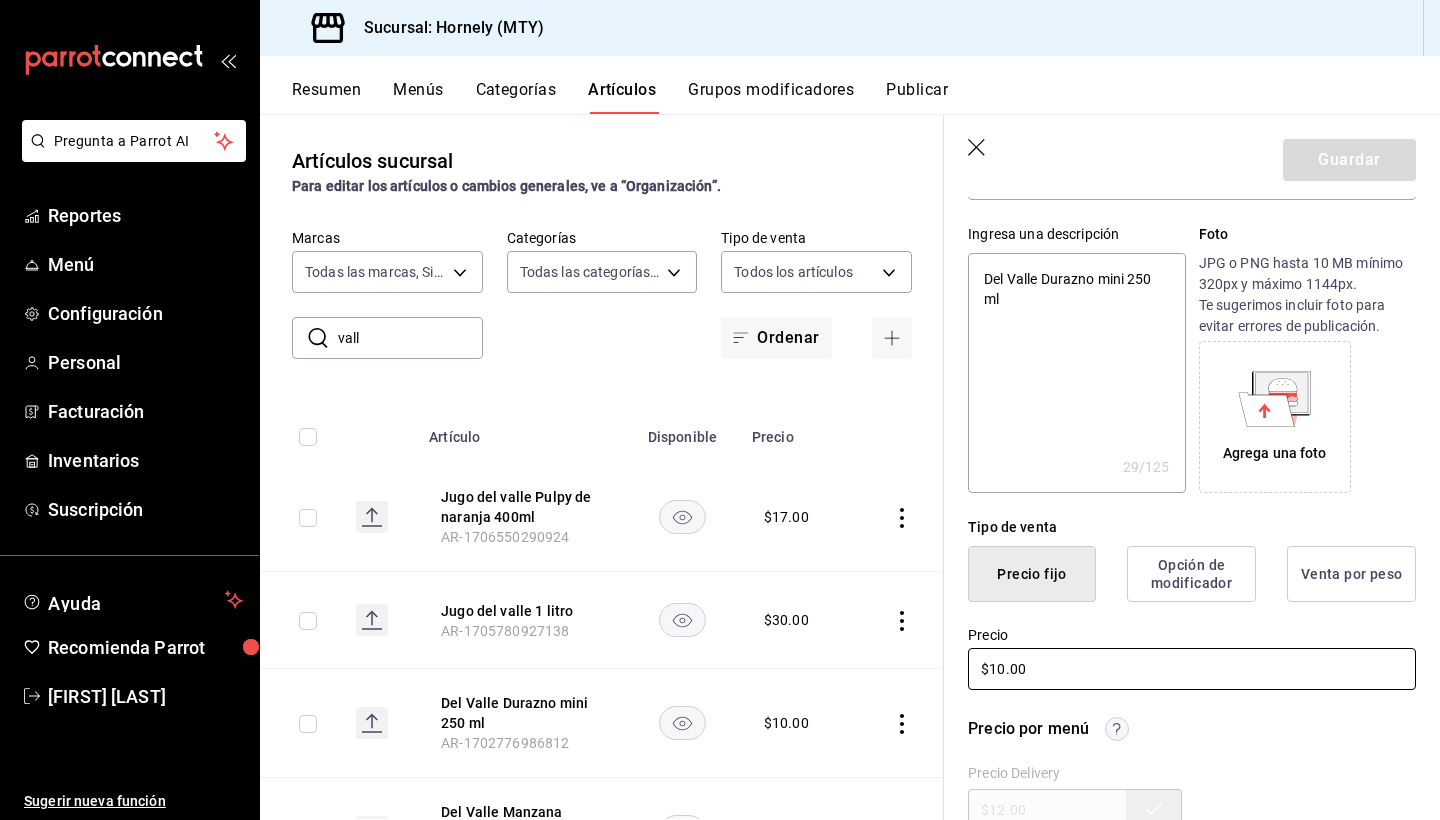 type on "x" 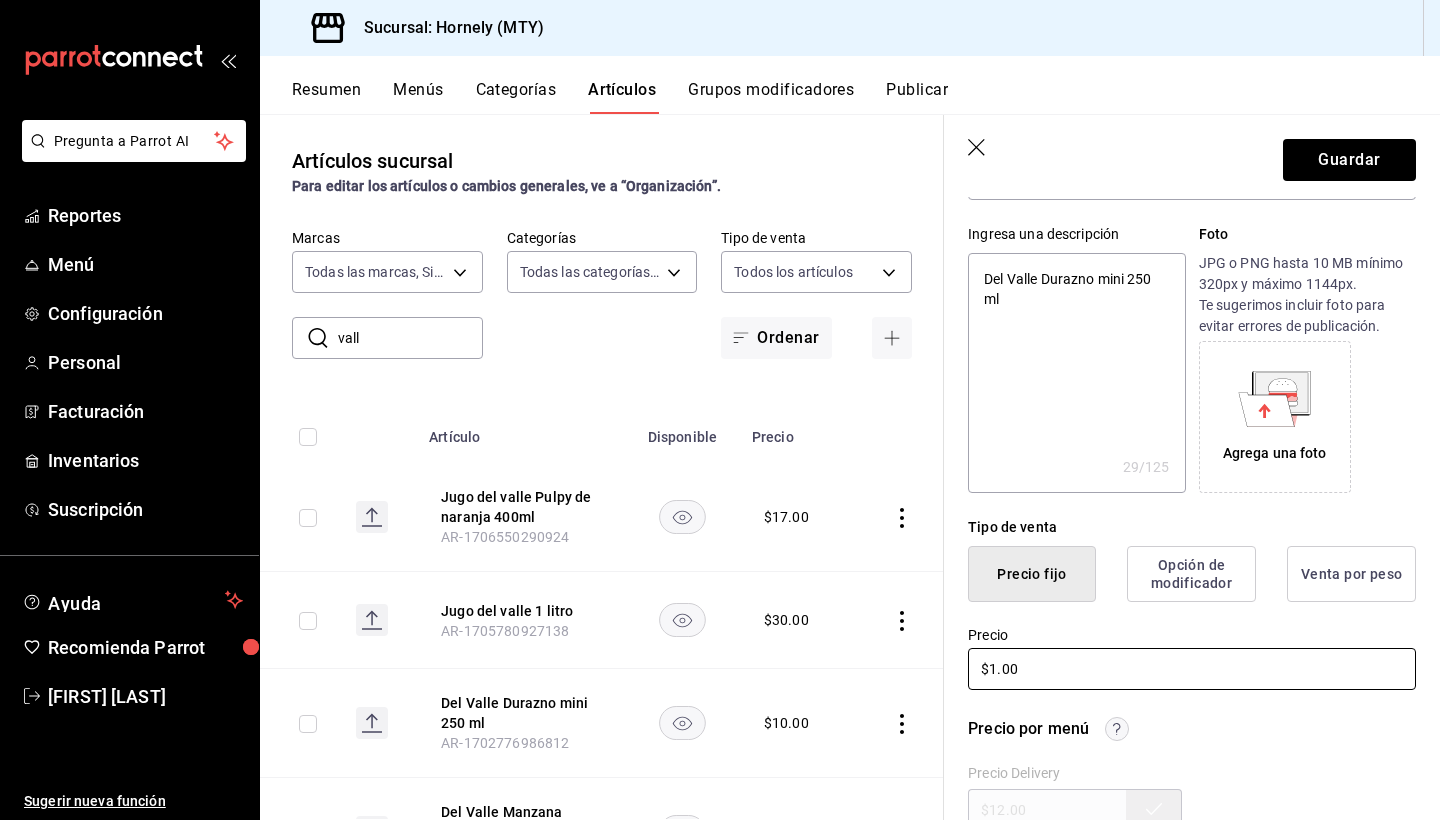 type on "x" 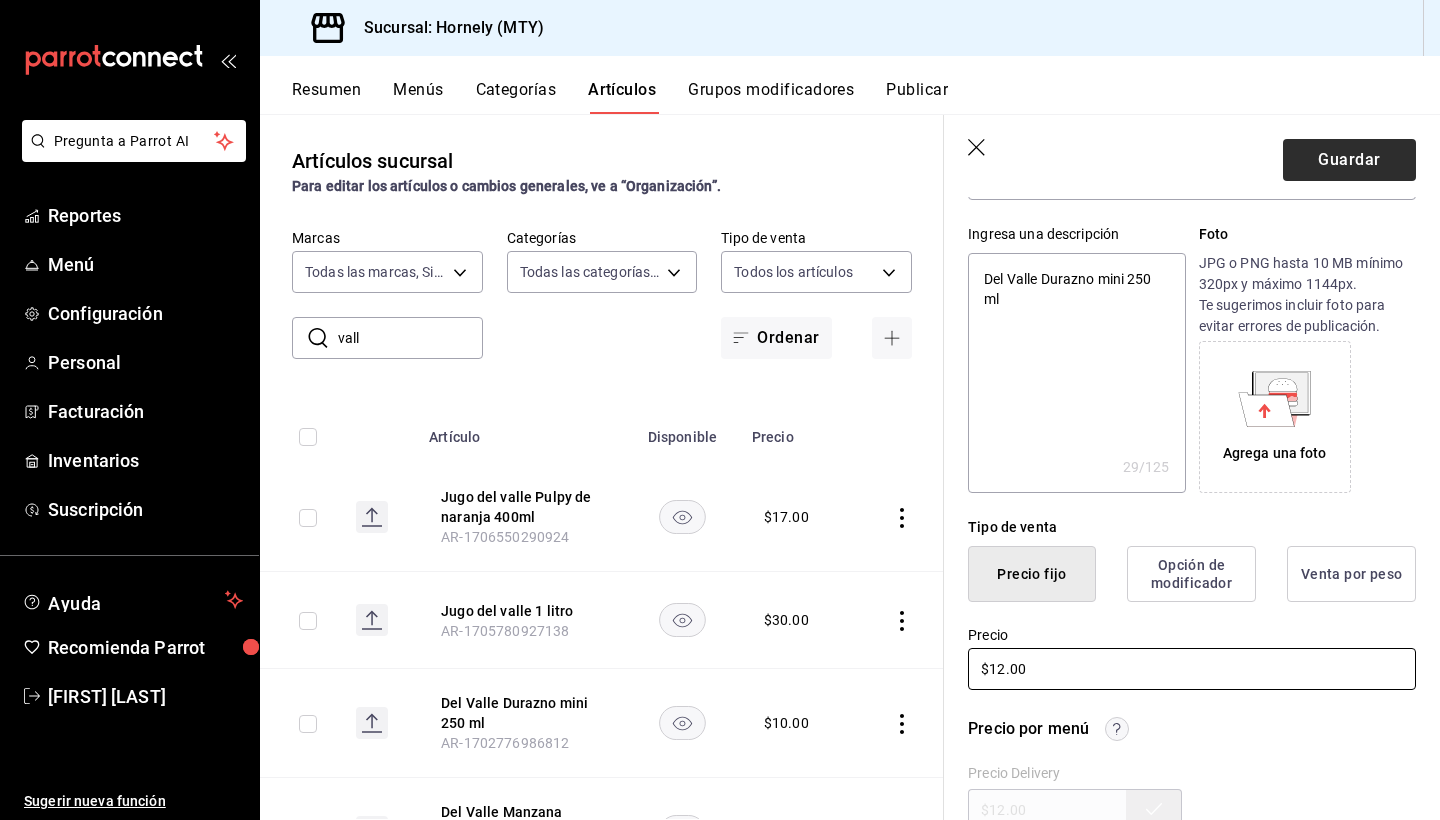 type on "$12.00" 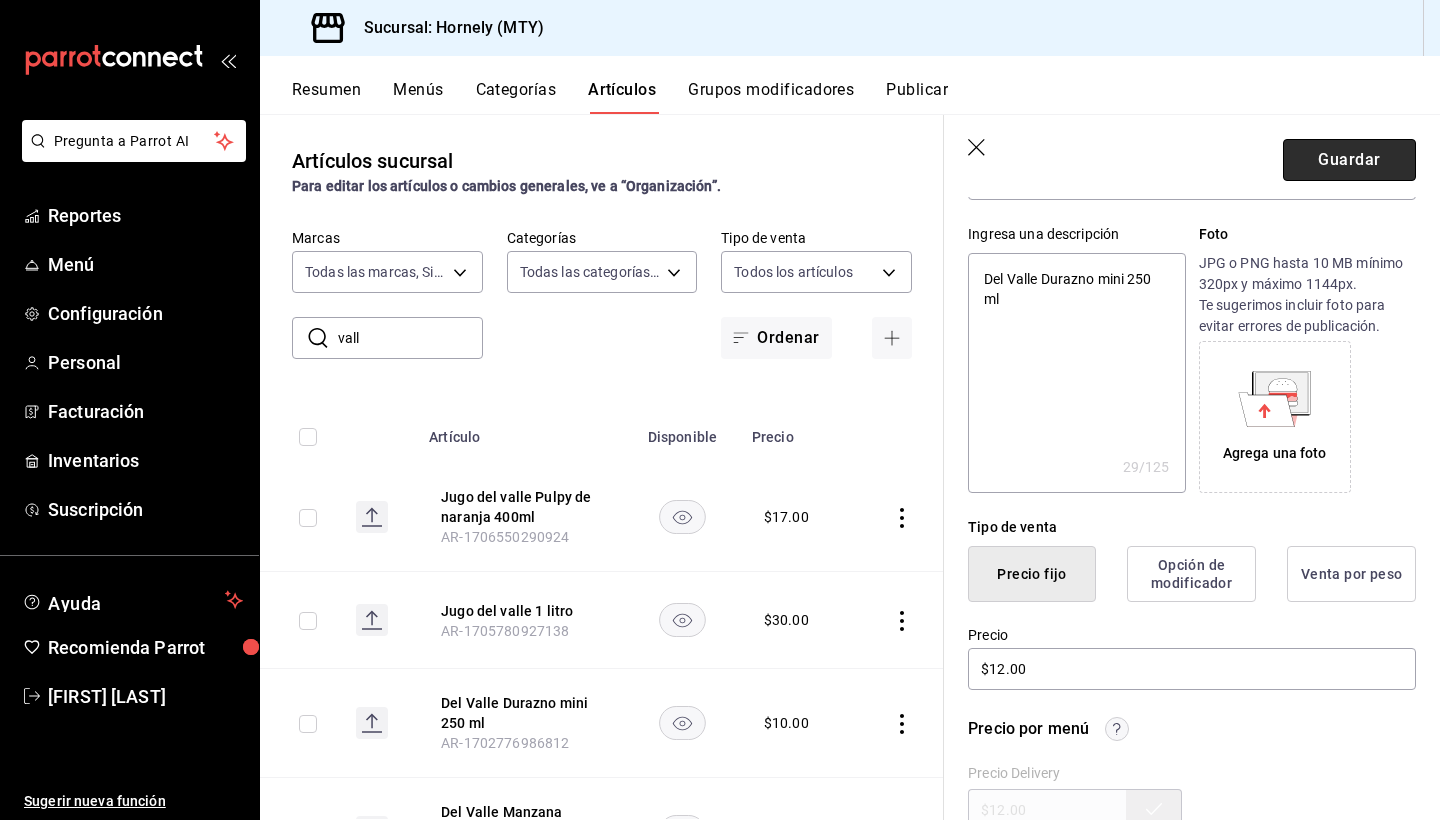 click on "Guardar" at bounding box center [1349, 160] 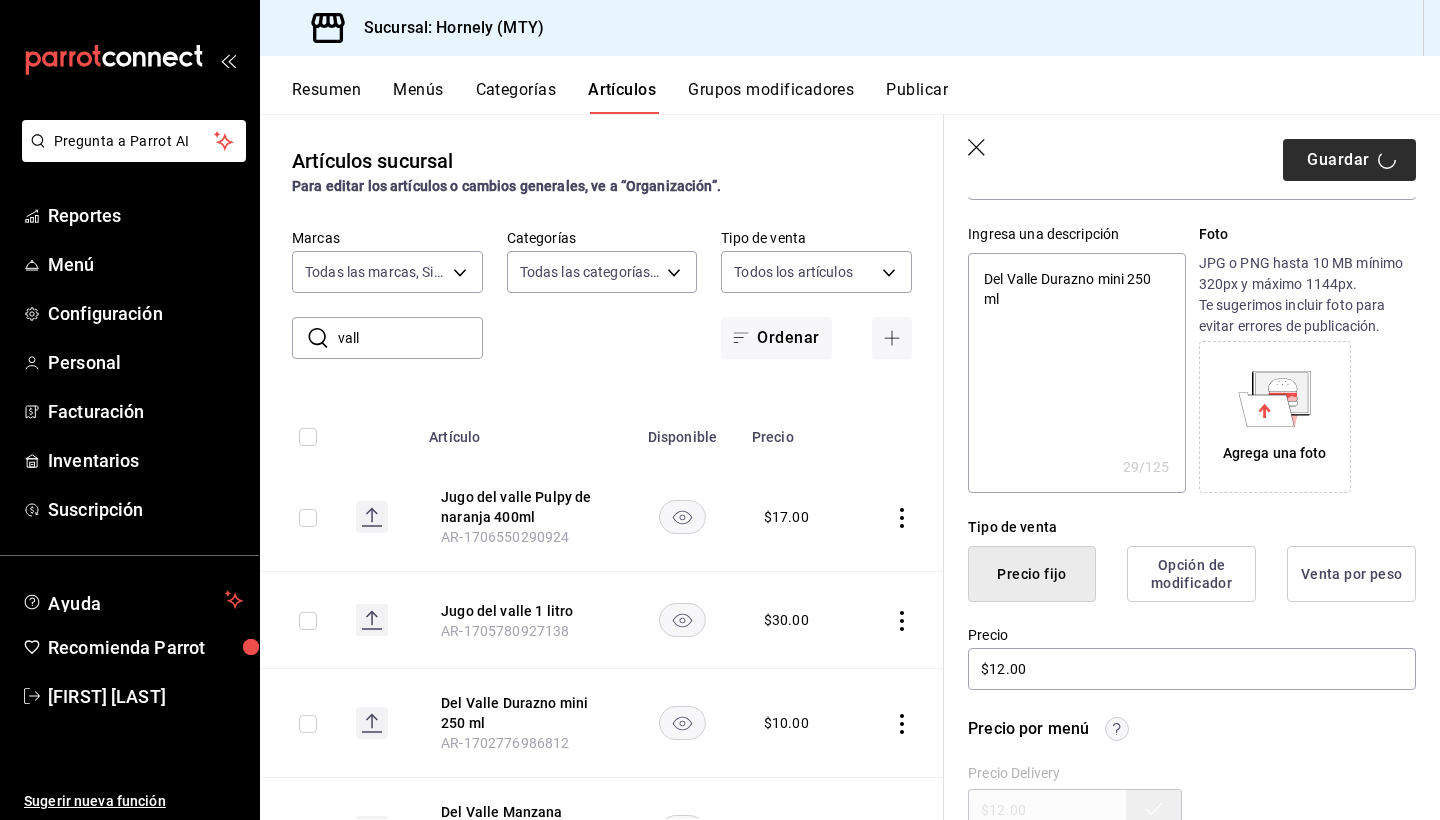 type on "x" 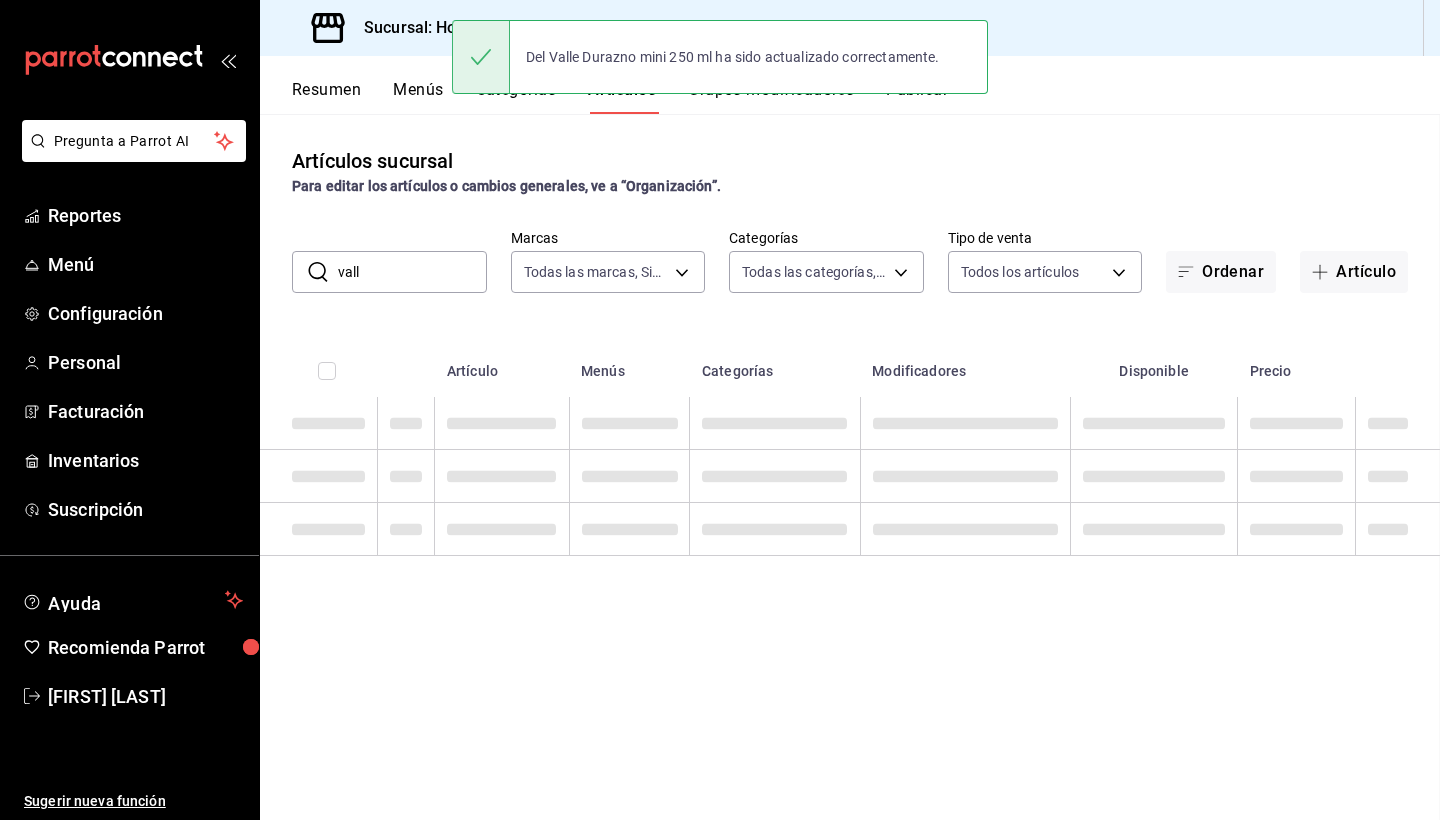 scroll, scrollTop: 0, scrollLeft: 0, axis: both 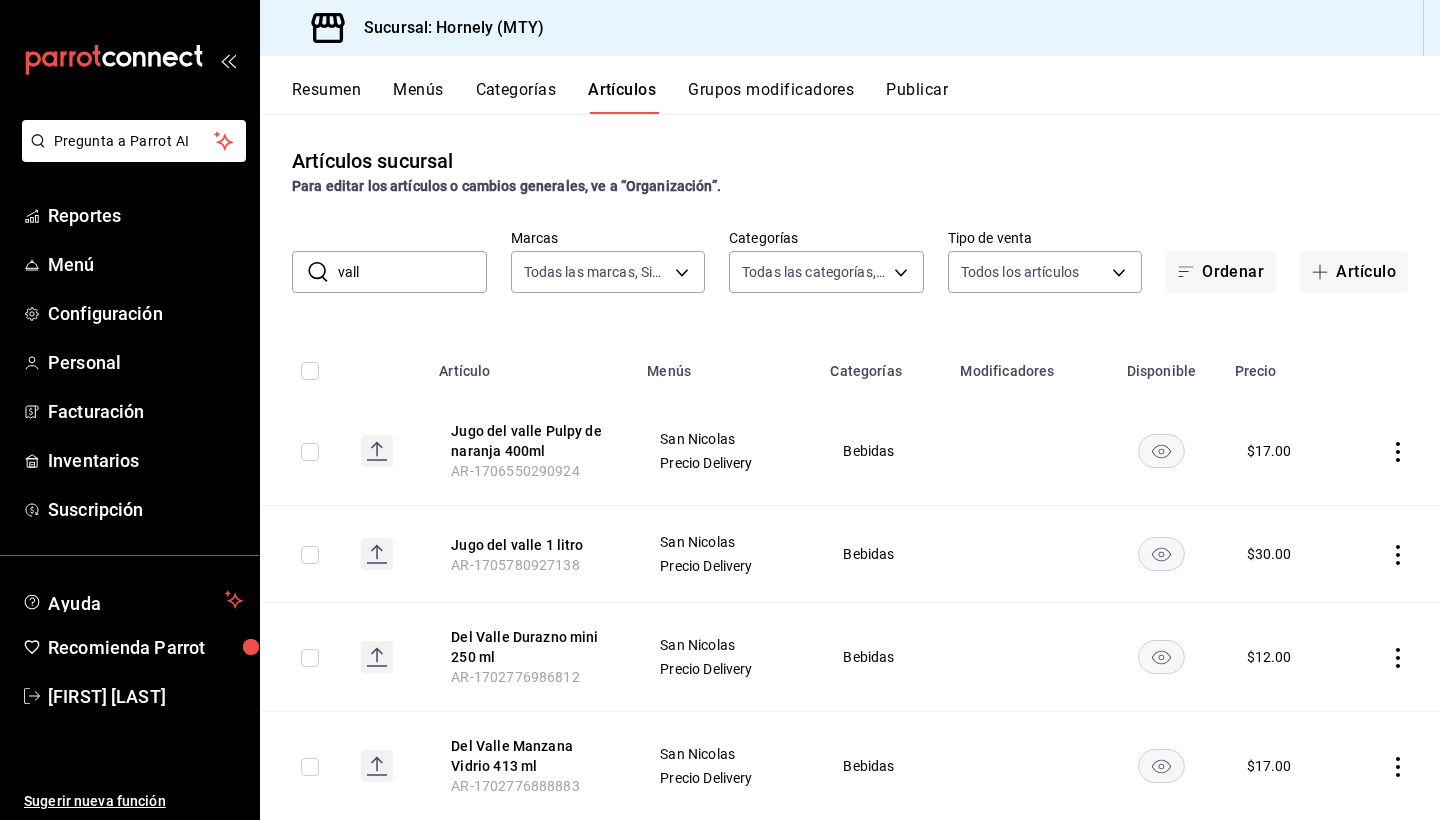 click on "vall" at bounding box center (412, 272) 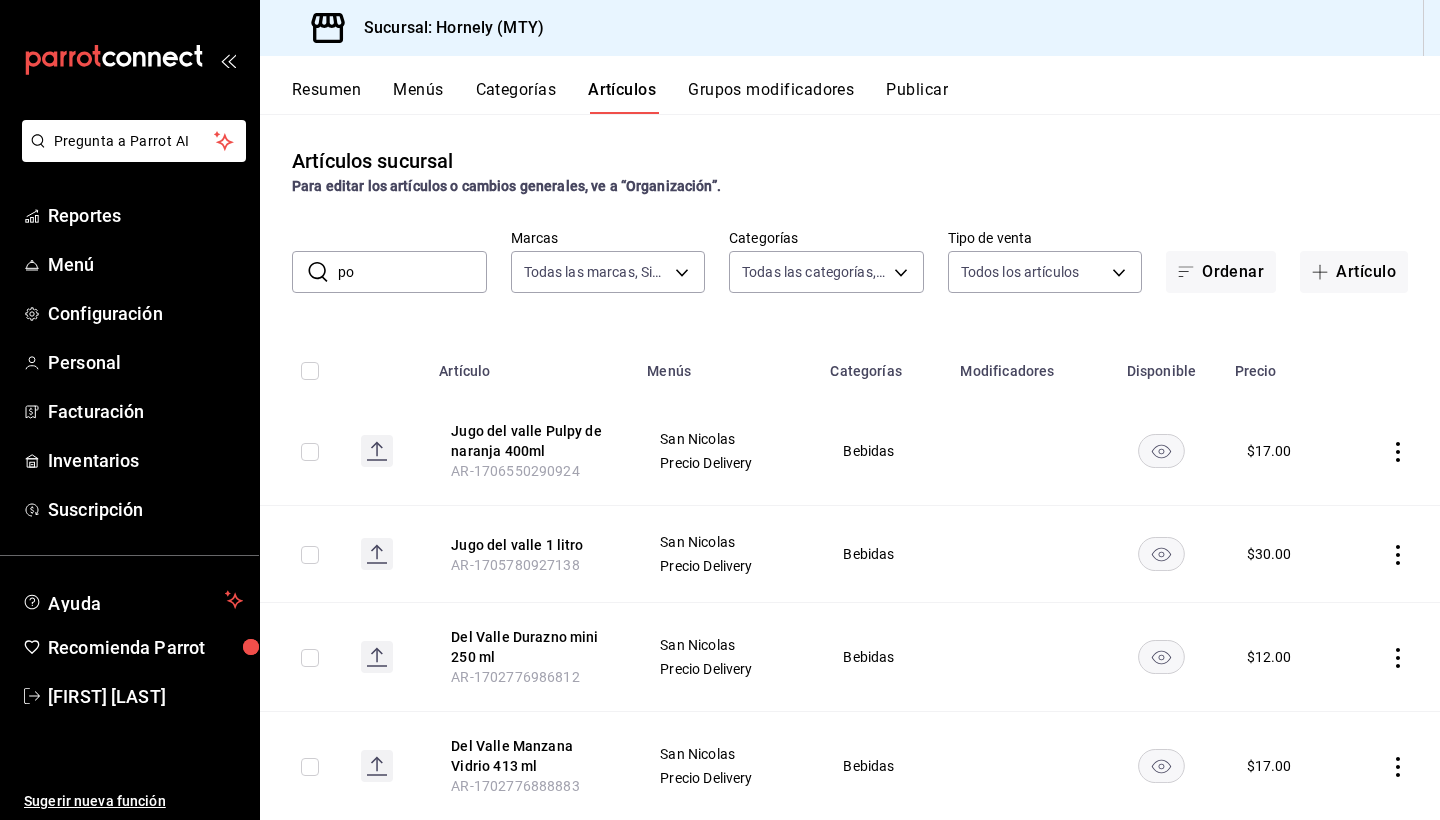 type on "pow" 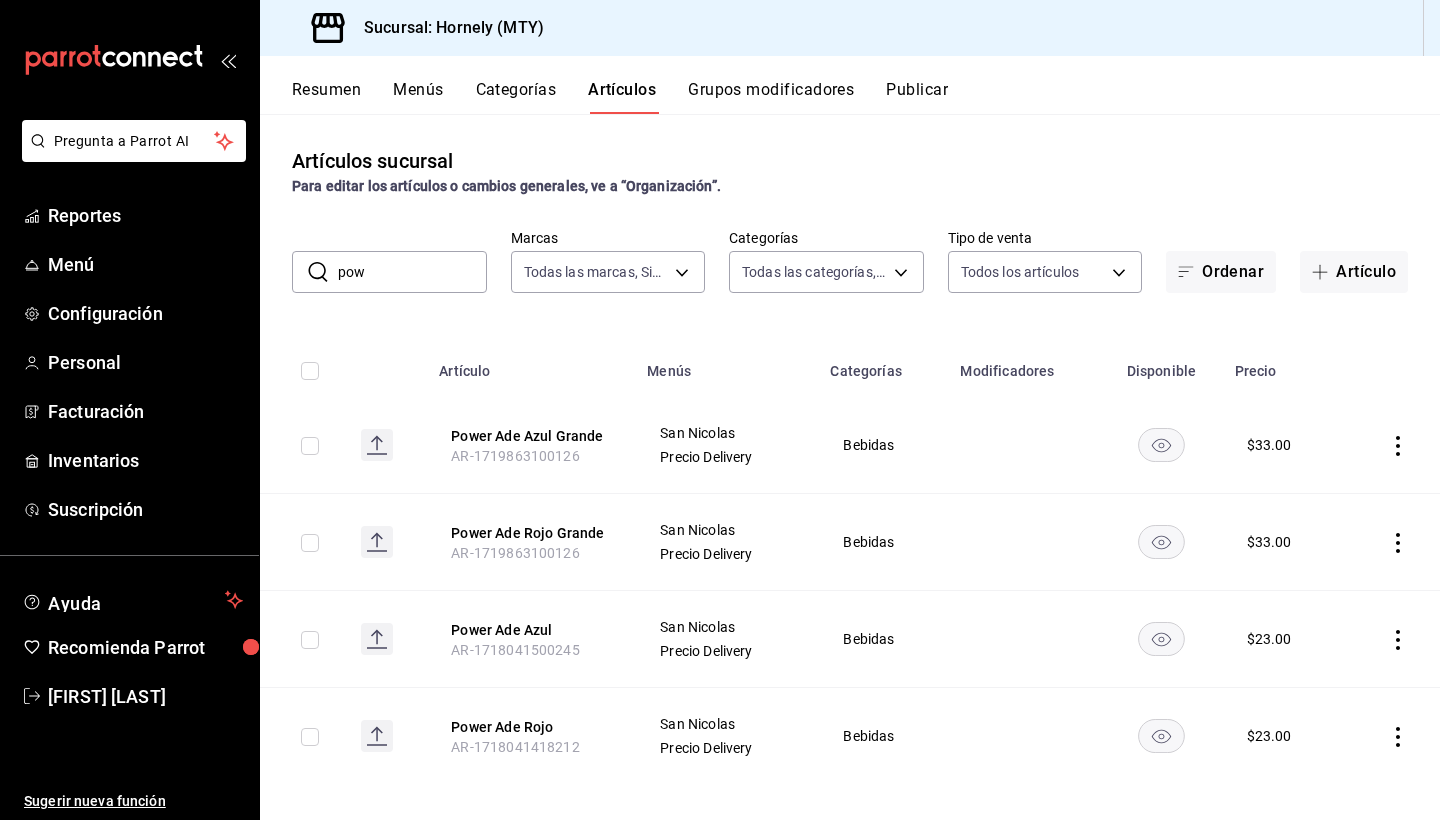 click on "pow" at bounding box center (412, 272) 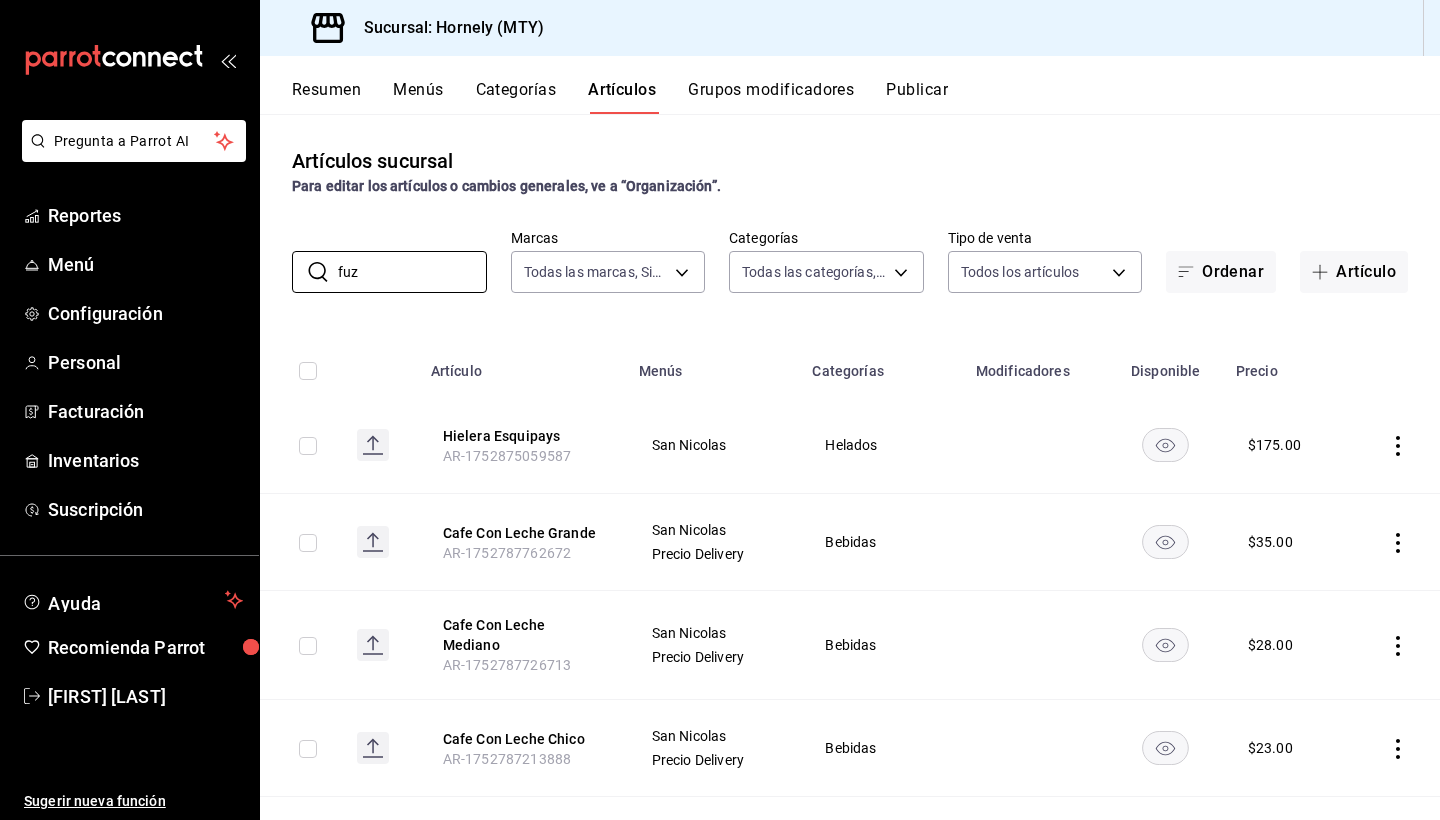 type on "fuze" 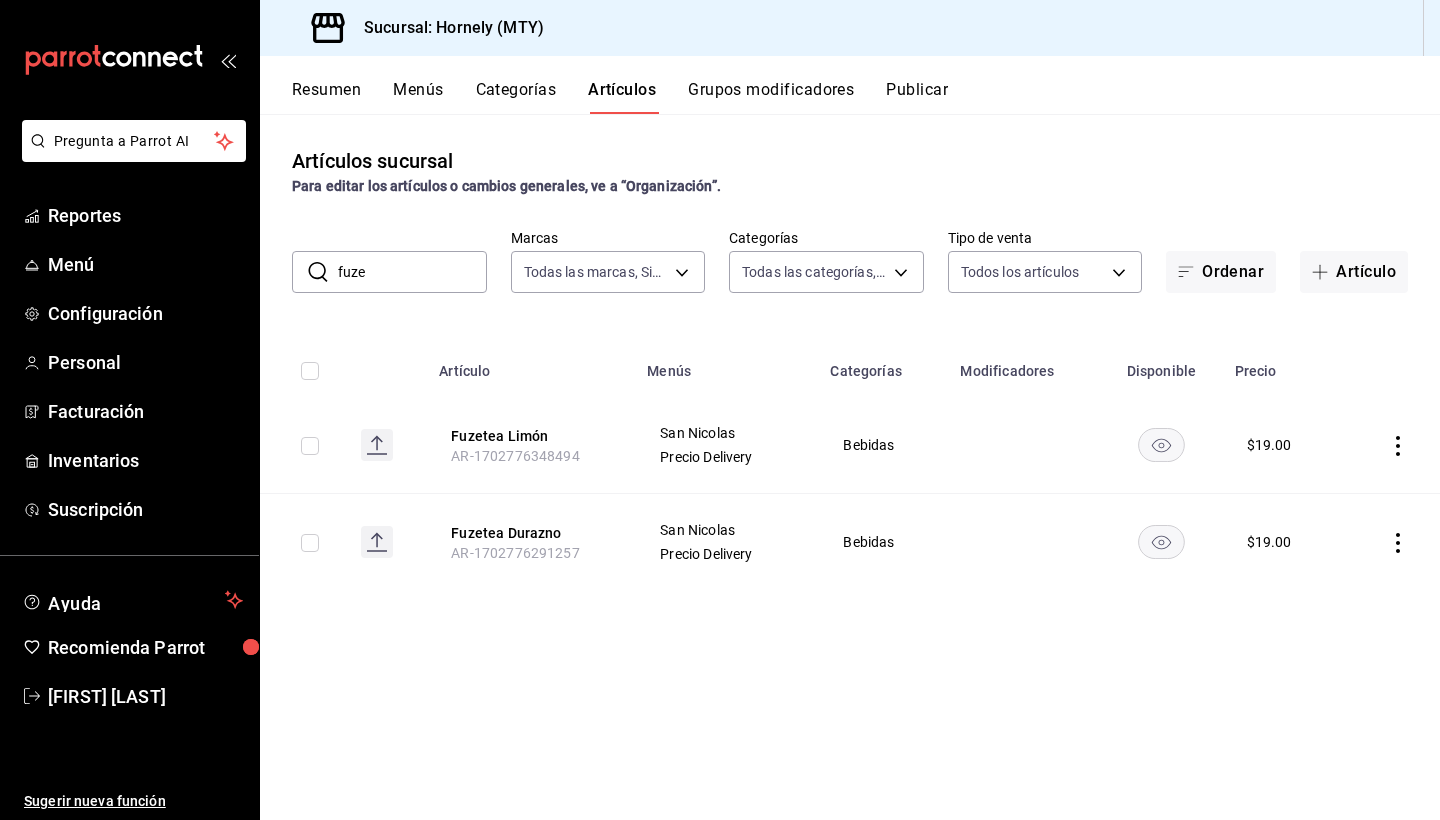 click on "fuze" at bounding box center [412, 272] 